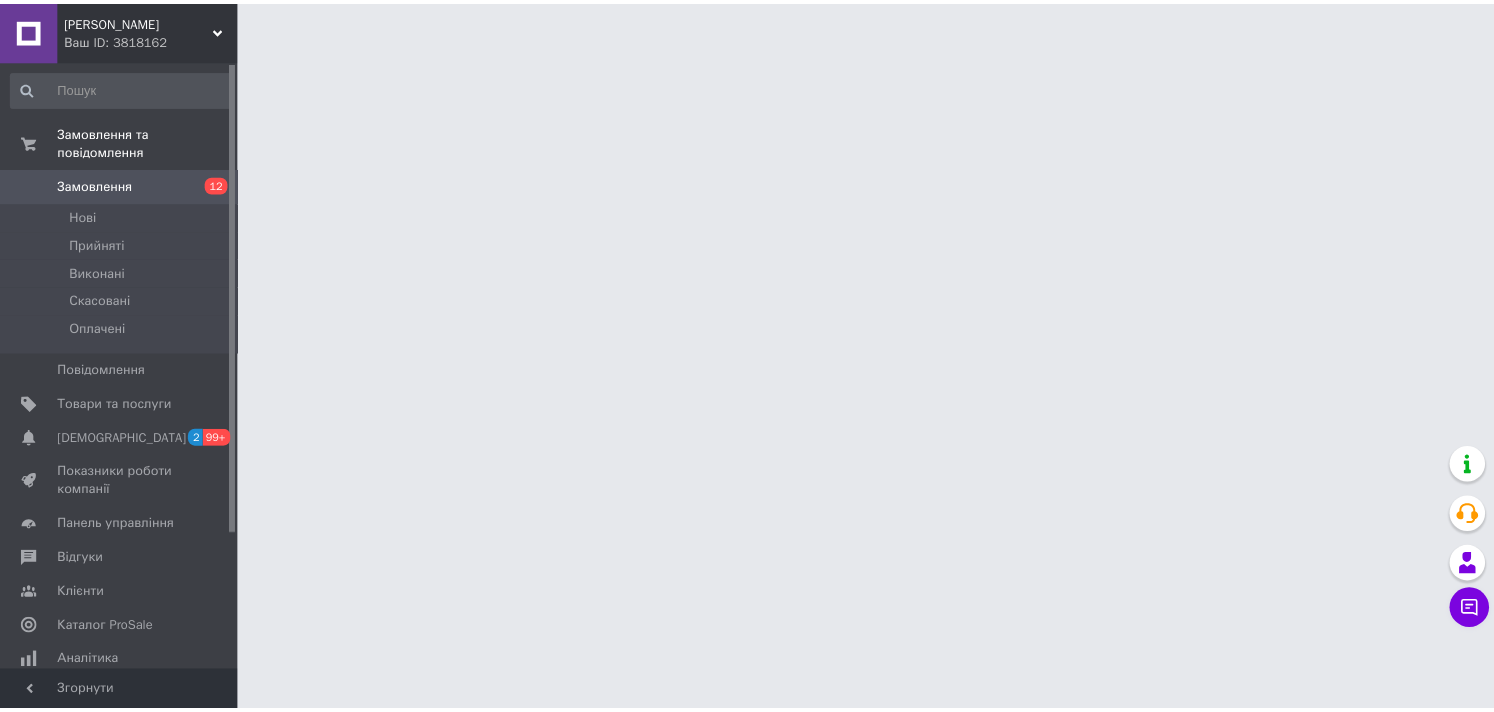scroll, scrollTop: 0, scrollLeft: 0, axis: both 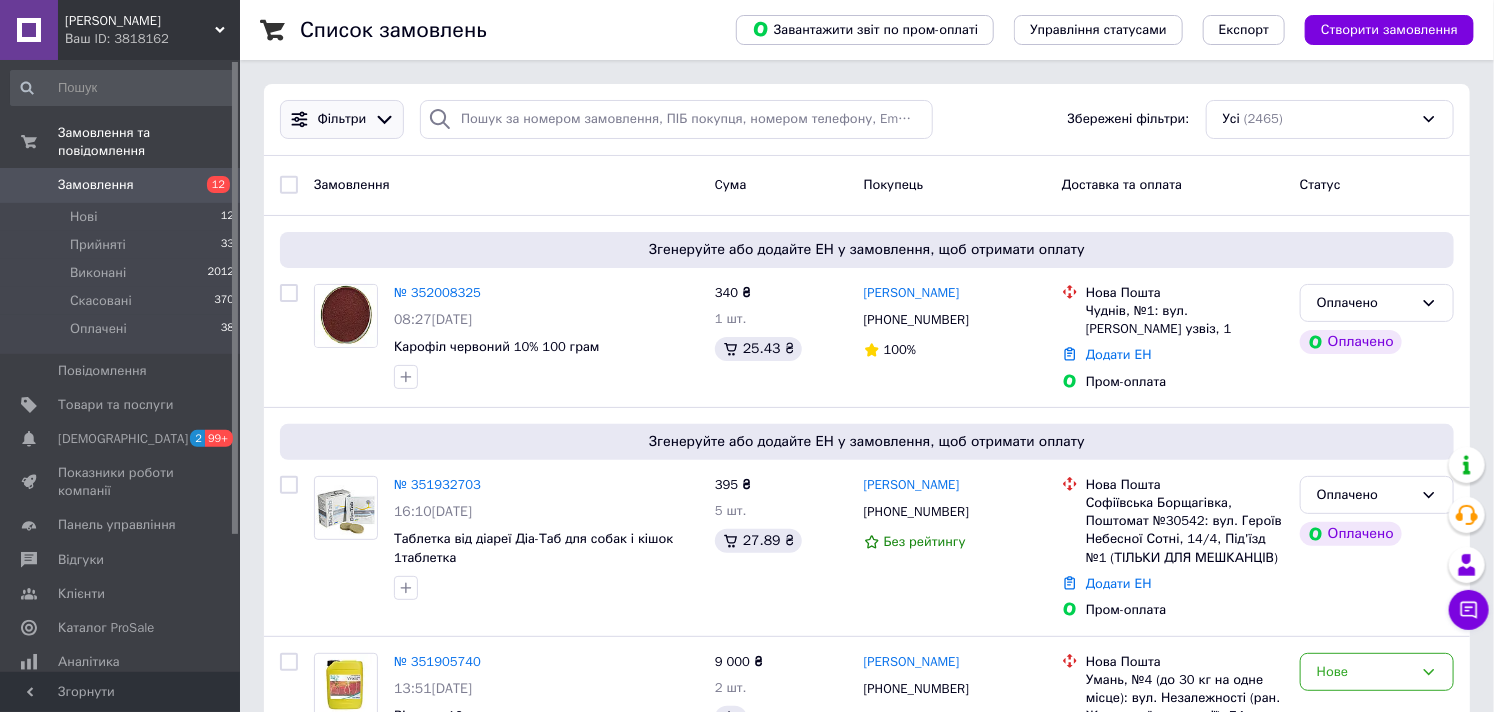 click 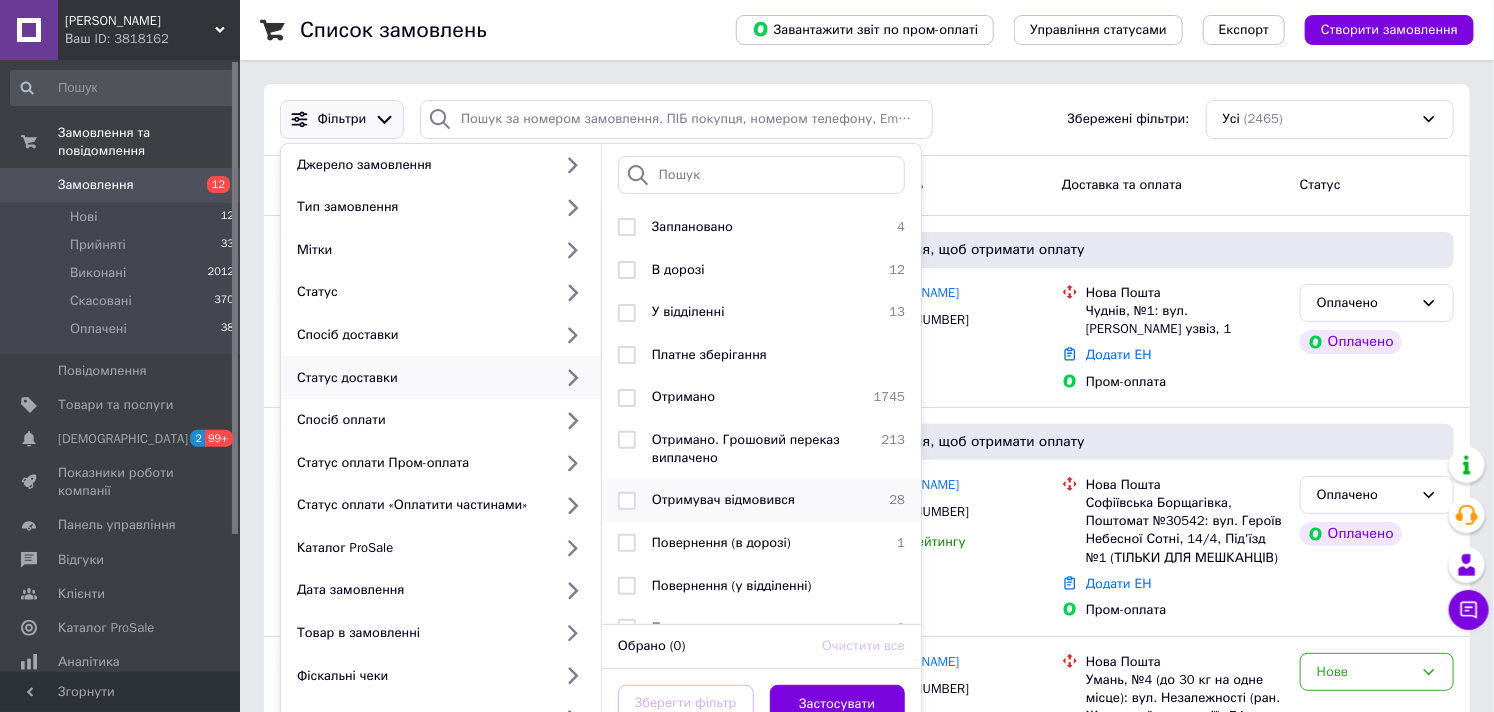 click at bounding box center [627, 501] 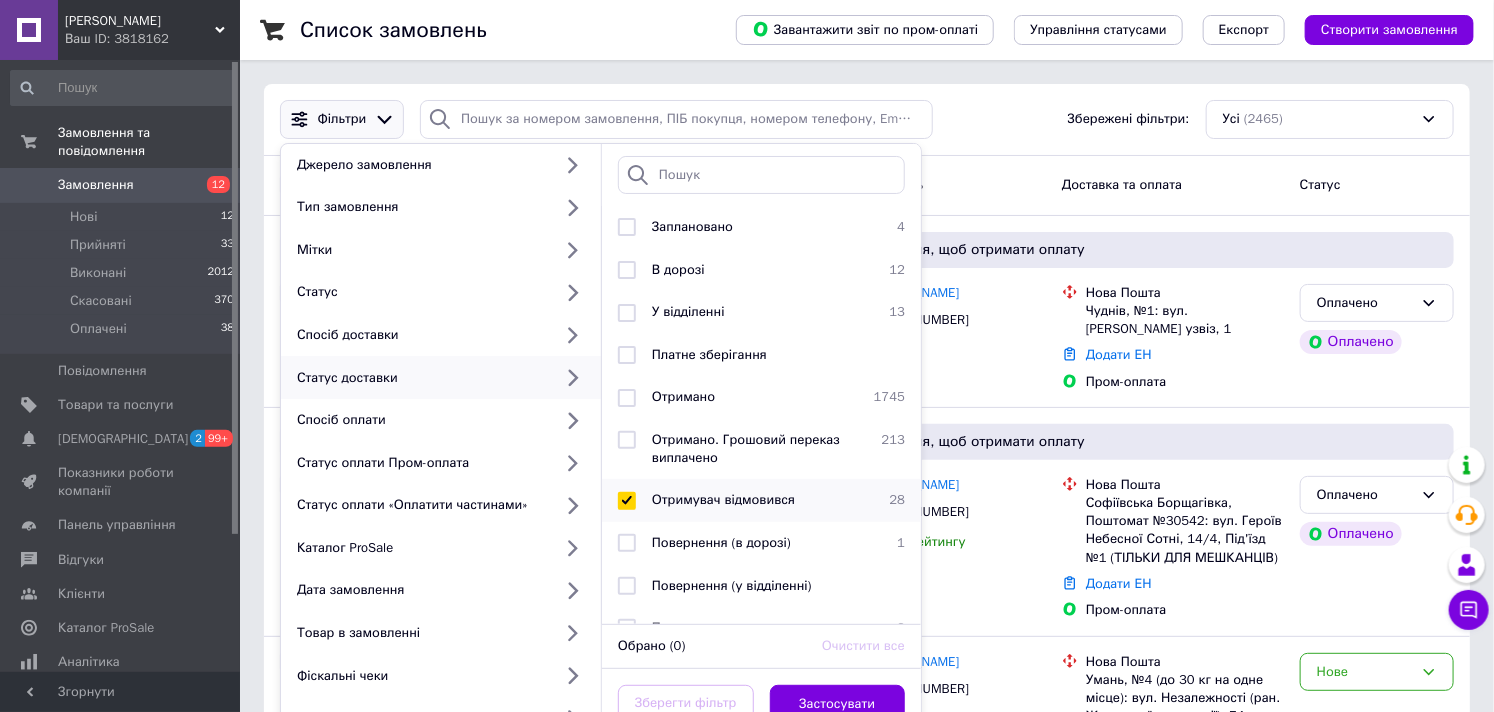 checkbox on "true" 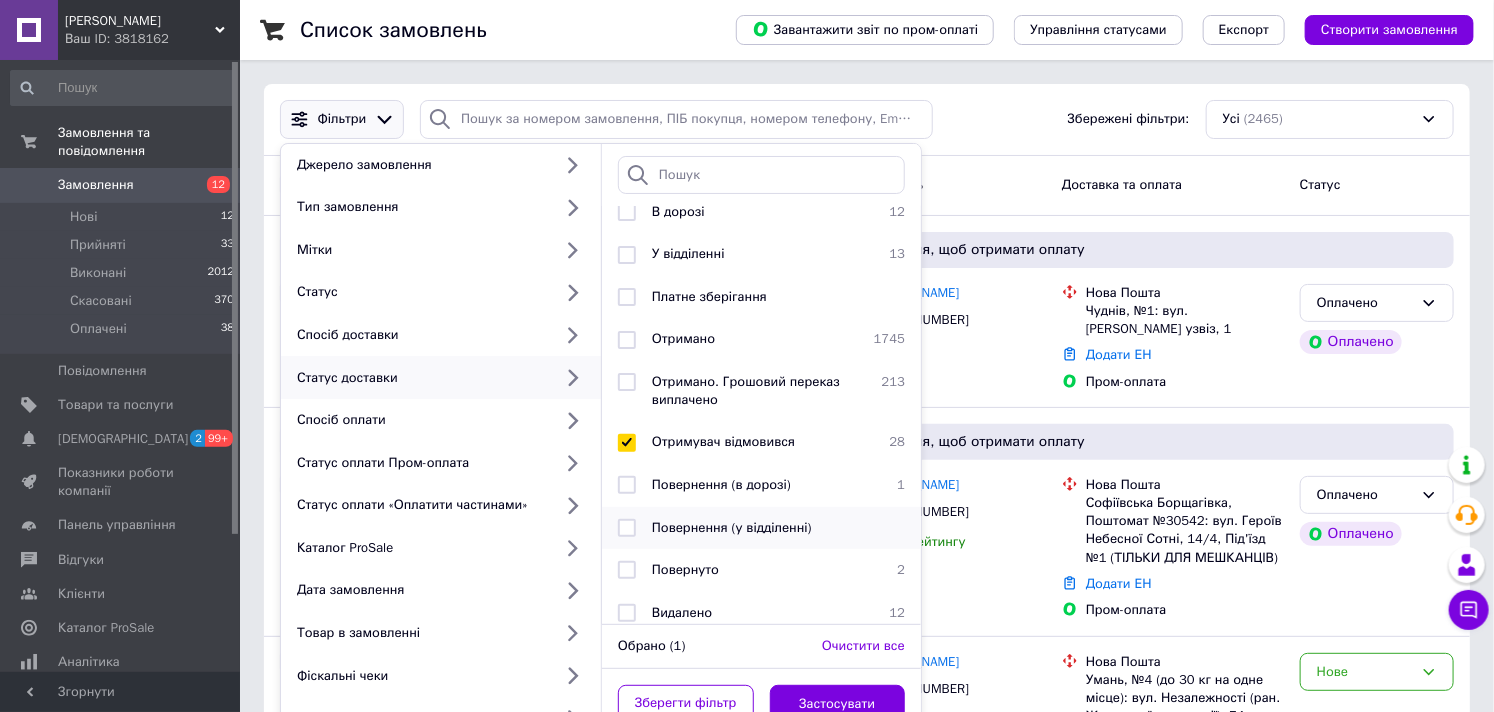 scroll, scrollTop: 111, scrollLeft: 0, axis: vertical 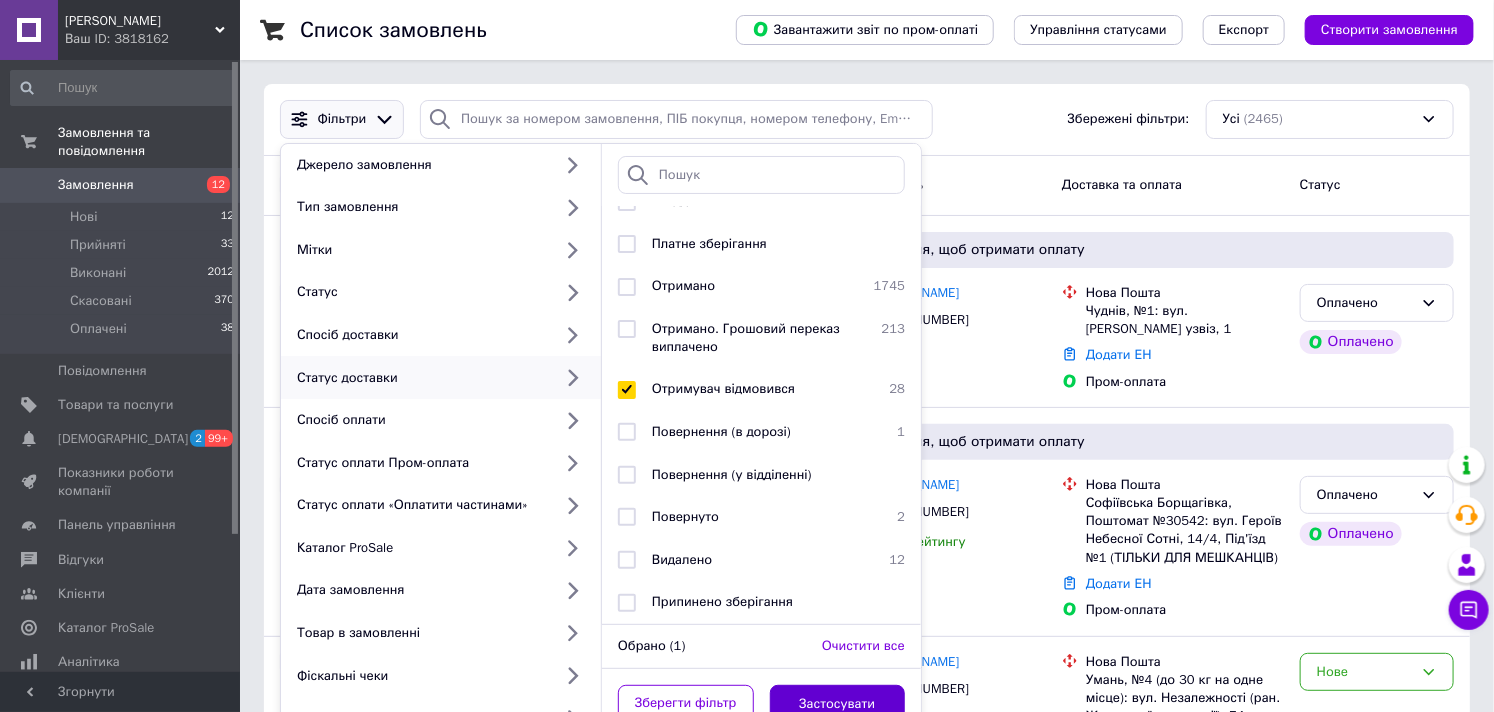 click on "Застосувати" at bounding box center [838, 704] 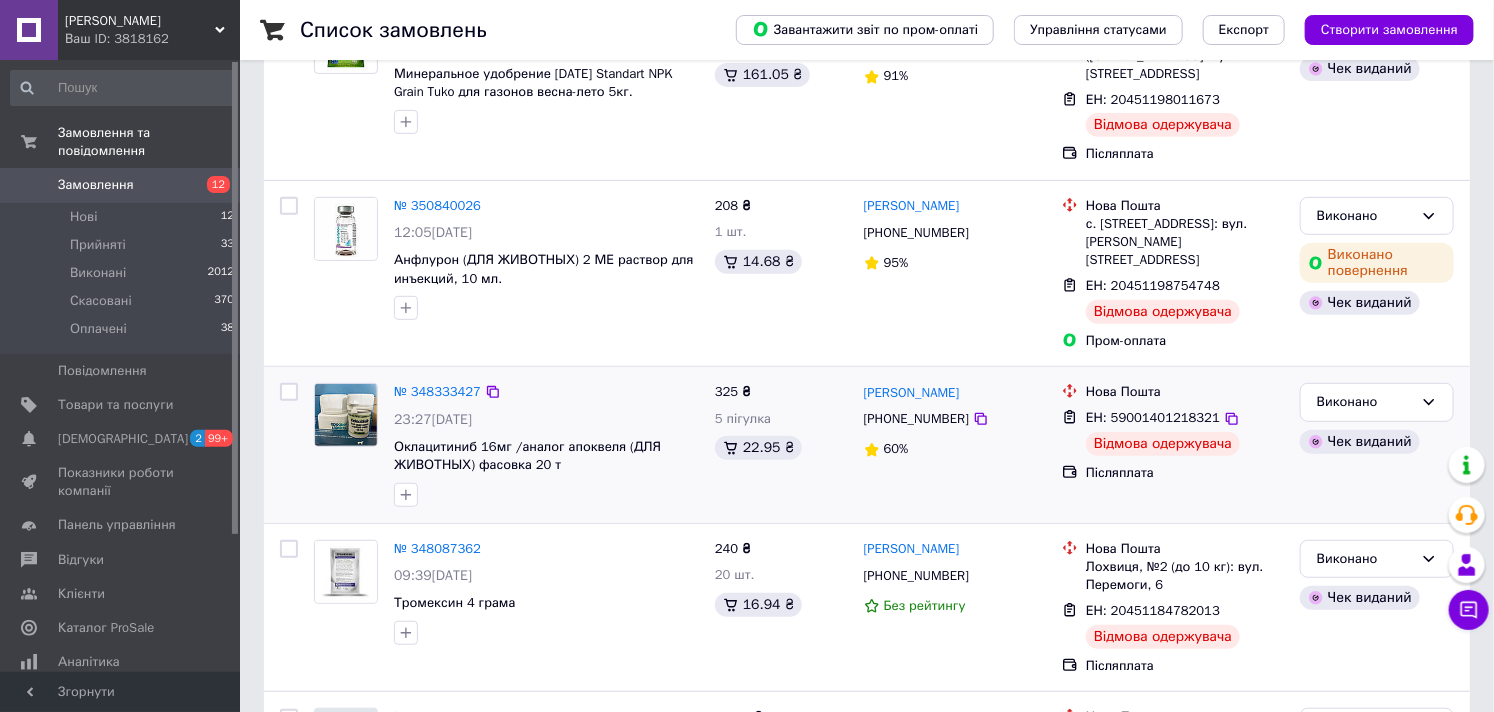 scroll, scrollTop: 333, scrollLeft: 0, axis: vertical 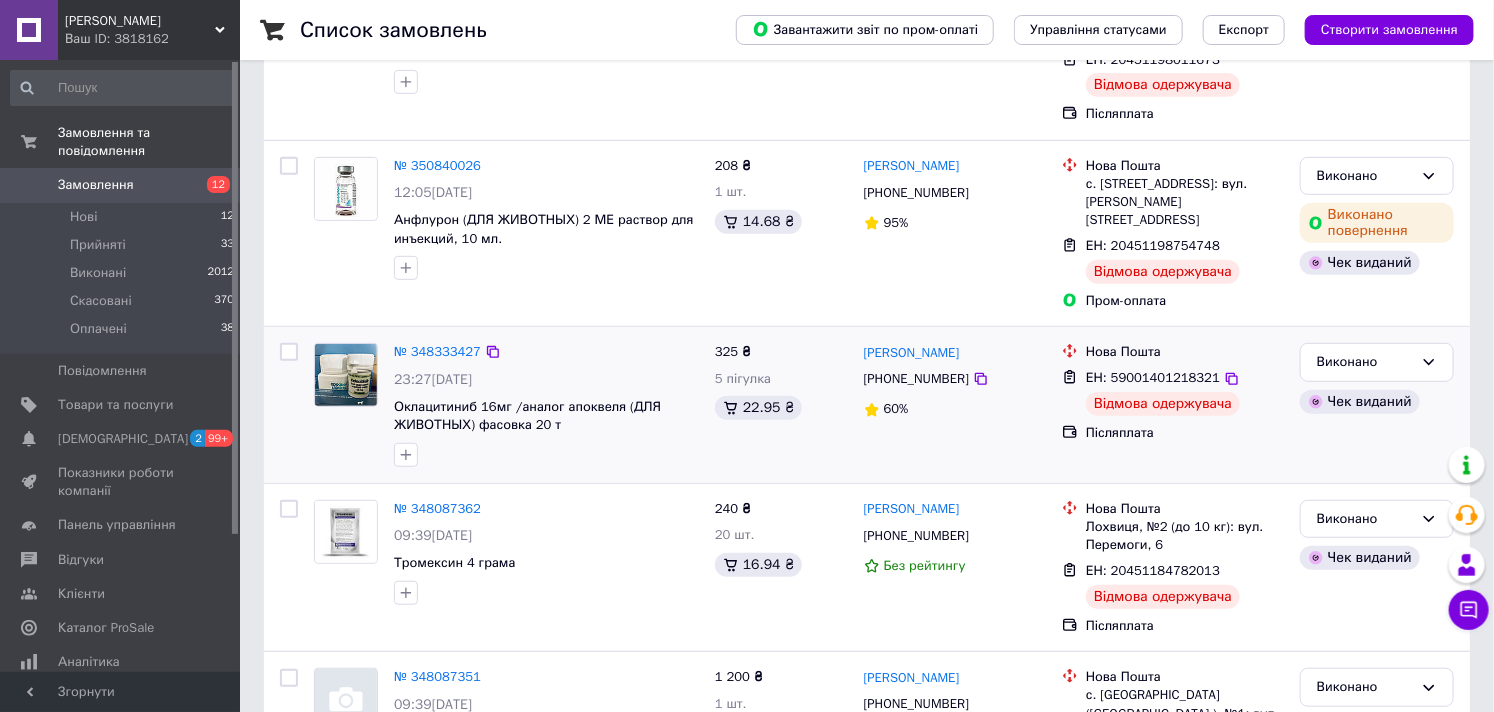 drag, startPoint x: 970, startPoint y: 340, endPoint x: 854, endPoint y: 340, distance: 116 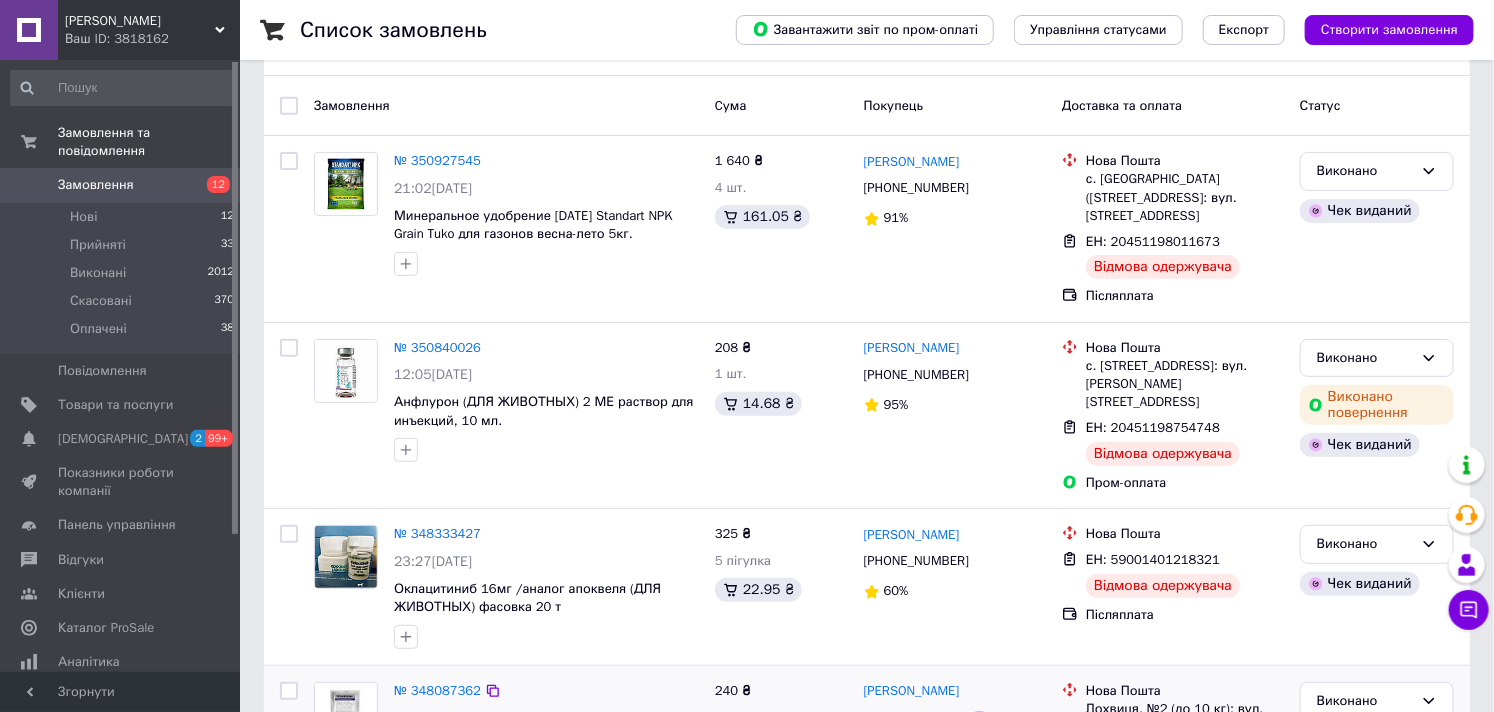 scroll, scrollTop: 111, scrollLeft: 0, axis: vertical 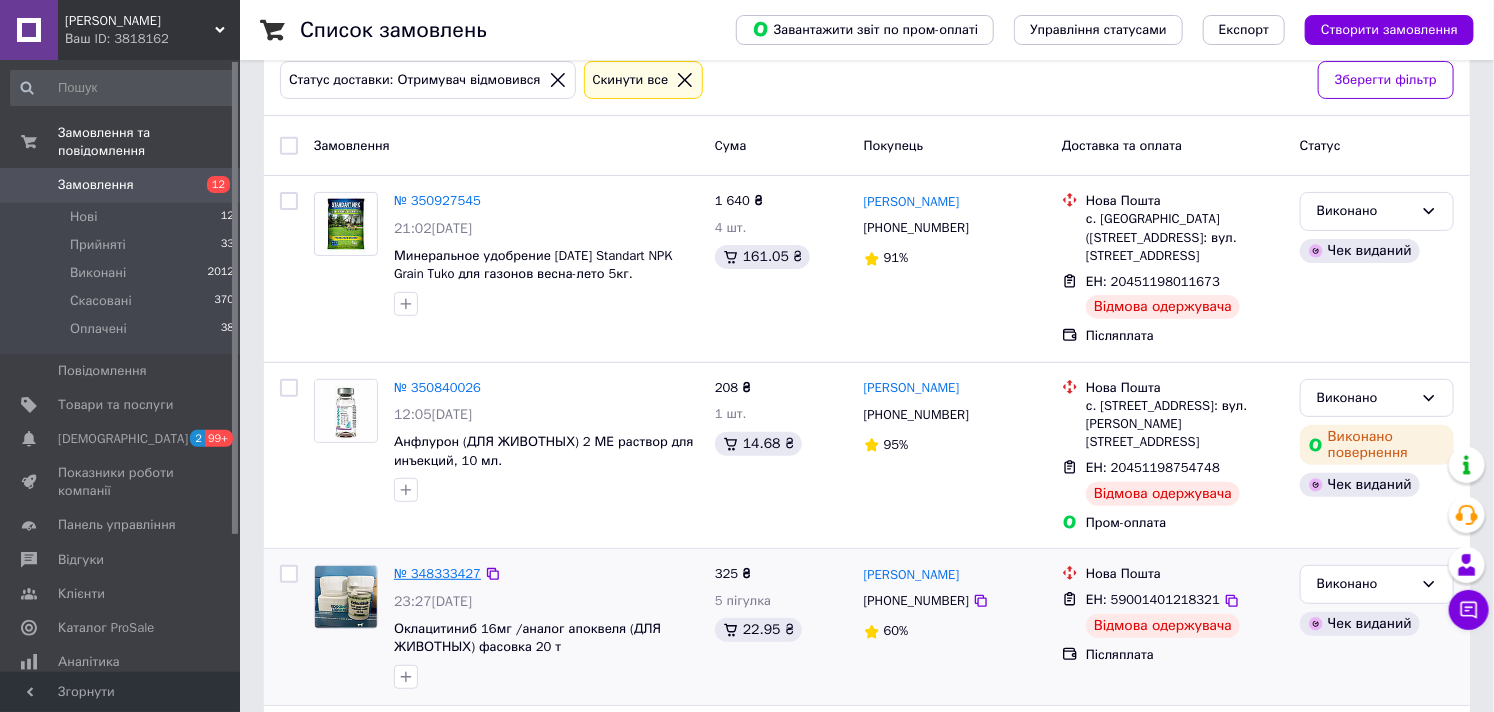 click on "№ 348333427" at bounding box center [437, 573] 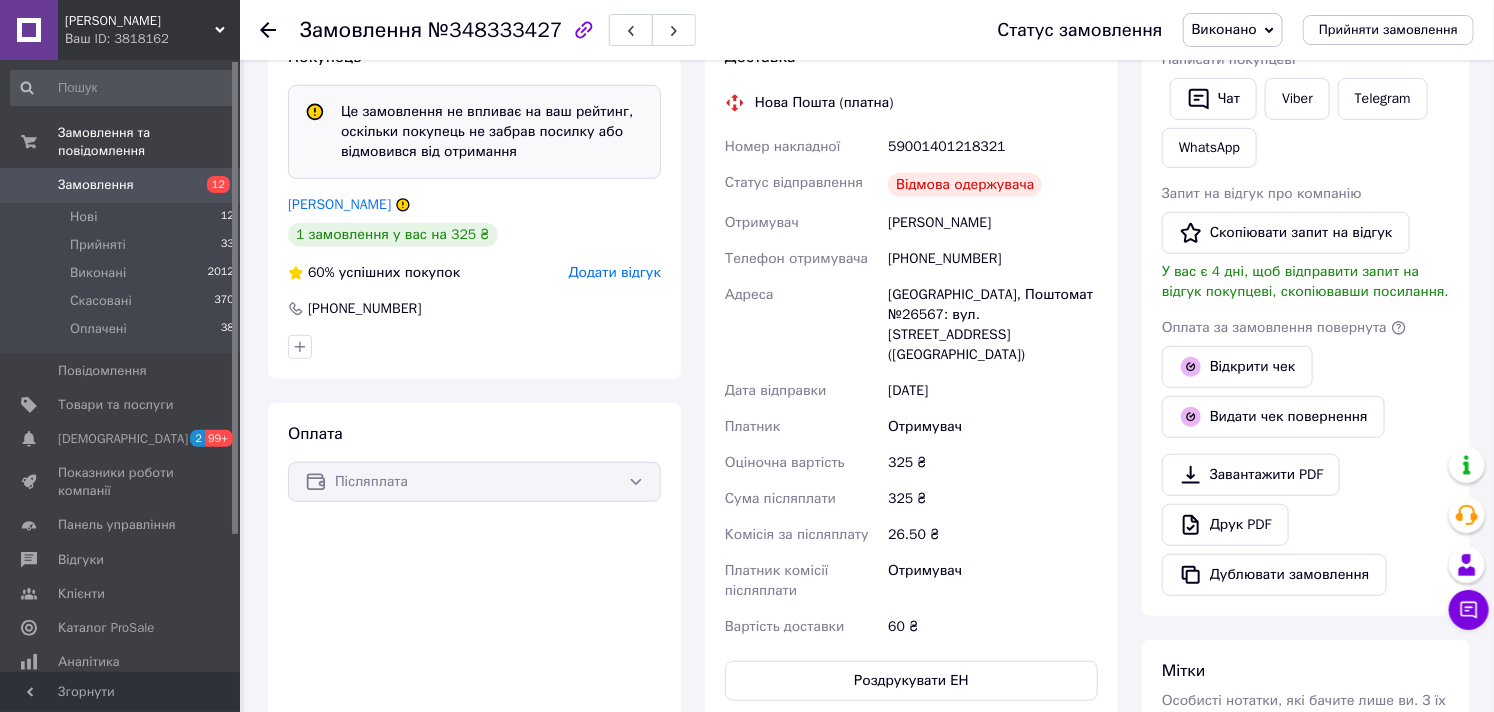 scroll, scrollTop: 444, scrollLeft: 0, axis: vertical 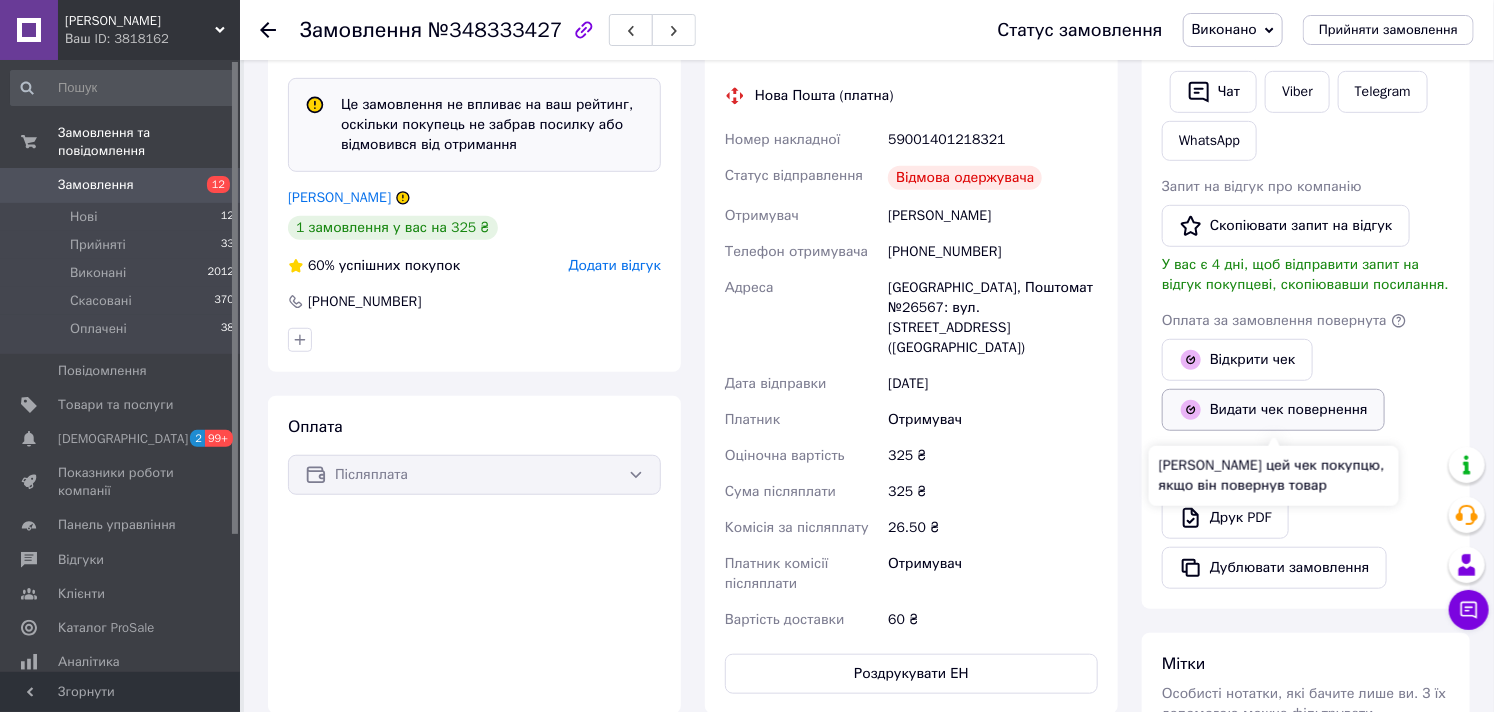 click on "Видати чек повернення" at bounding box center [1273, 410] 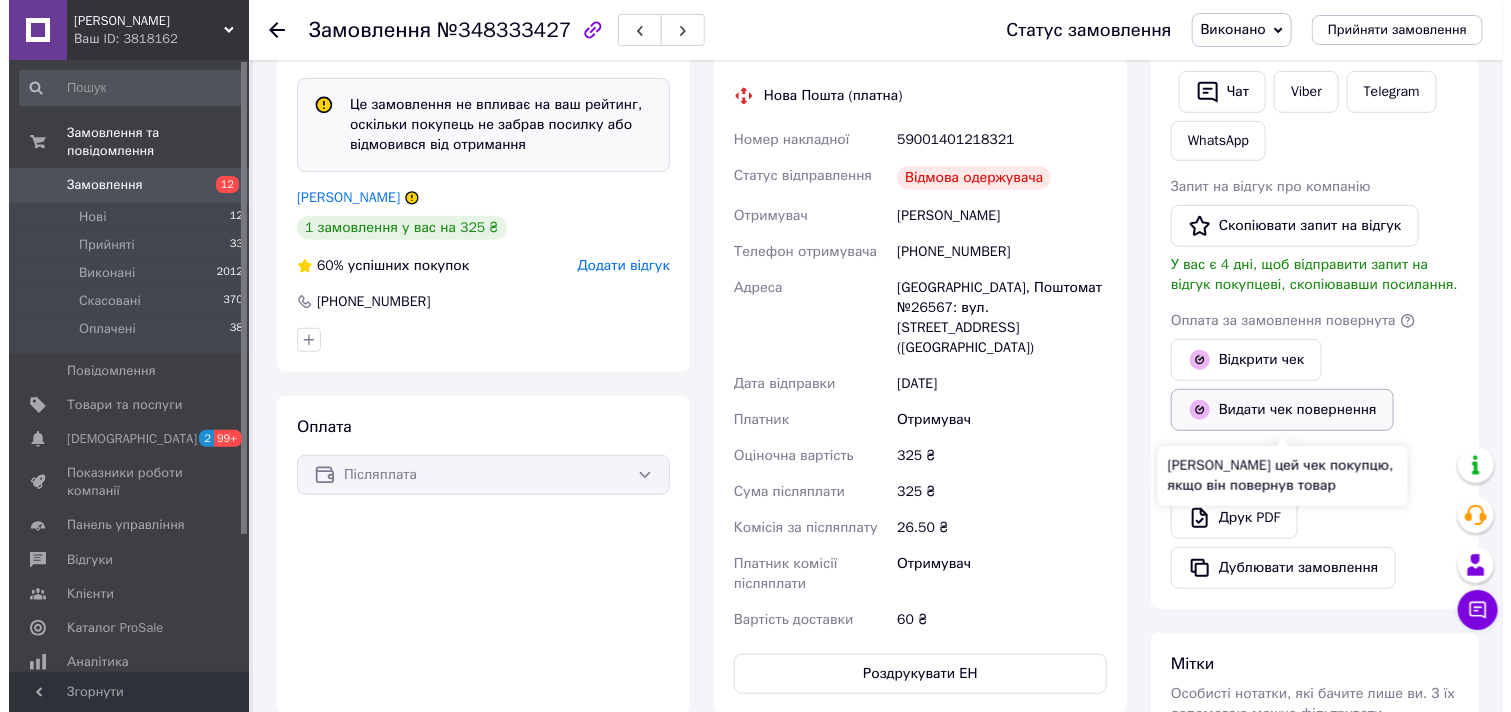 scroll, scrollTop: 404, scrollLeft: 0, axis: vertical 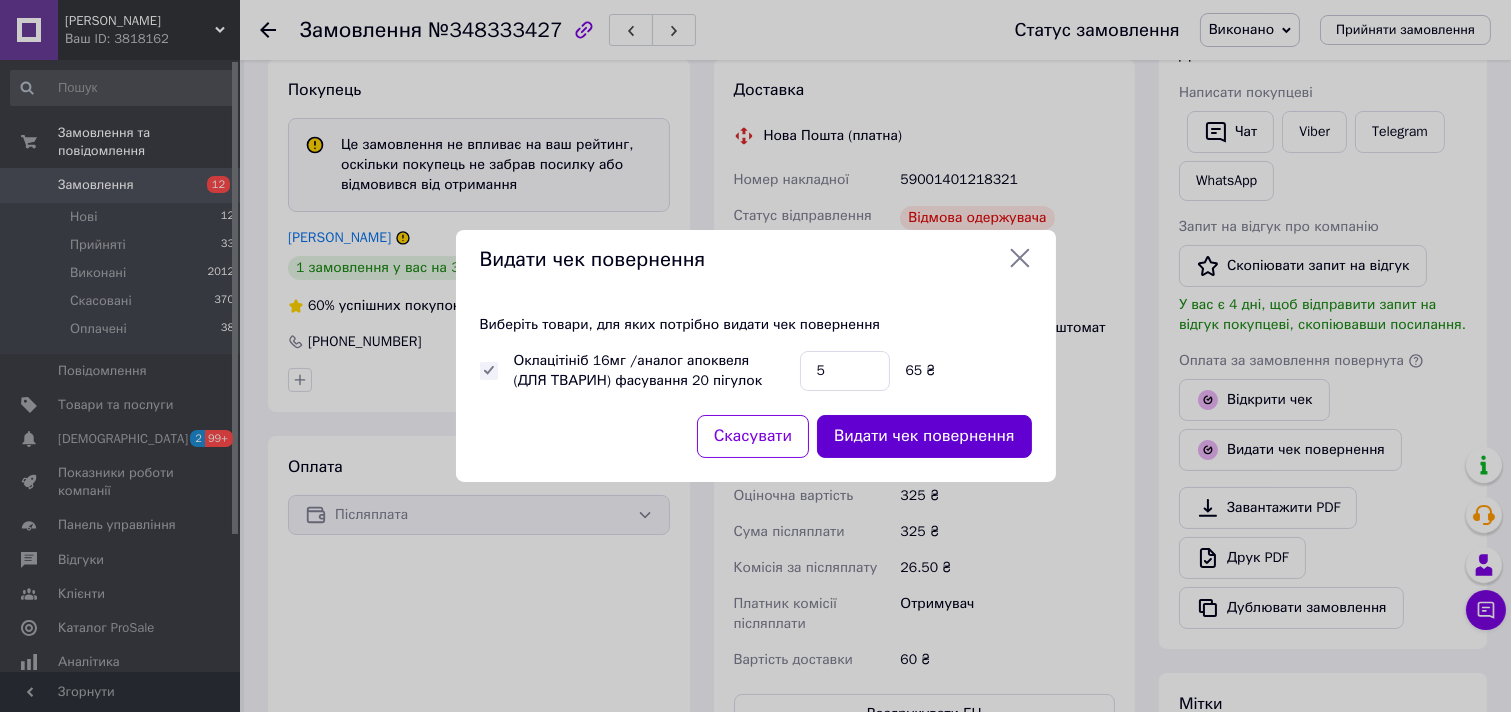 click on "Видати чек повернення" at bounding box center (924, 436) 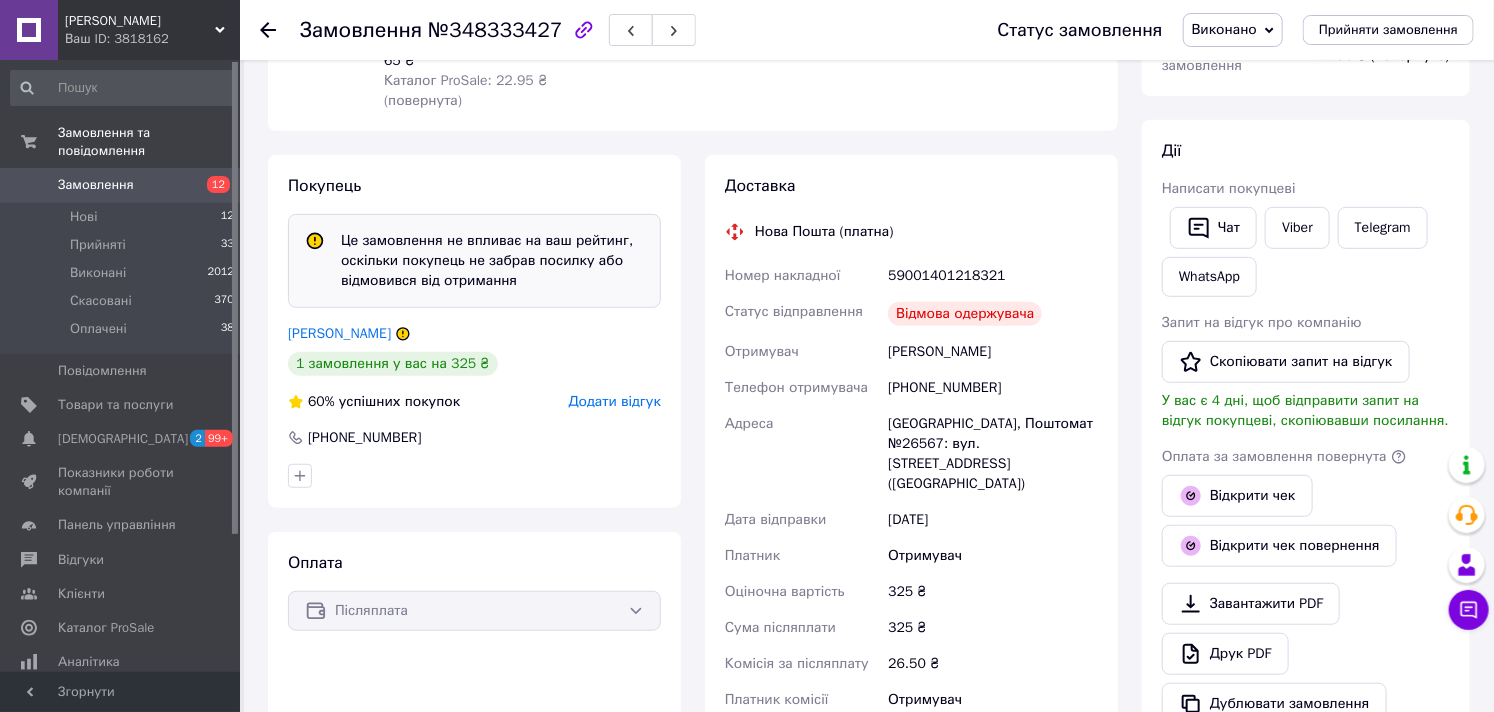 scroll, scrollTop: 0, scrollLeft: 0, axis: both 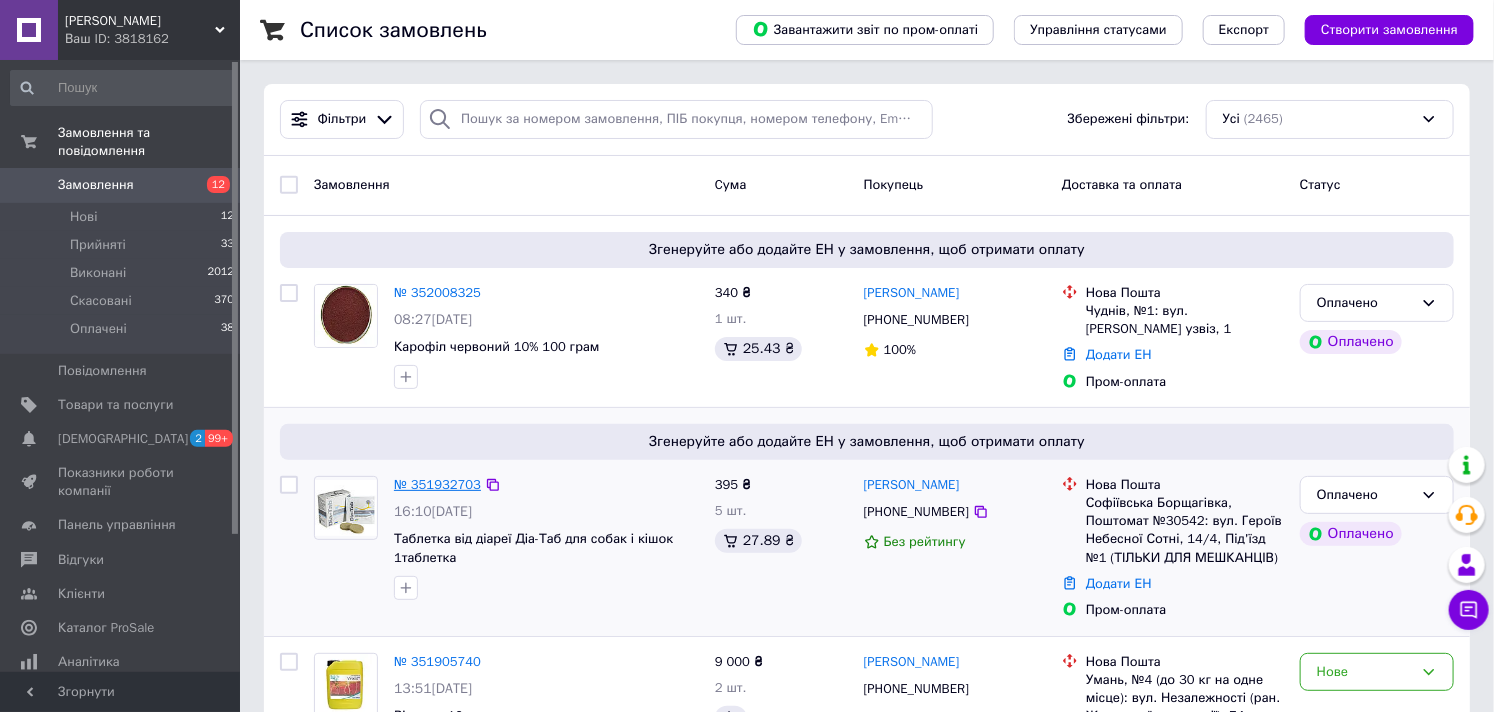click on "№ 351932703" at bounding box center [437, 484] 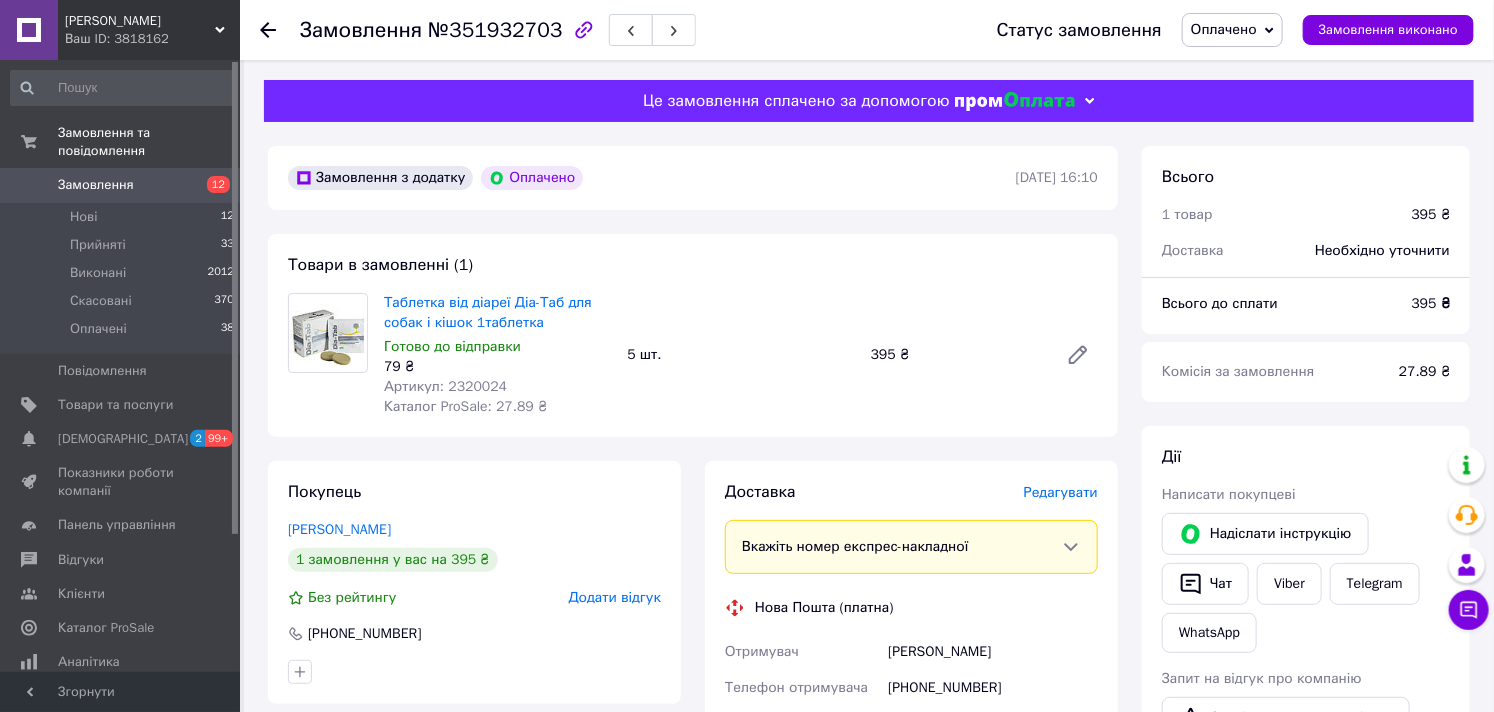 click on "Редагувати" at bounding box center [1061, 492] 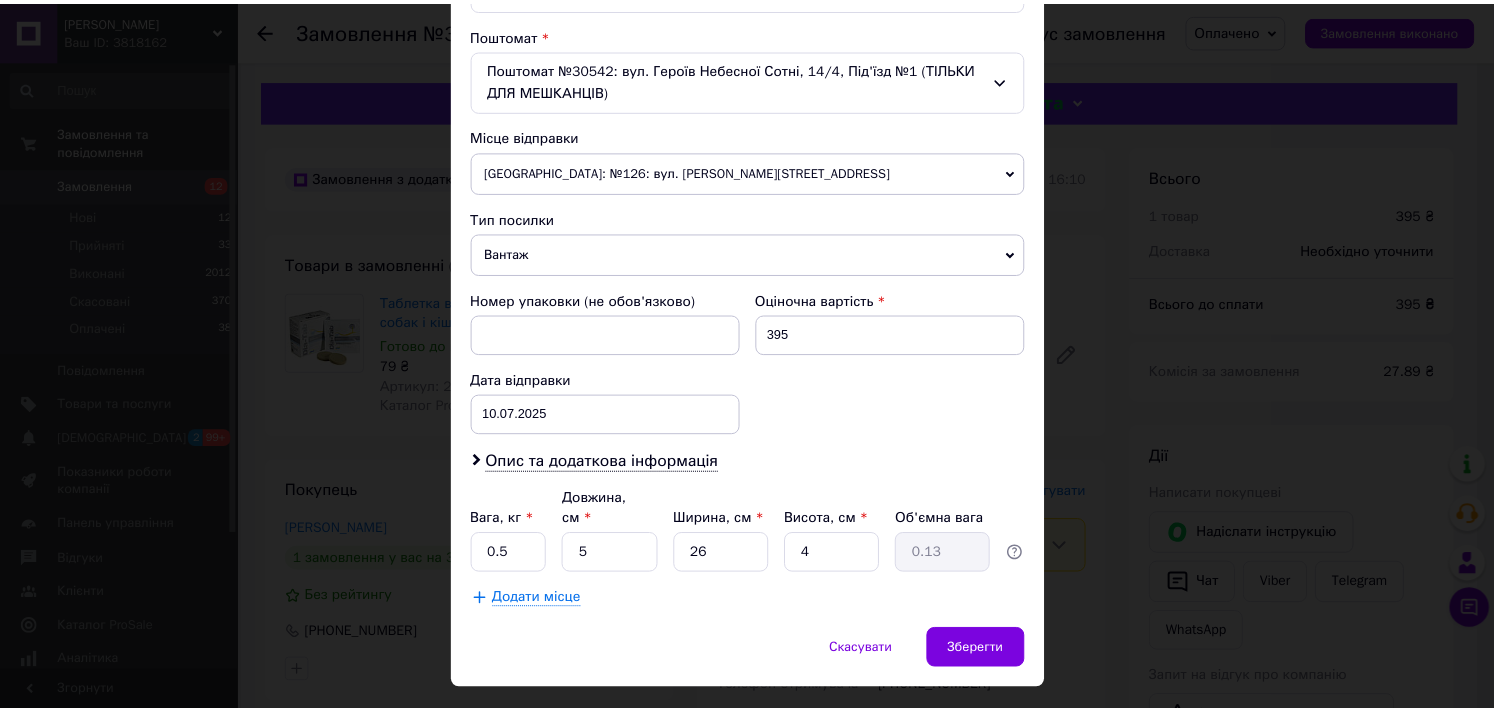 scroll, scrollTop: 640, scrollLeft: 0, axis: vertical 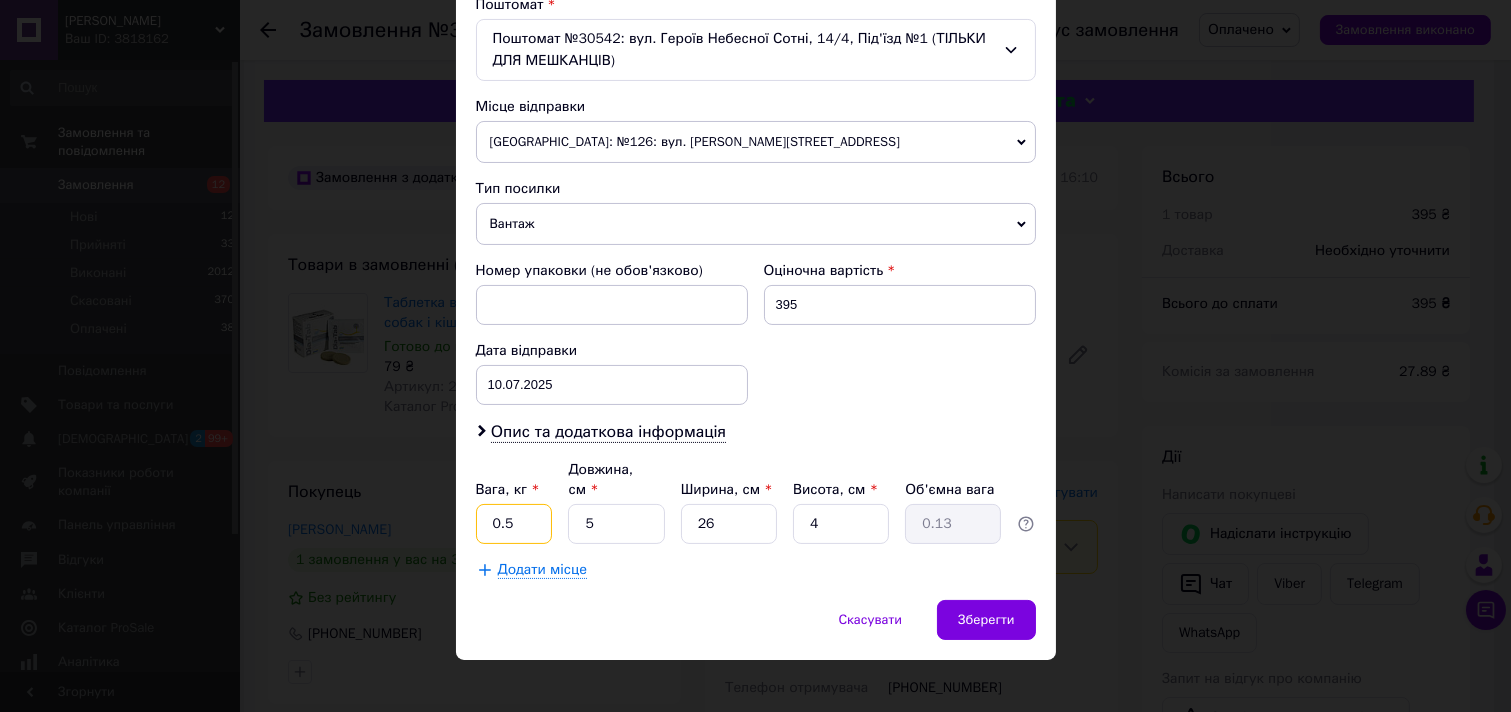 drag, startPoint x: 510, startPoint y: 503, endPoint x: 500, endPoint y: 500, distance: 10.440307 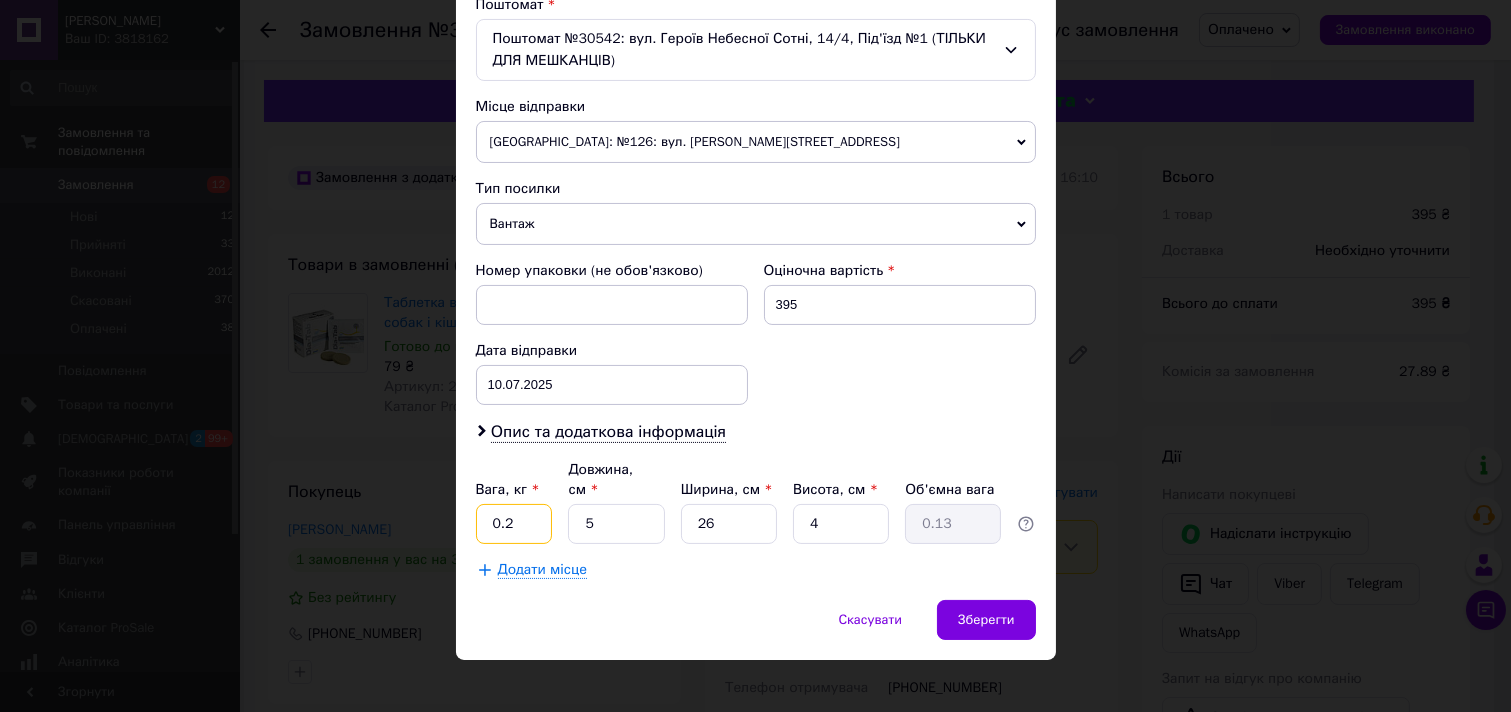 type on "0.2" 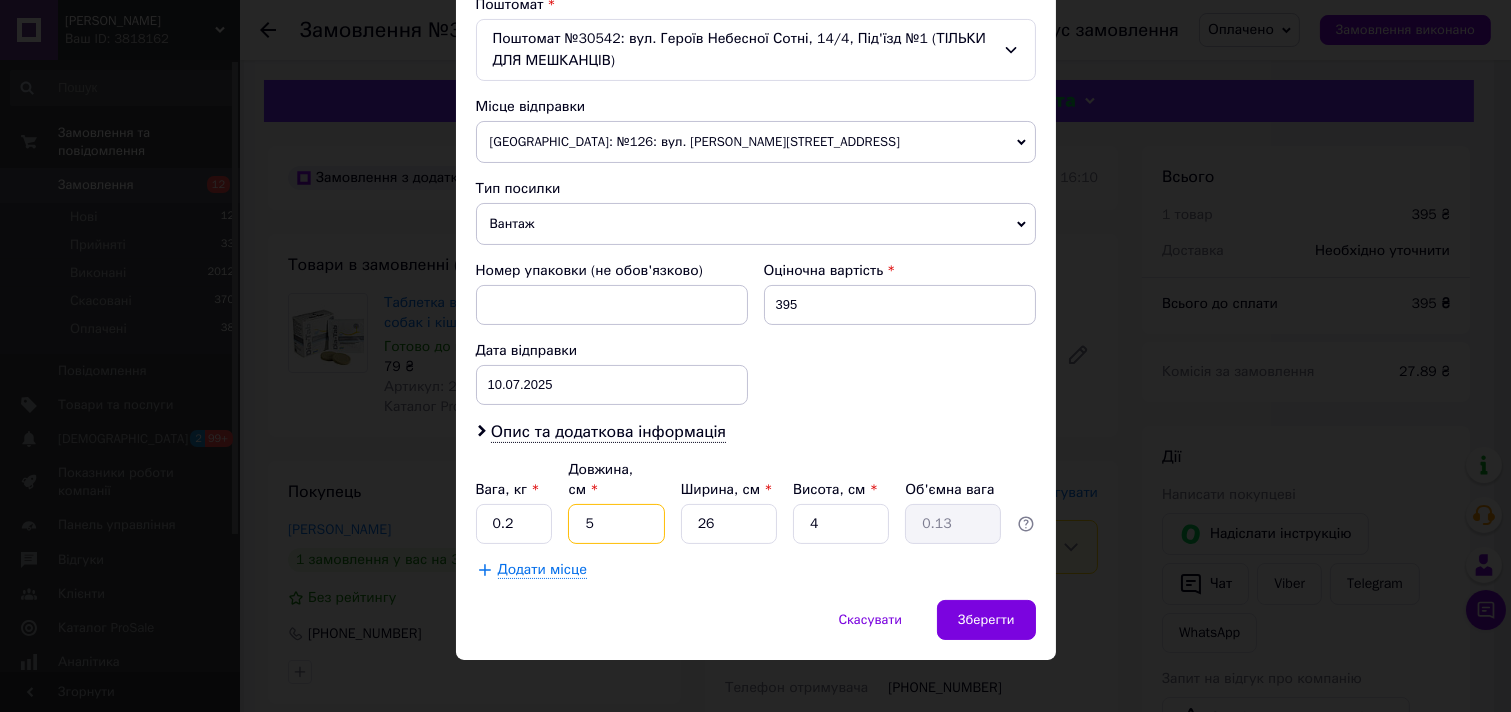 drag, startPoint x: 591, startPoint y: 513, endPoint x: 578, endPoint y: 517, distance: 13.601471 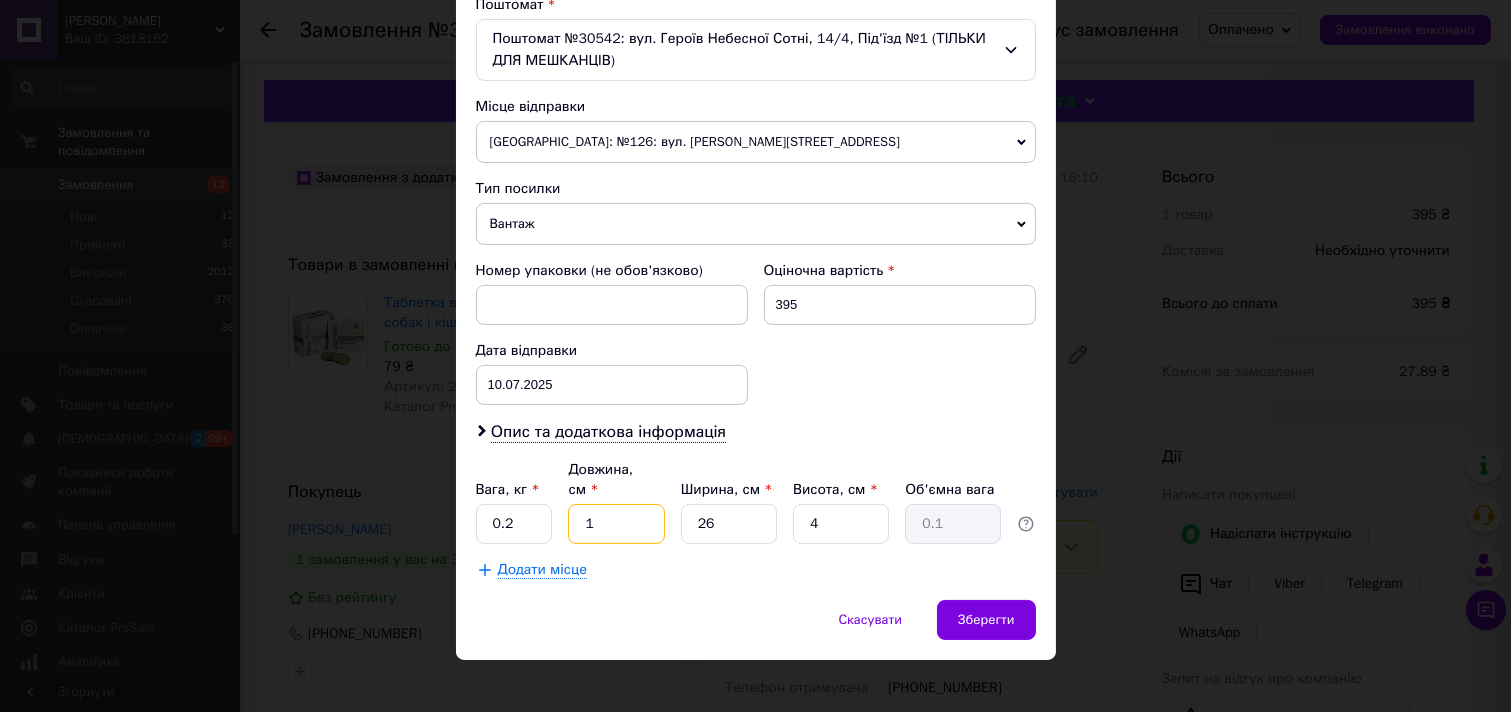 type on "10" 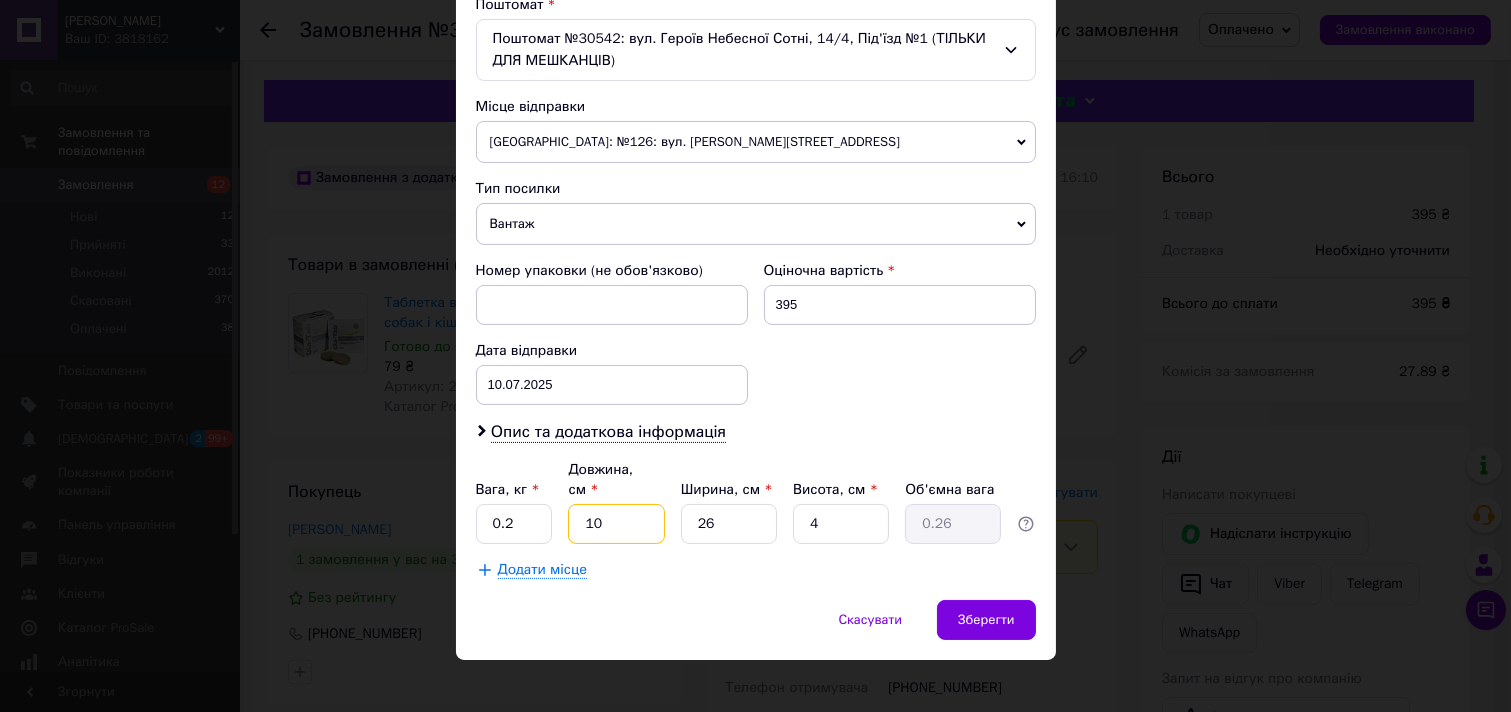 type on "10" 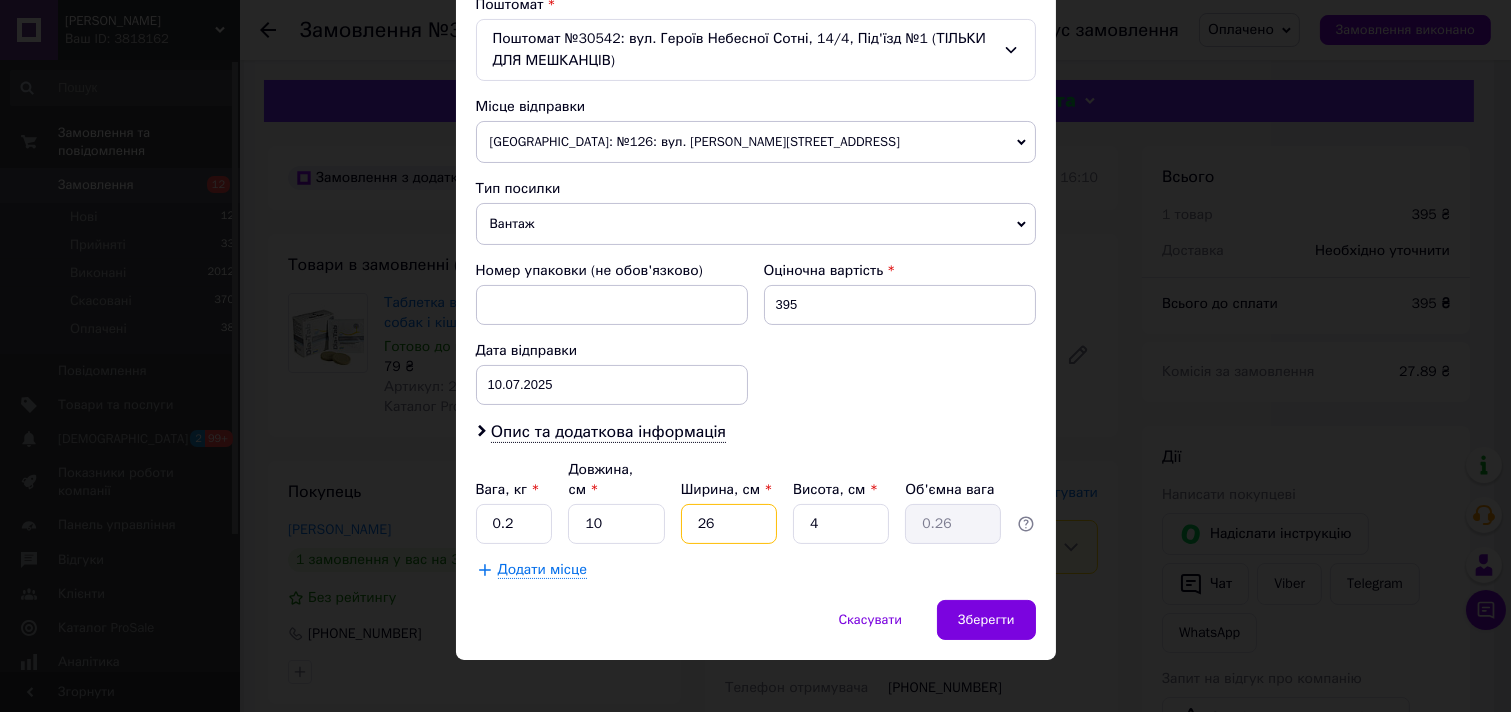 drag, startPoint x: 750, startPoint y: 518, endPoint x: 685, endPoint y: 517, distance: 65.00769 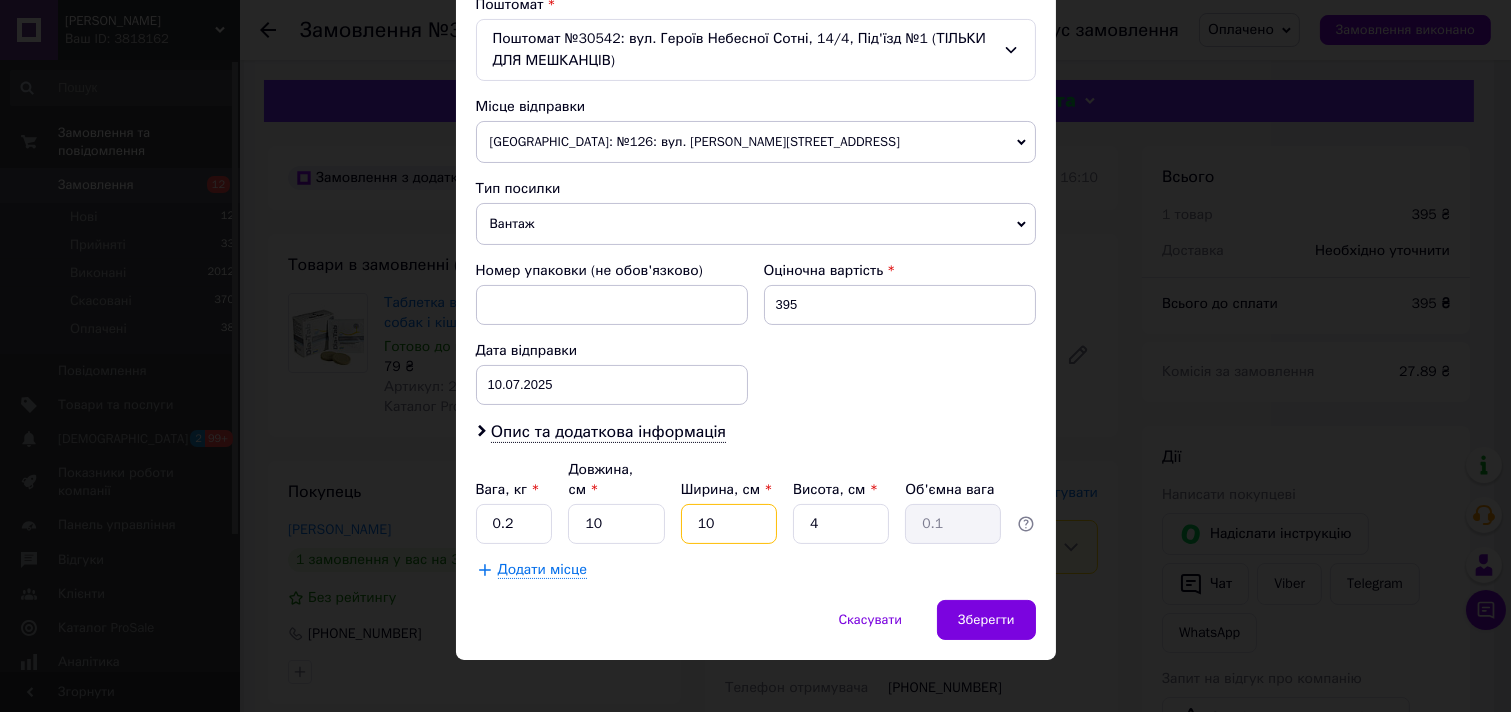 type on "10" 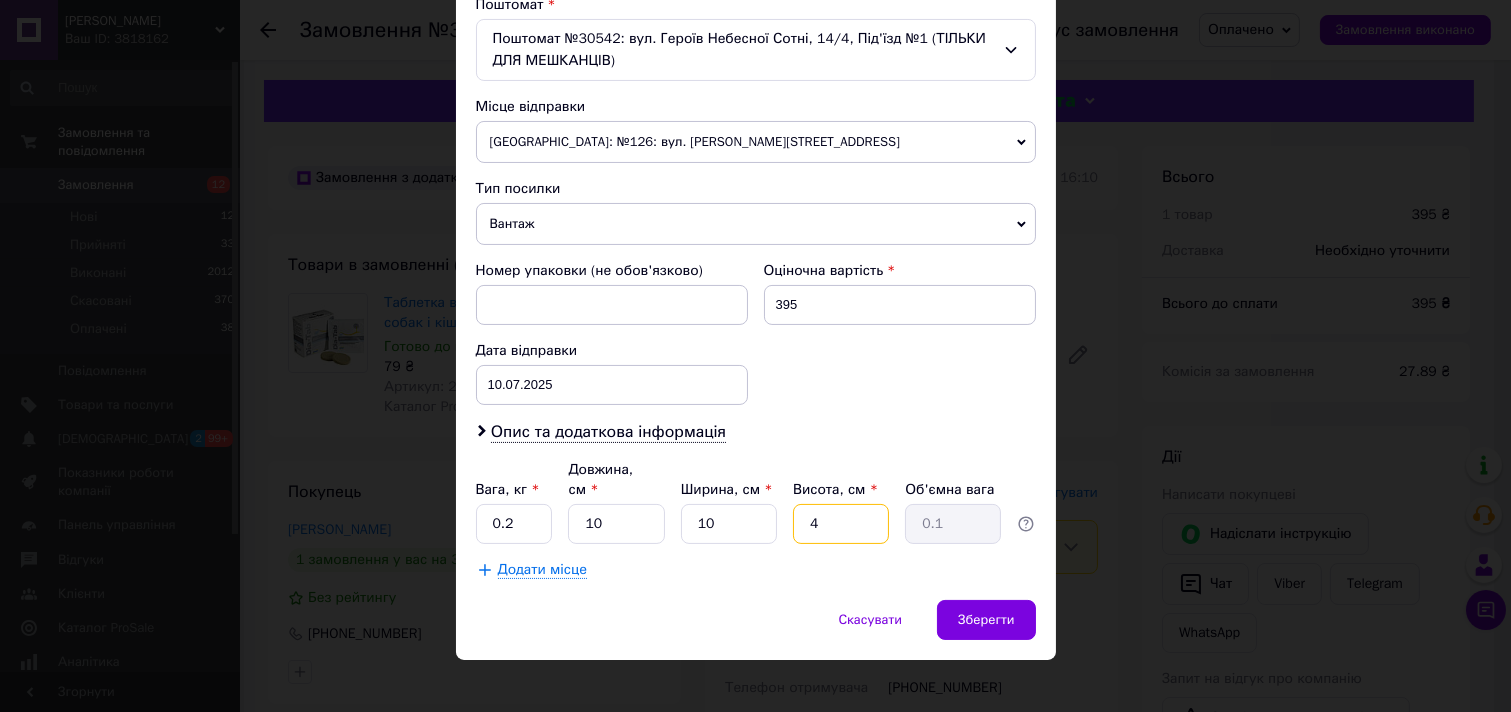 drag, startPoint x: 827, startPoint y: 515, endPoint x: 795, endPoint y: 517, distance: 32.06244 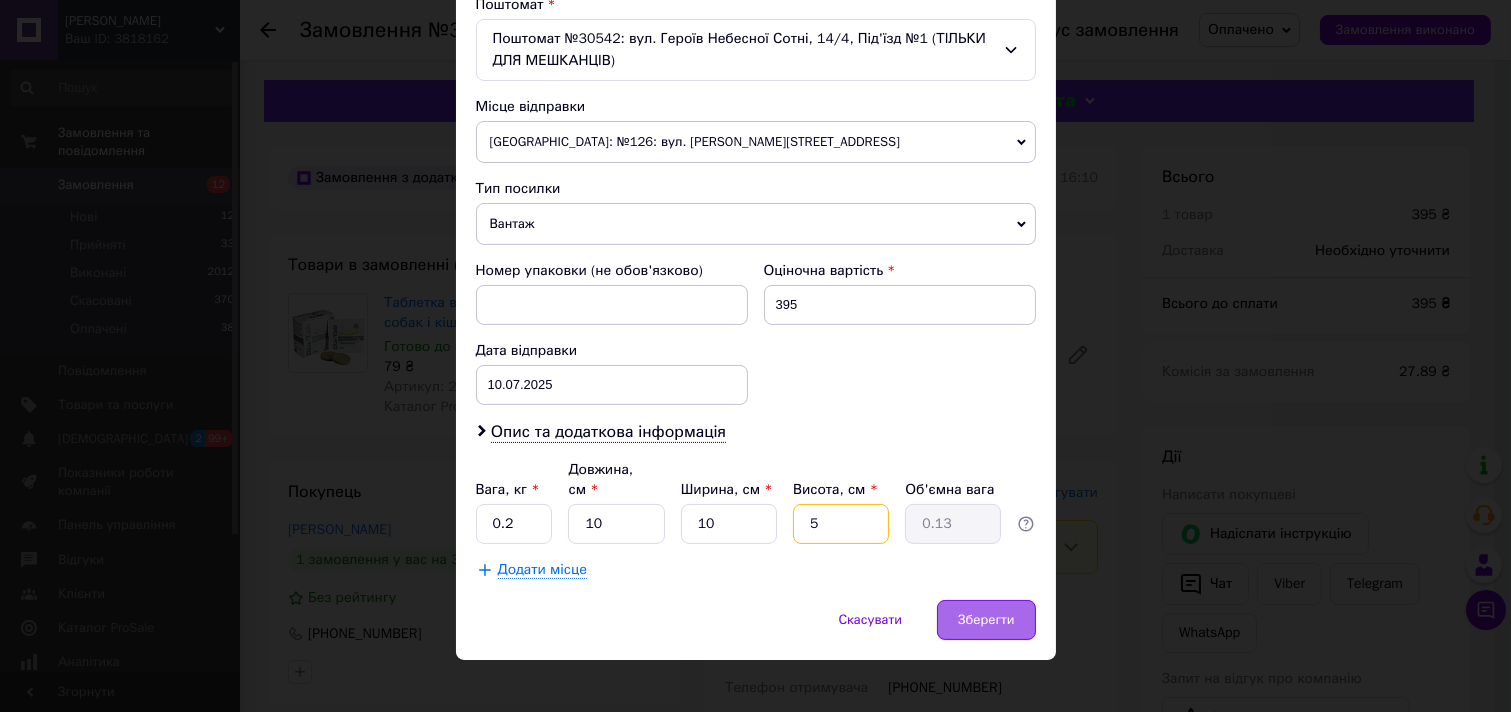 type on "5" 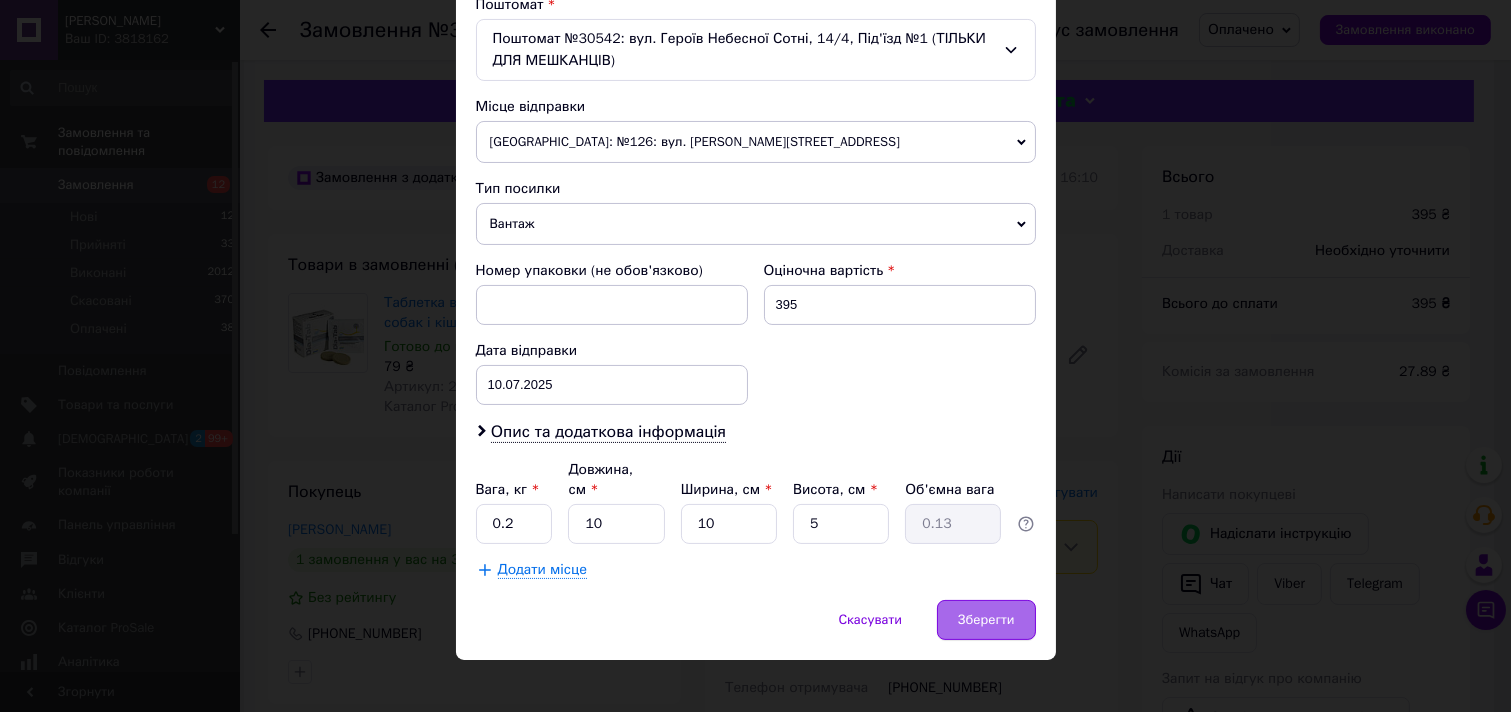 click on "Зберегти" at bounding box center (986, 620) 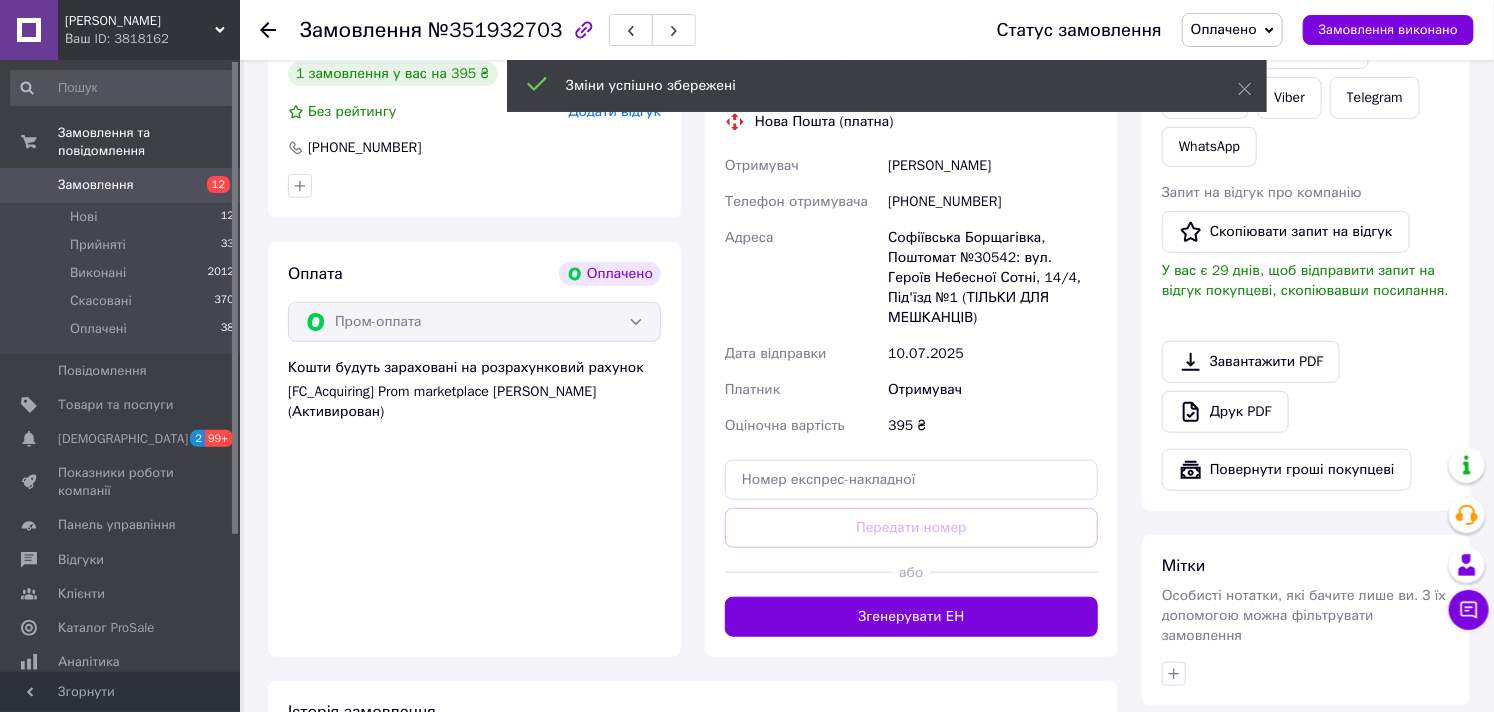 scroll, scrollTop: 555, scrollLeft: 0, axis: vertical 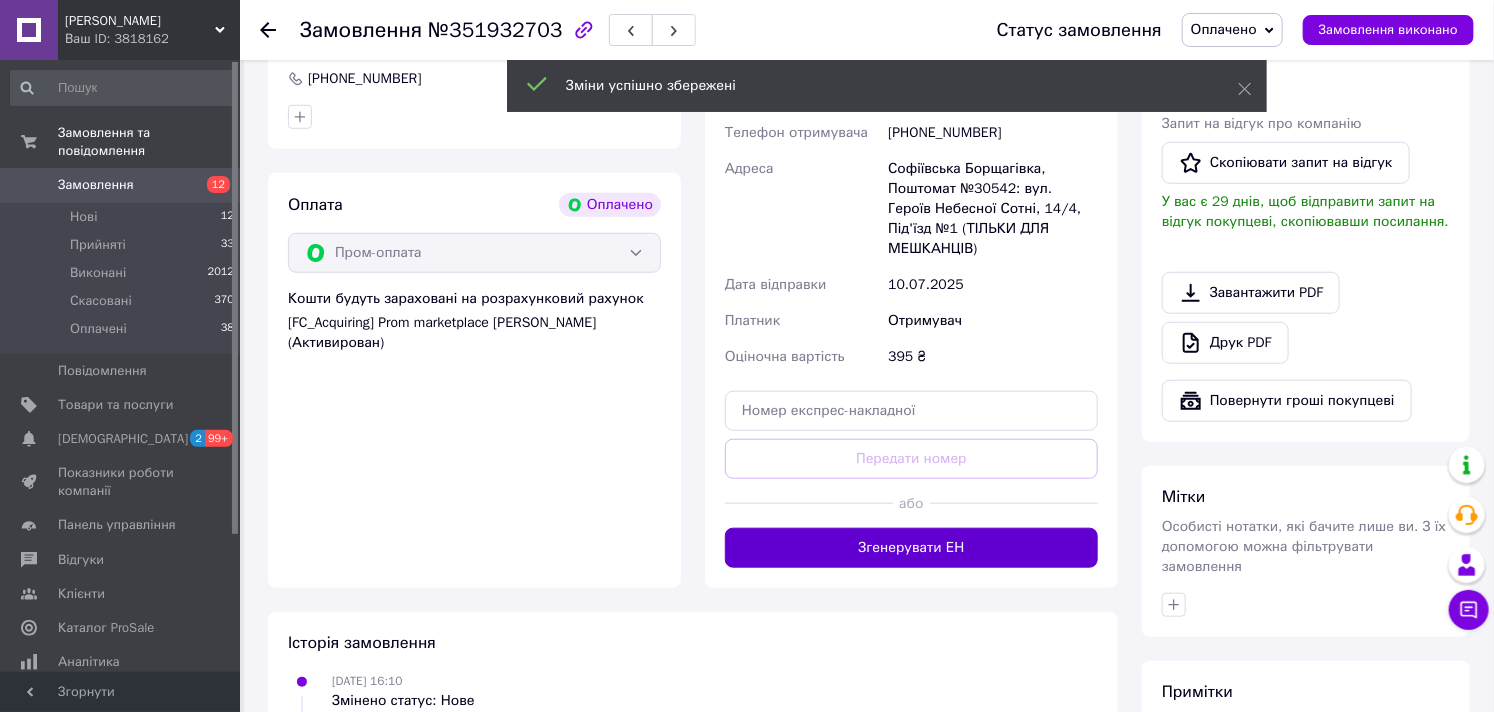 click on "Згенерувати ЕН" at bounding box center [911, 548] 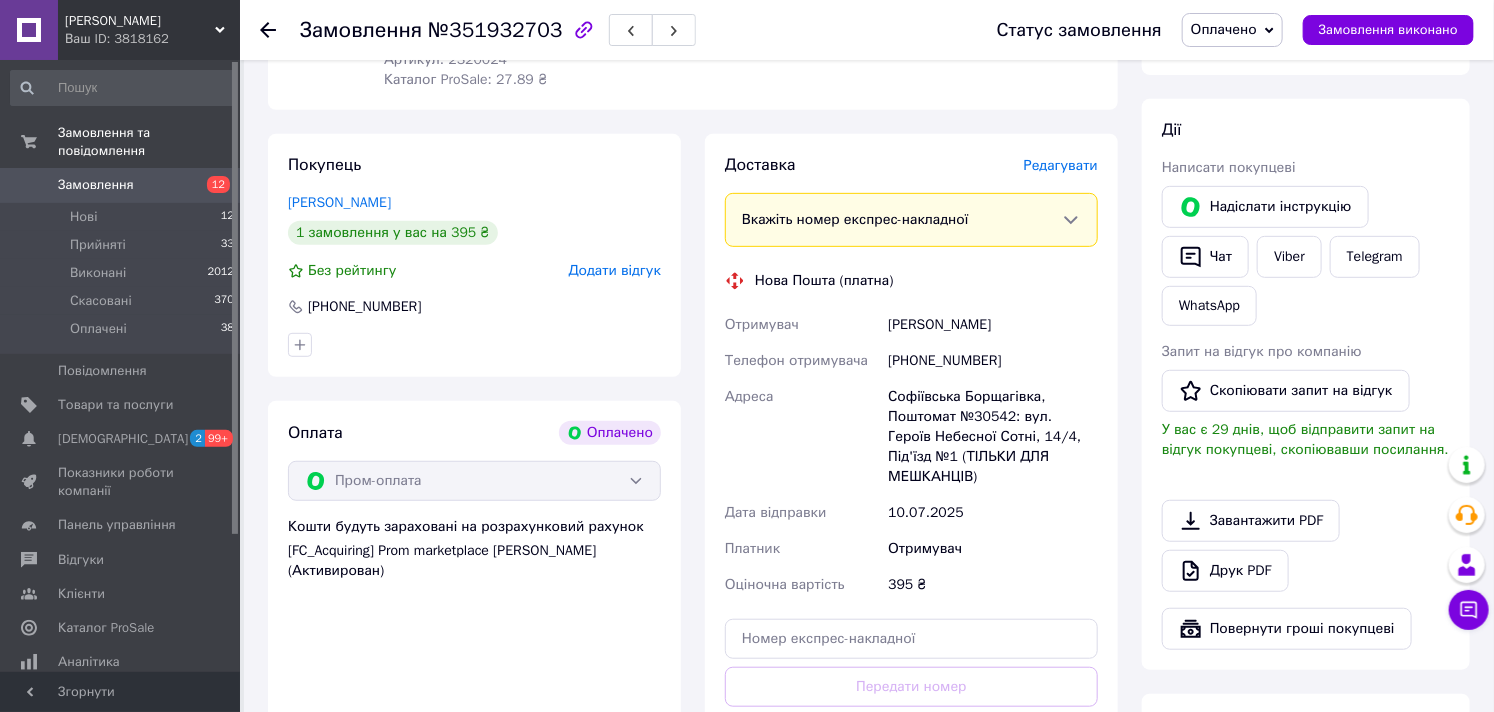 scroll, scrollTop: 0, scrollLeft: 0, axis: both 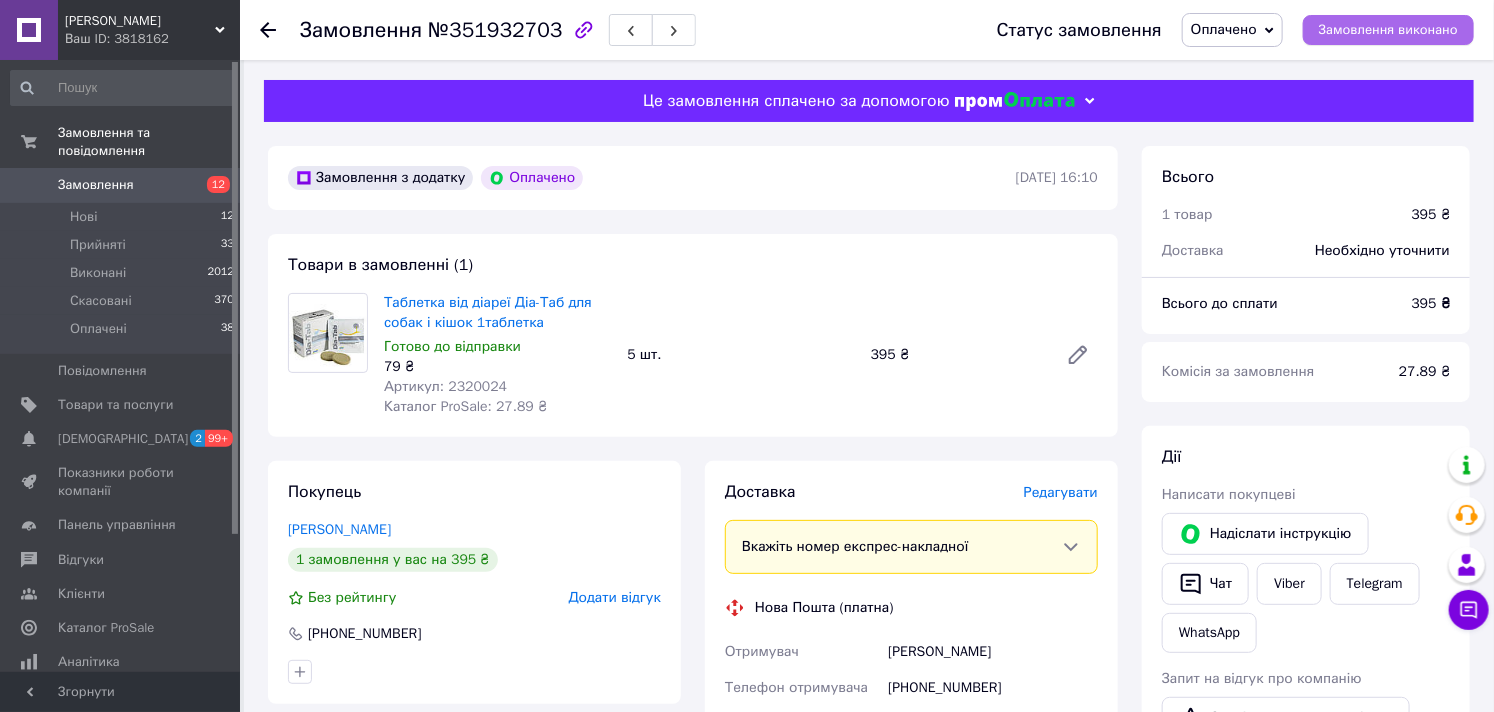 click on "Замовлення виконано" at bounding box center [1388, 30] 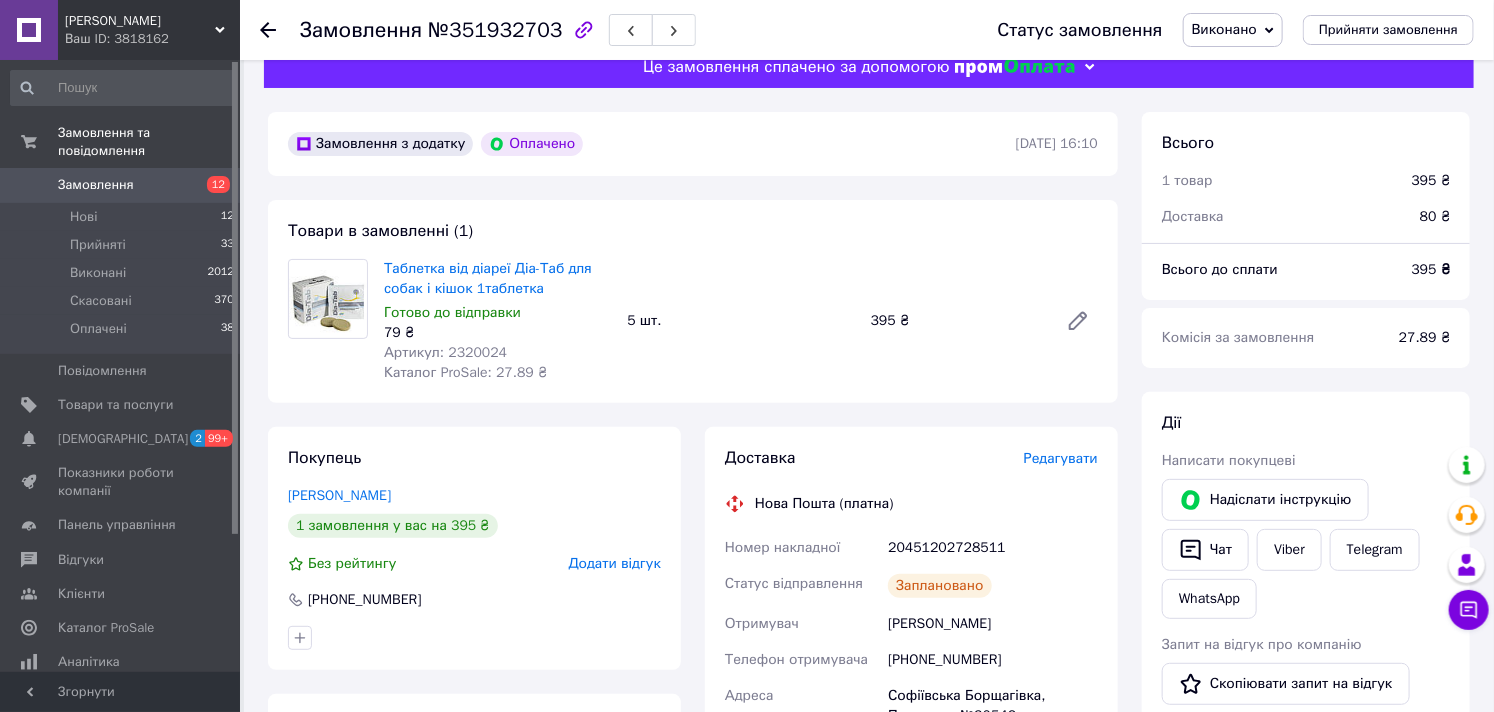 scroll, scrollTop: 0, scrollLeft: 0, axis: both 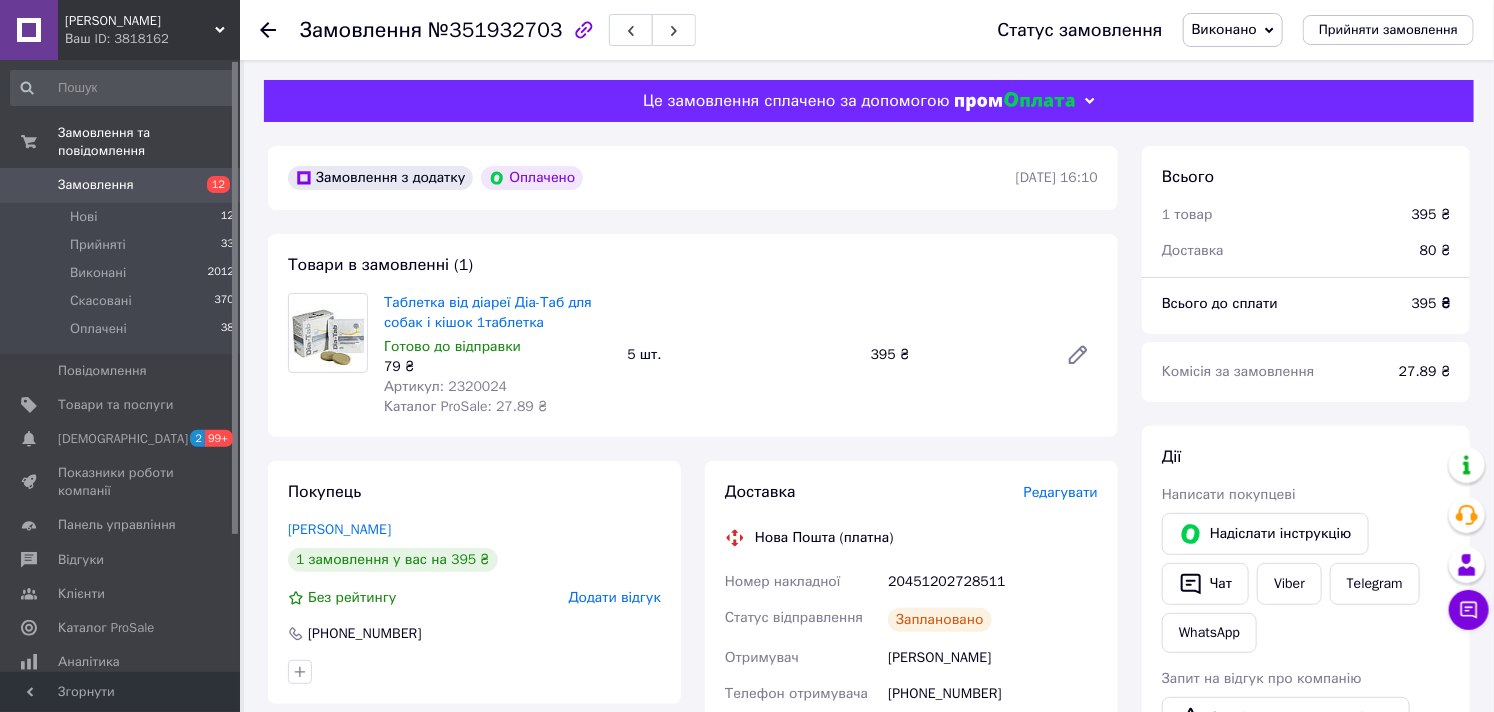 type 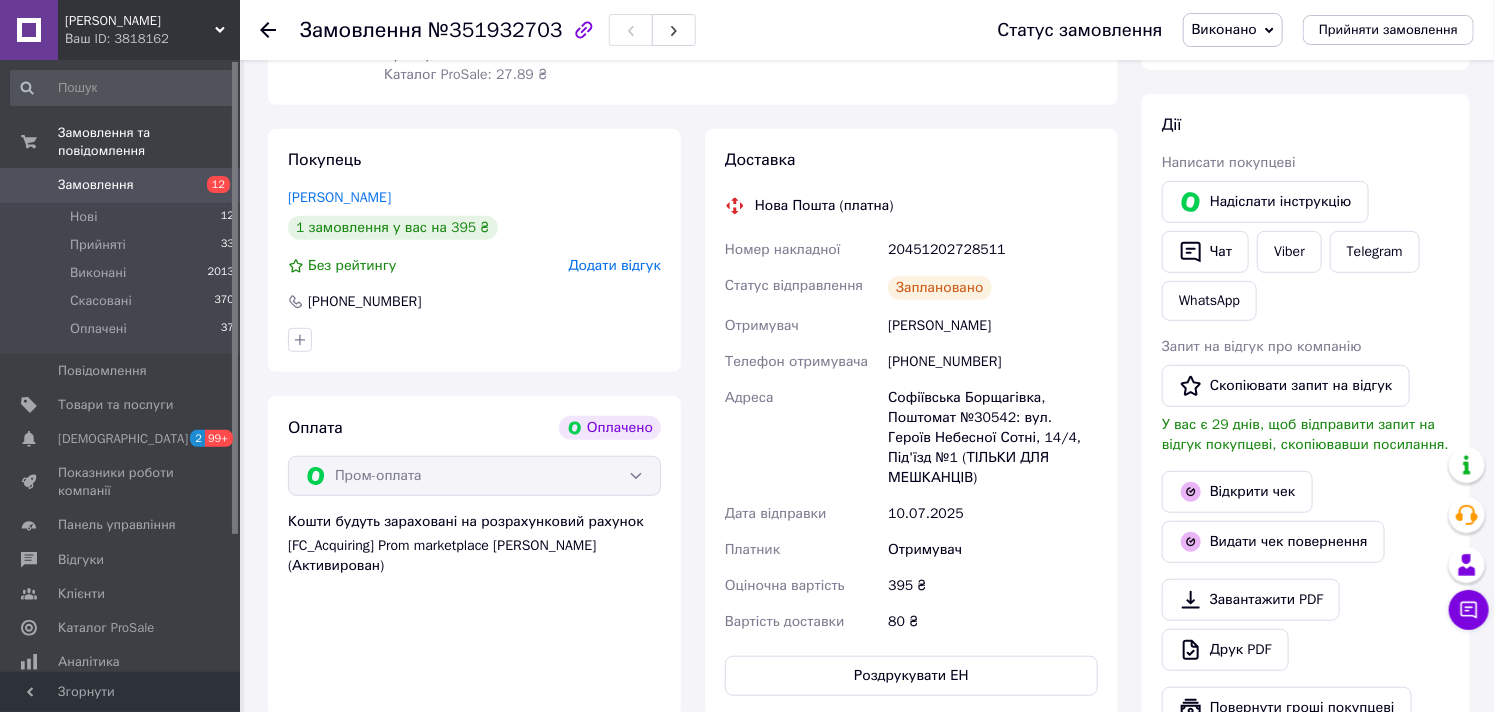 scroll, scrollTop: 333, scrollLeft: 0, axis: vertical 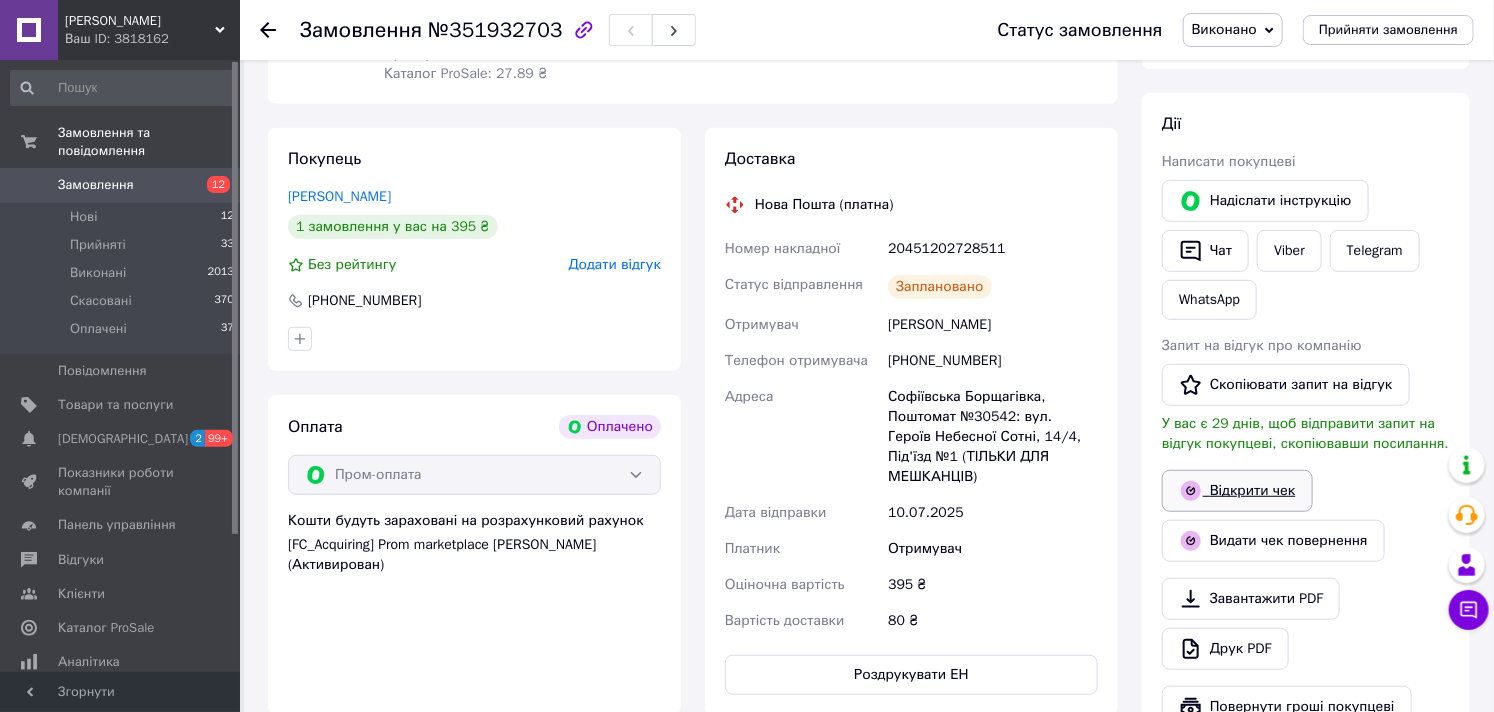 click on "Відкрити чек" at bounding box center [1237, 491] 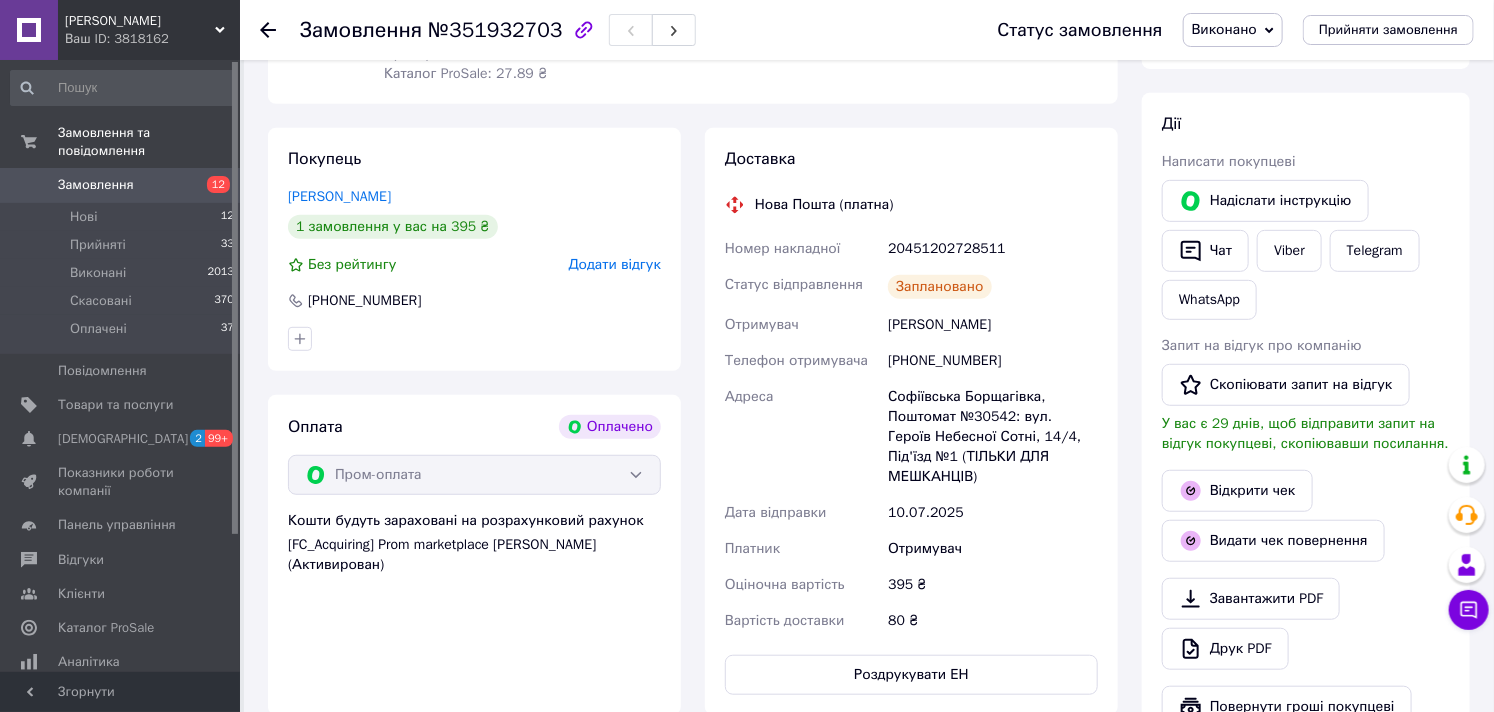 drag, startPoint x: 1021, startPoint y: 324, endPoint x: 882, endPoint y: 325, distance: 139.0036 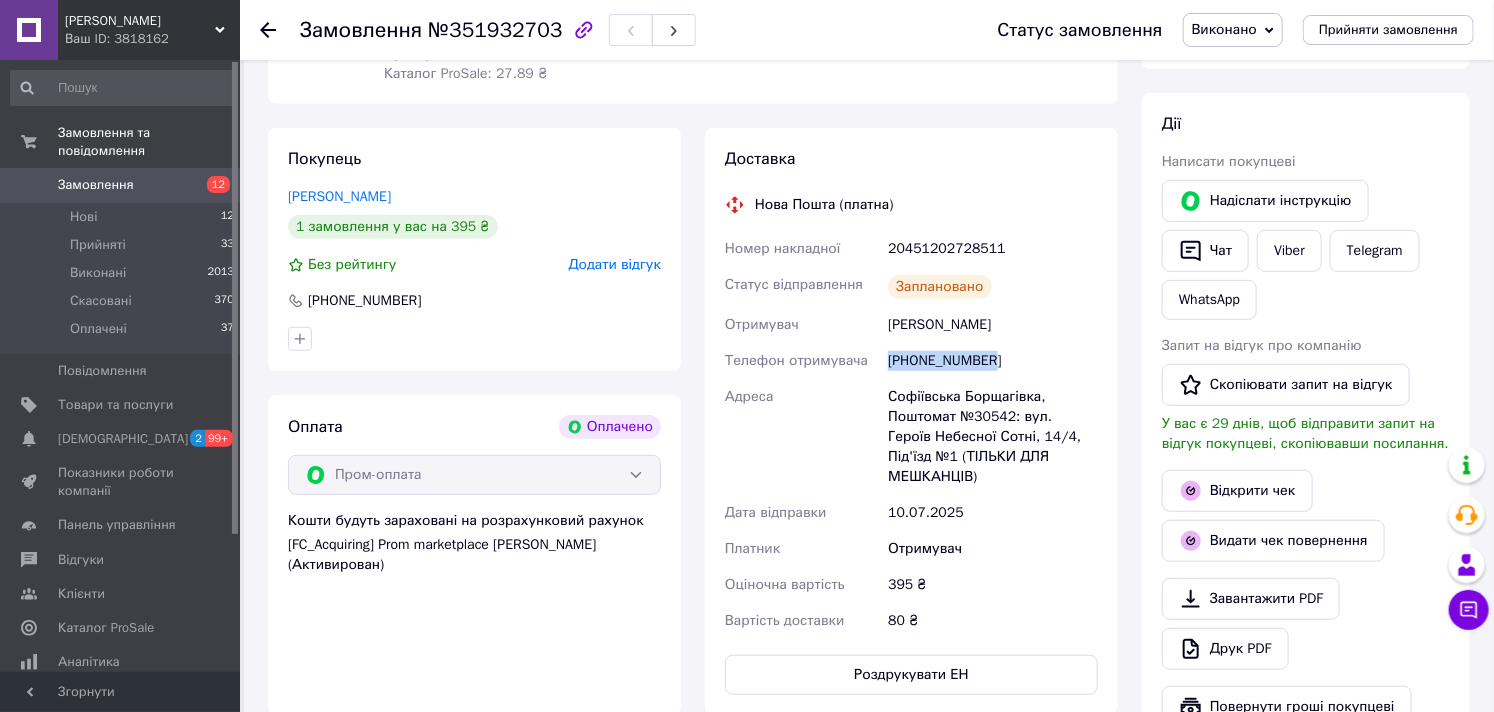 drag, startPoint x: 996, startPoint y: 361, endPoint x: 885, endPoint y: 360, distance: 111.0045 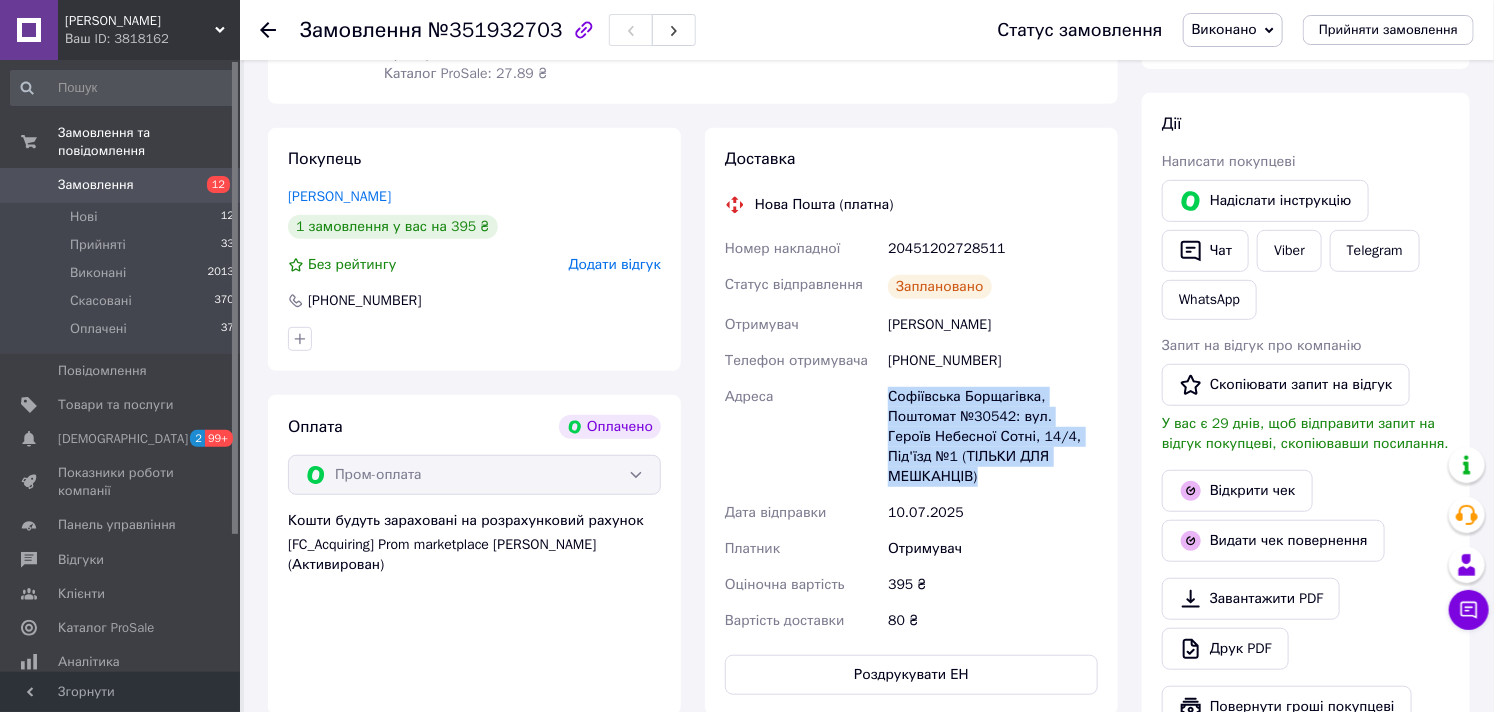 drag, startPoint x: 880, startPoint y: 386, endPoint x: 1083, endPoint y: 470, distance: 219.69296 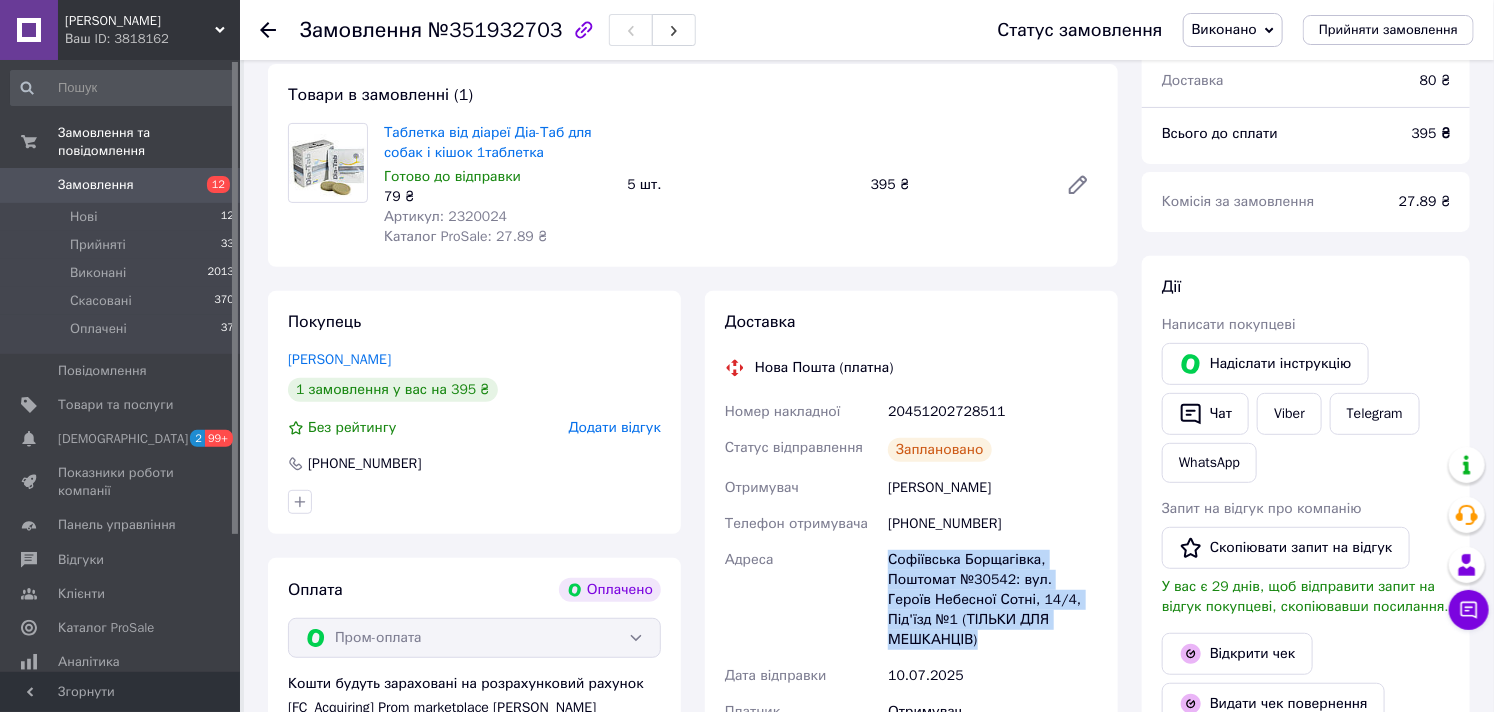scroll, scrollTop: 0, scrollLeft: 0, axis: both 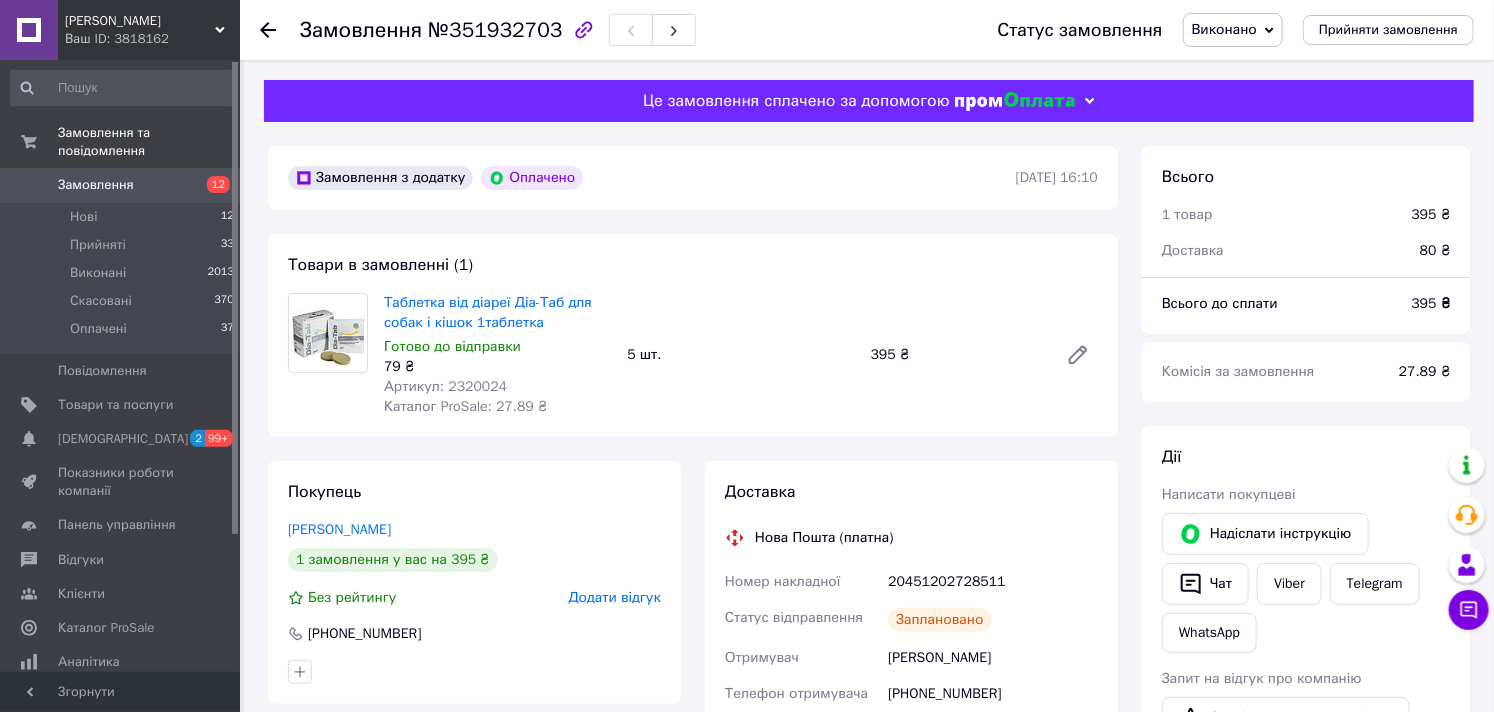click 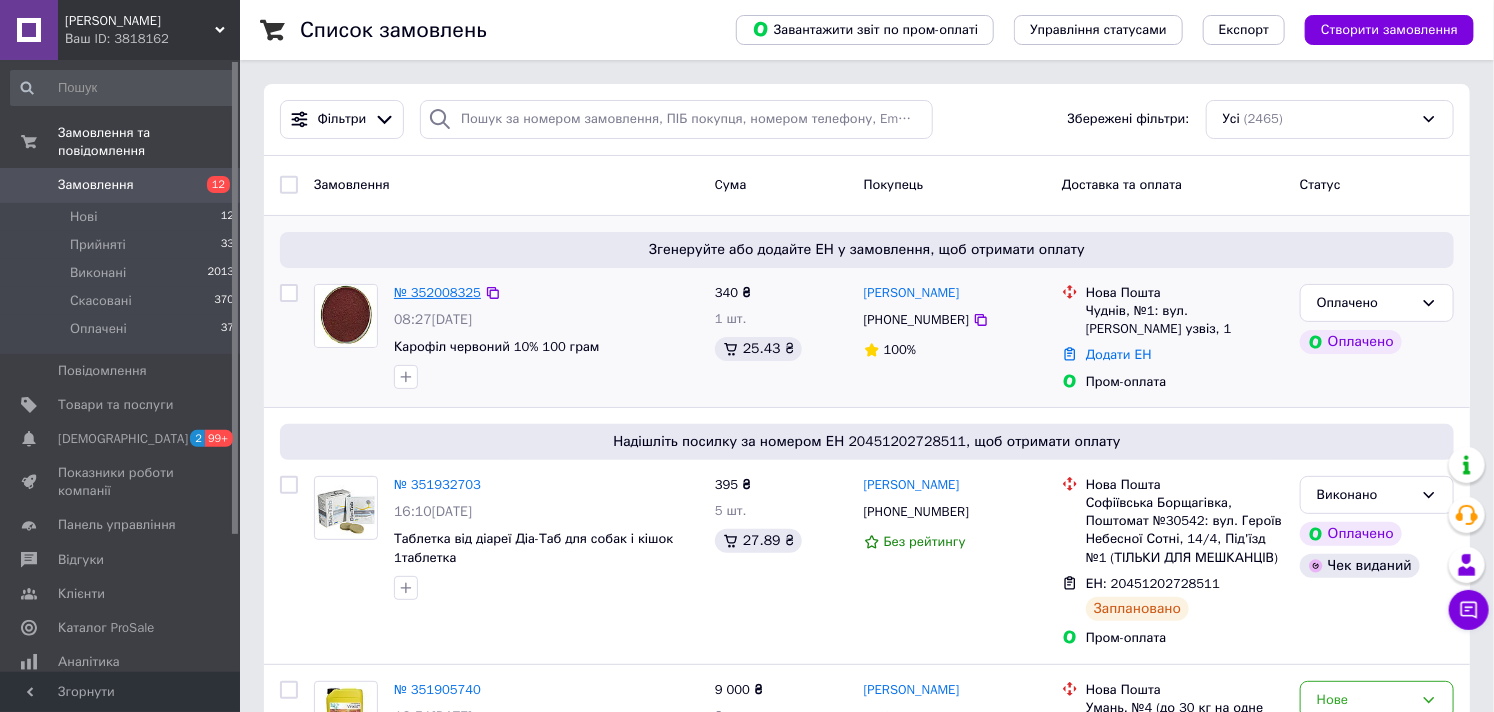 click on "№ 352008325" at bounding box center (437, 292) 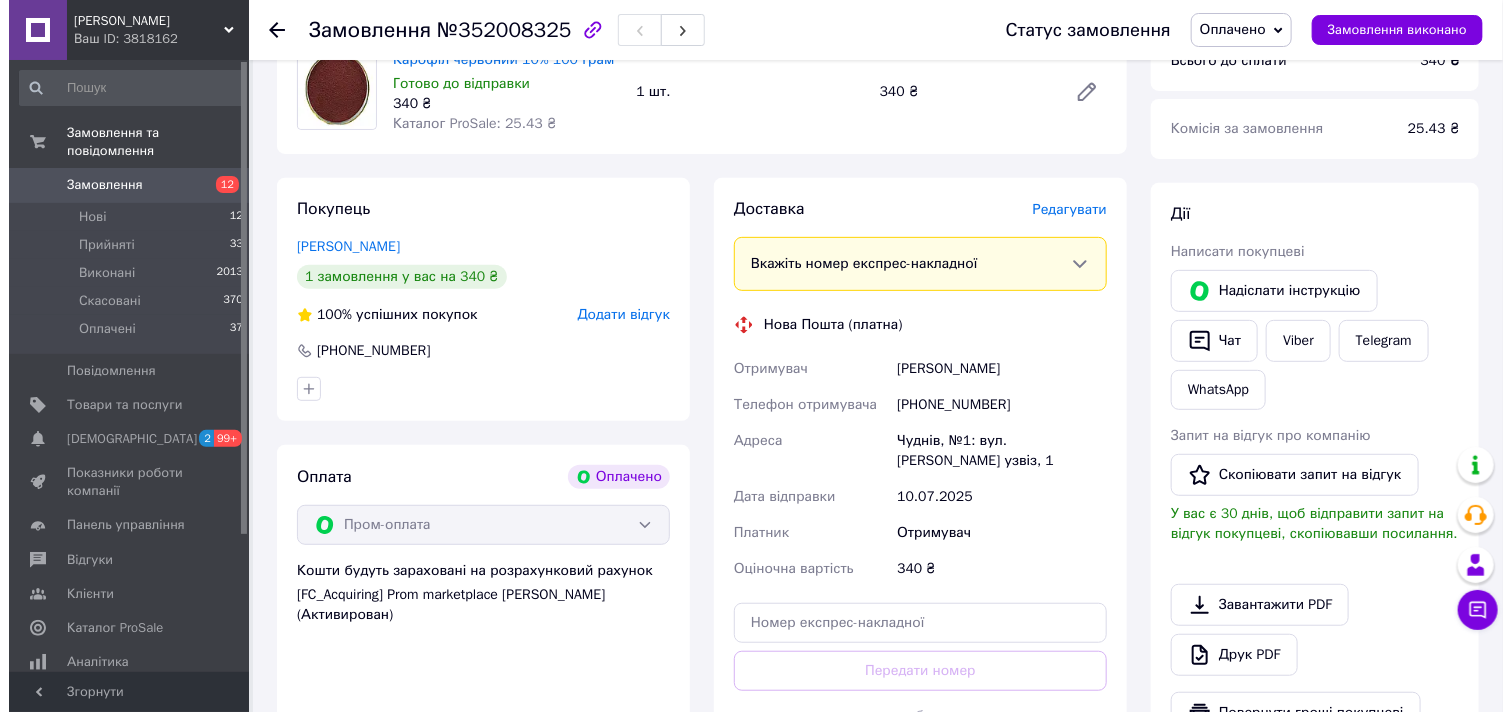 scroll, scrollTop: 222, scrollLeft: 0, axis: vertical 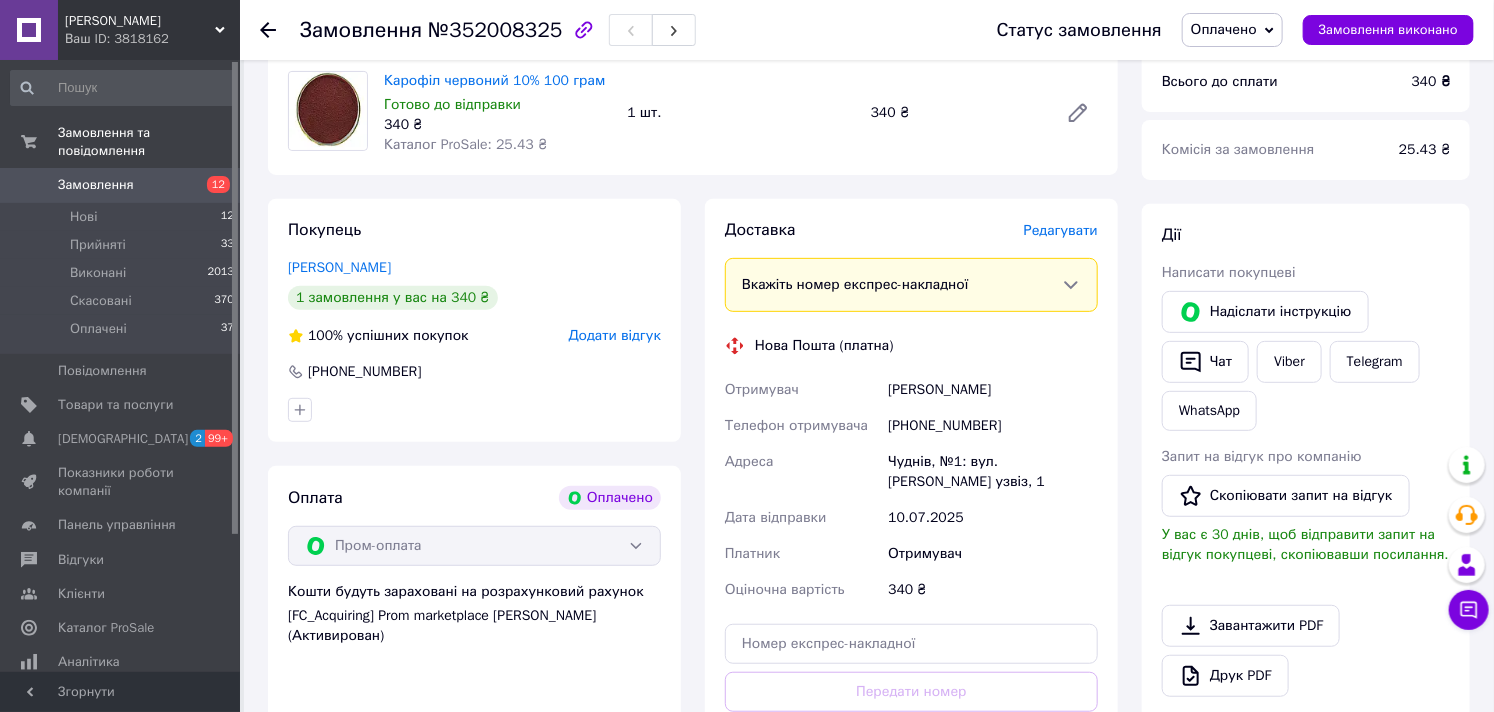 click on "Редагувати" at bounding box center (1061, 230) 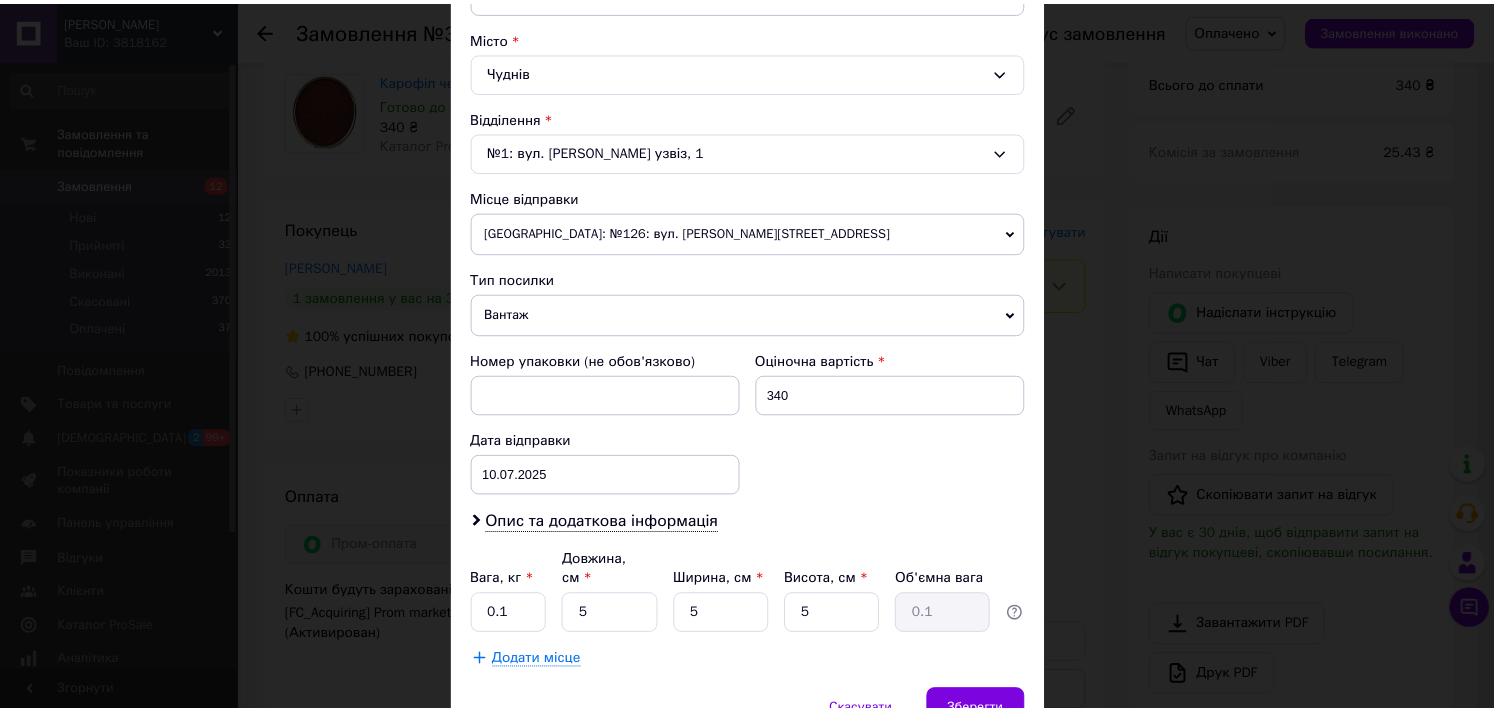 scroll, scrollTop: 617, scrollLeft: 0, axis: vertical 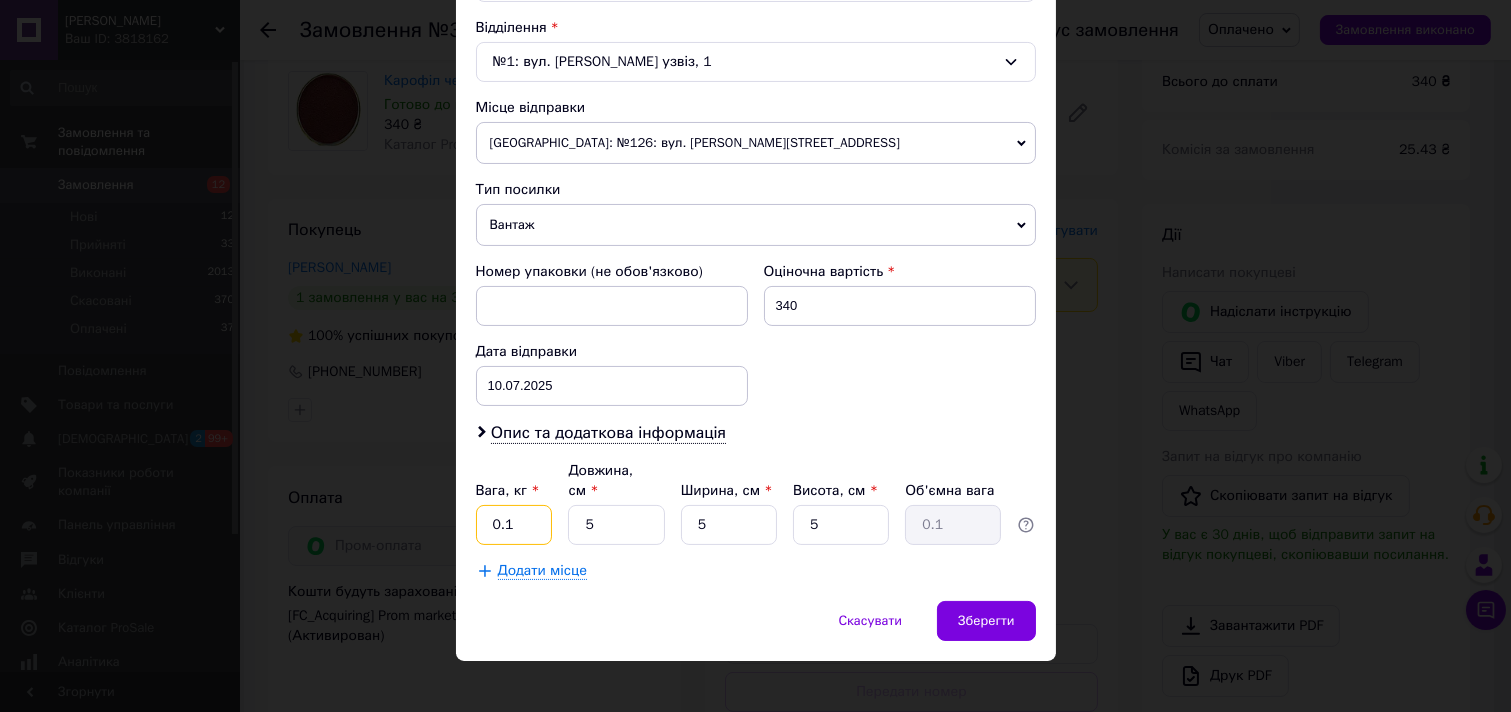 drag, startPoint x: 517, startPoint y: 516, endPoint x: 502, endPoint y: 510, distance: 16.155495 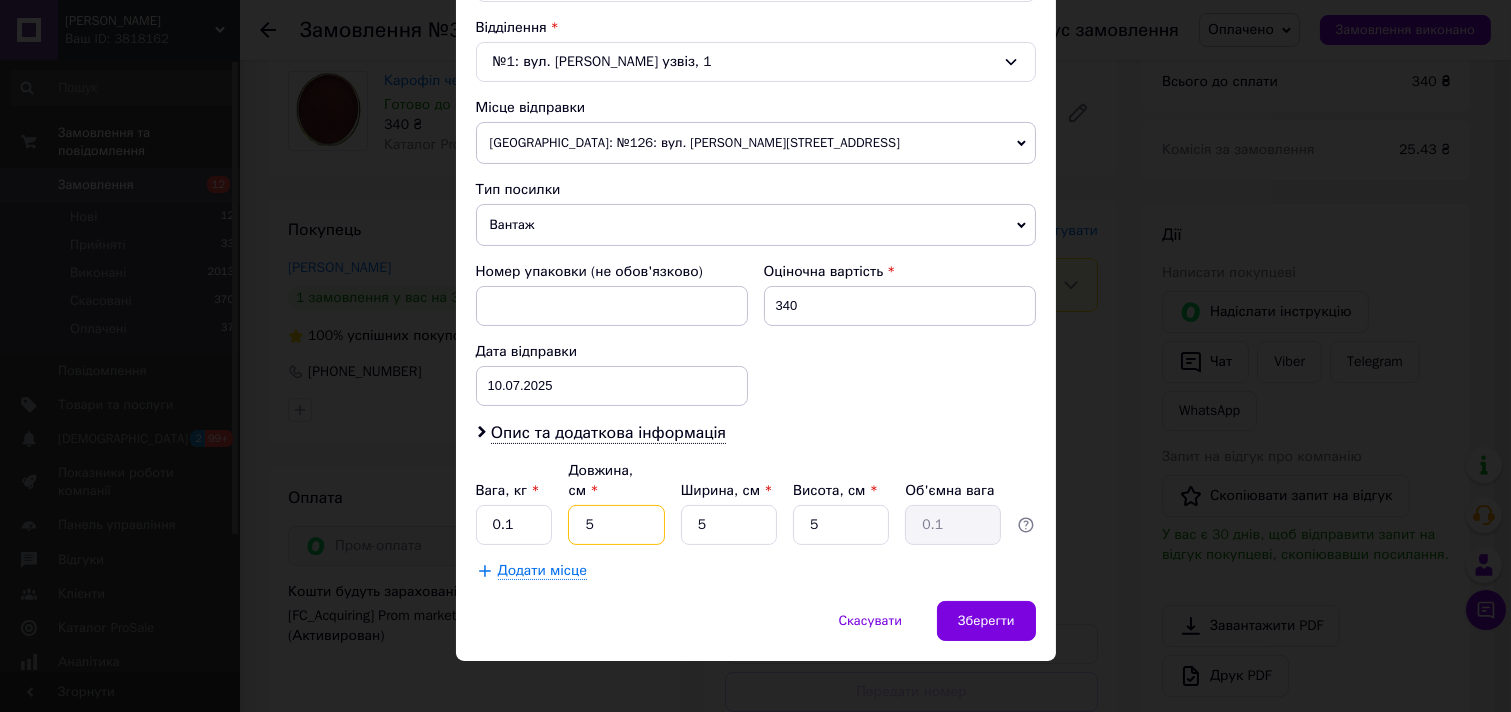 drag, startPoint x: 642, startPoint y: 507, endPoint x: 583, endPoint y: 508, distance: 59.008472 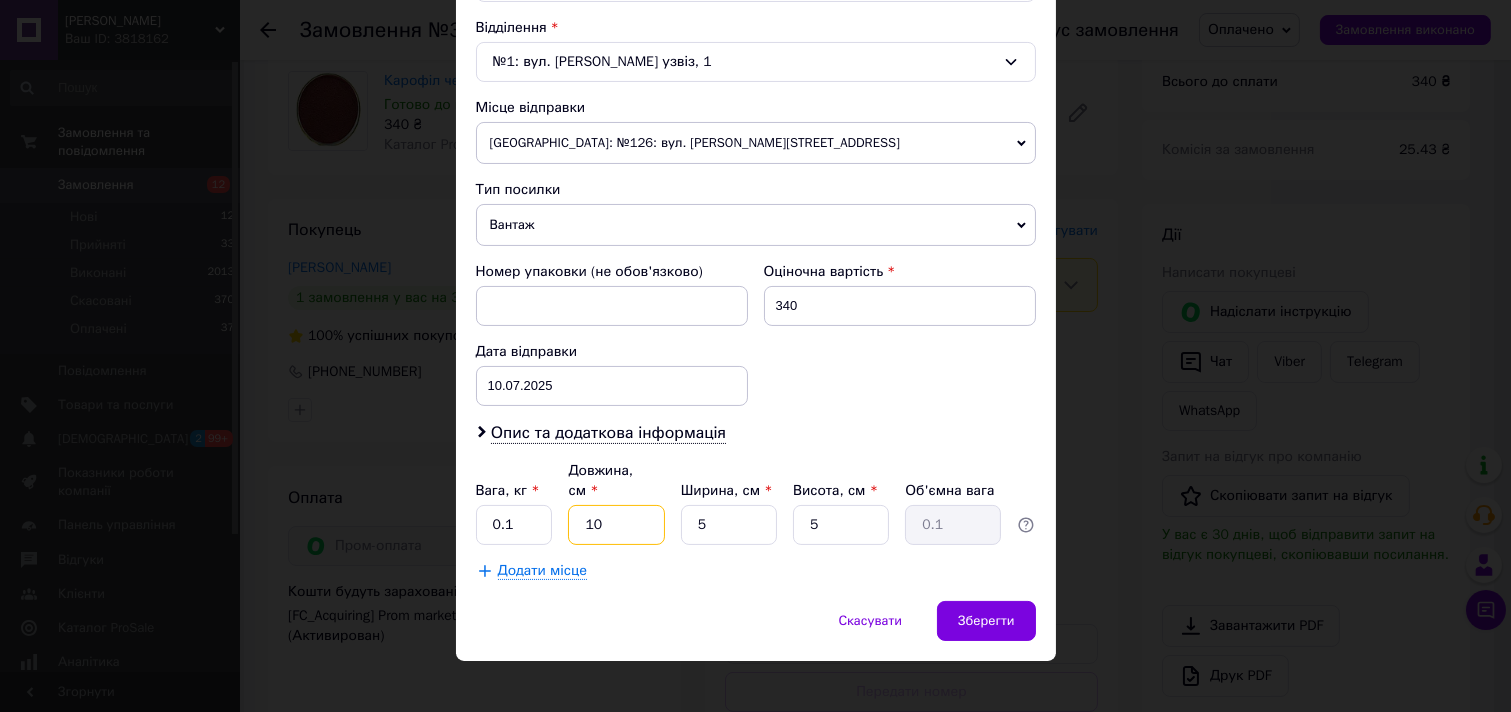 type on "10" 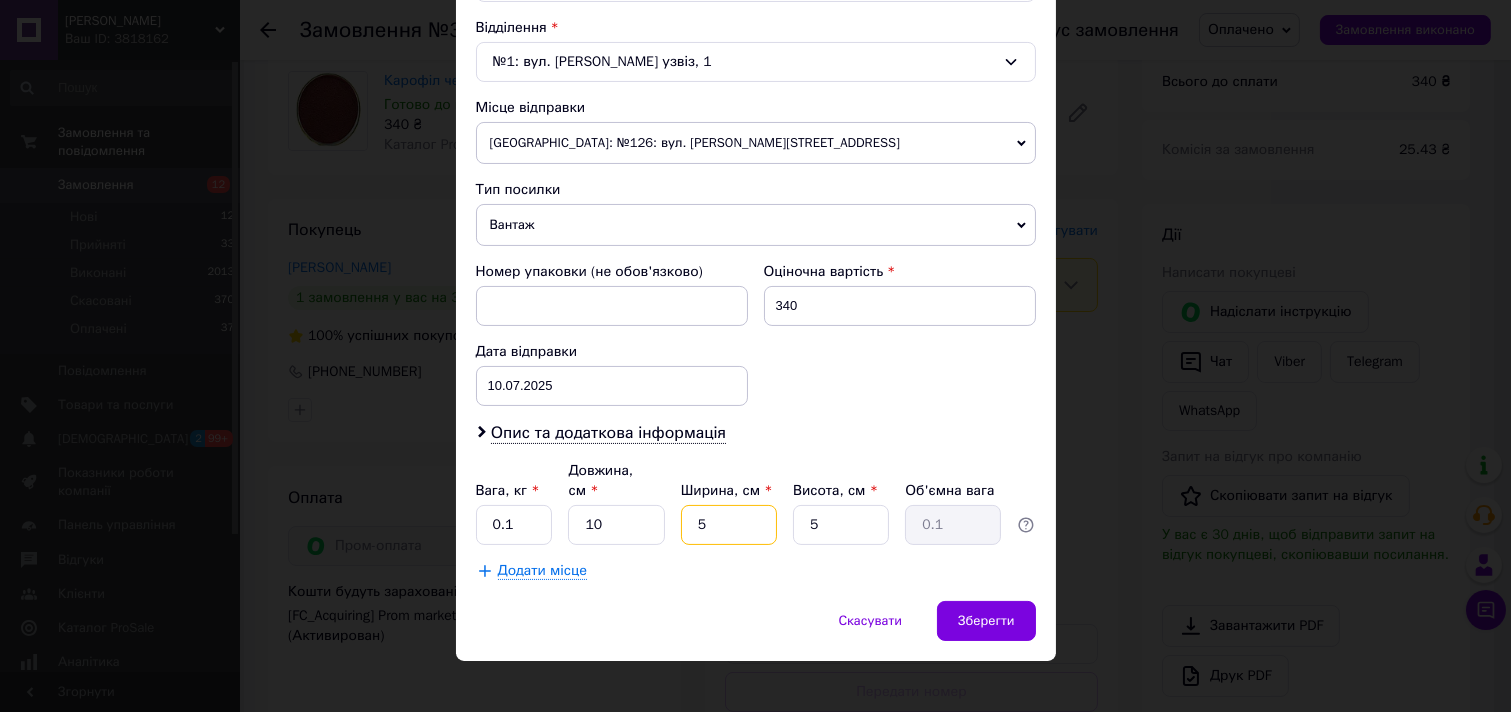 drag, startPoint x: 718, startPoint y: 515, endPoint x: 690, endPoint y: 512, distance: 28.160255 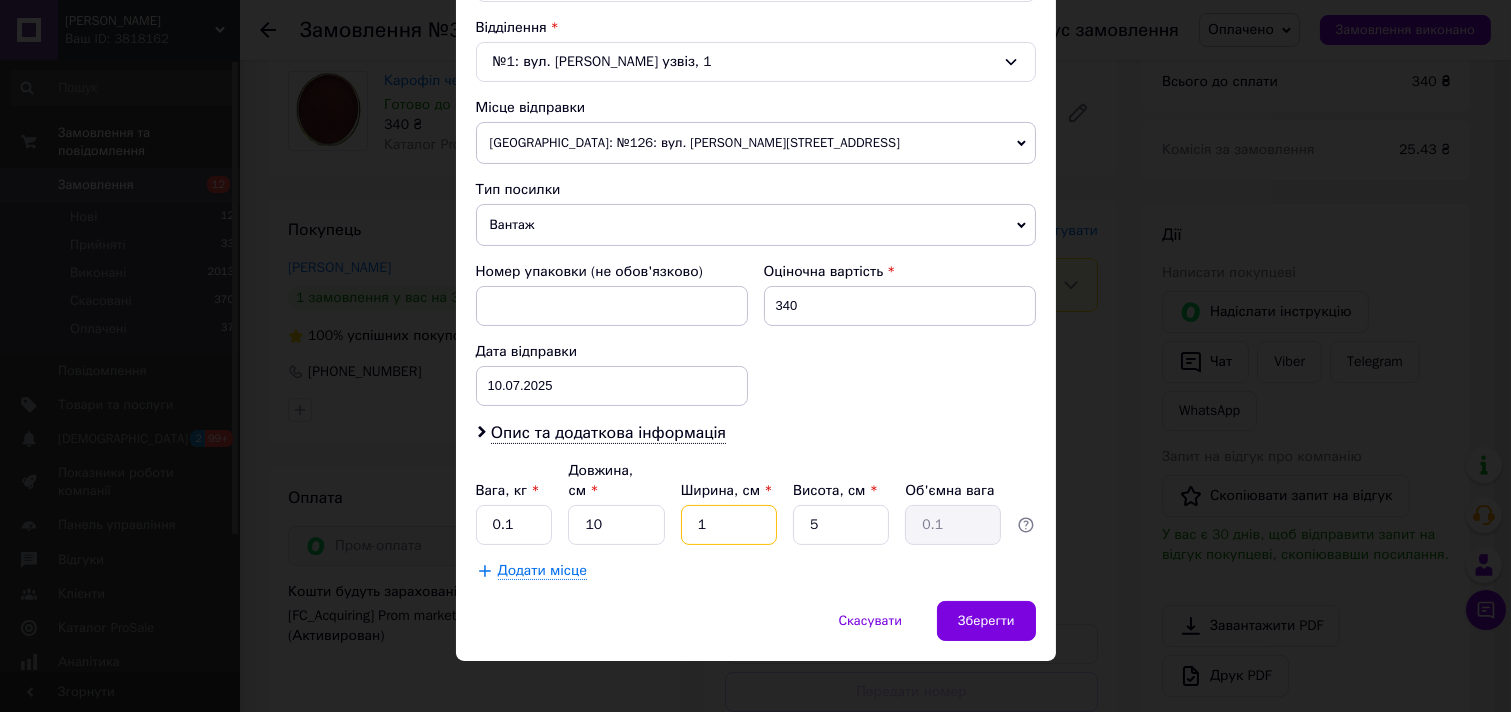 type on "10" 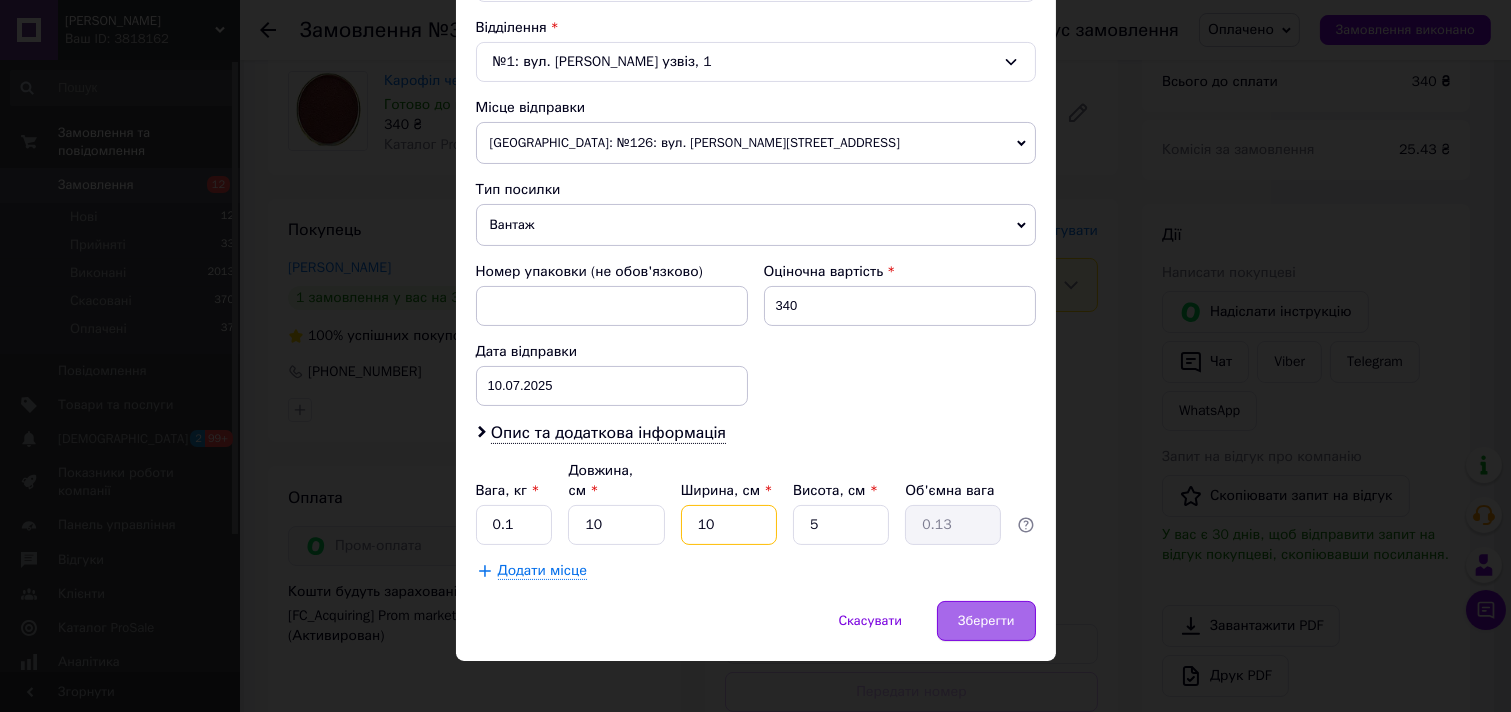 type on "10" 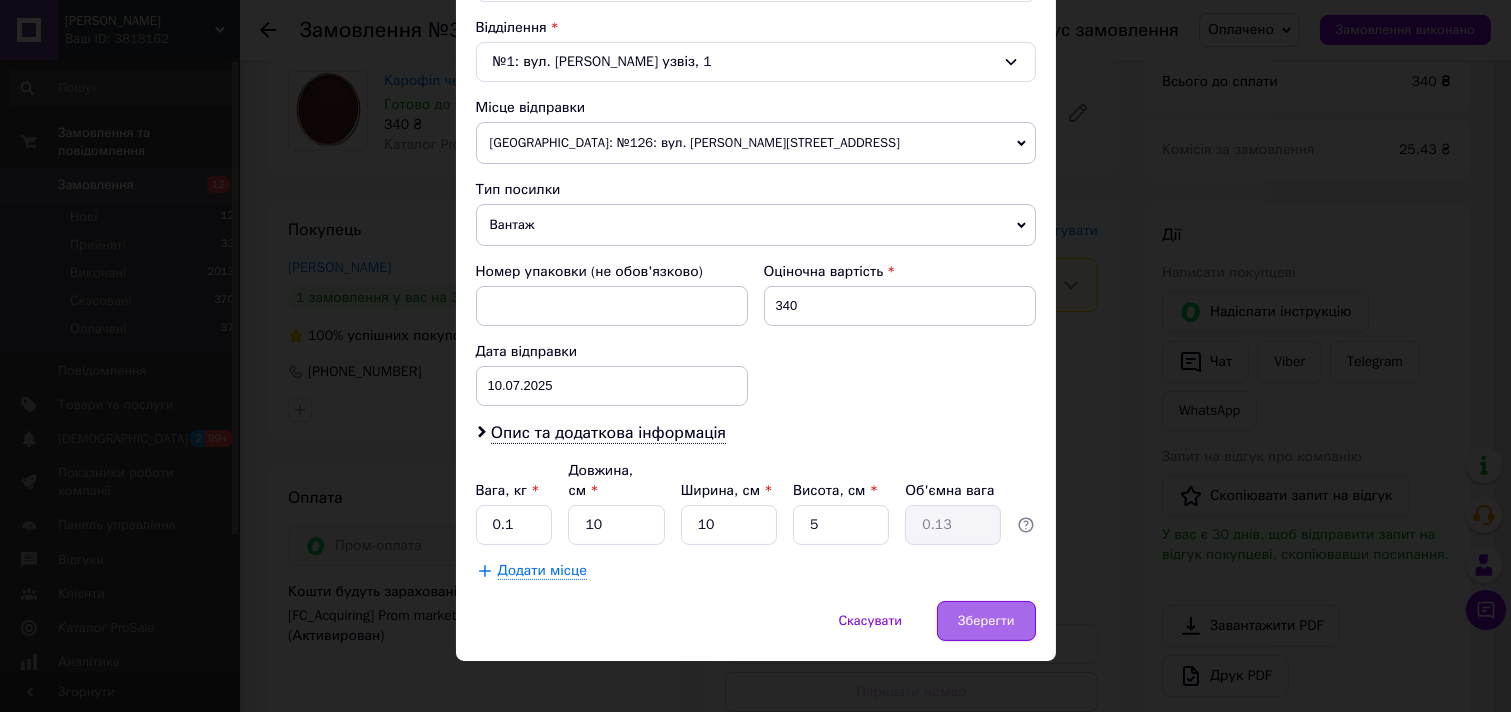 click on "Зберегти" at bounding box center (986, 621) 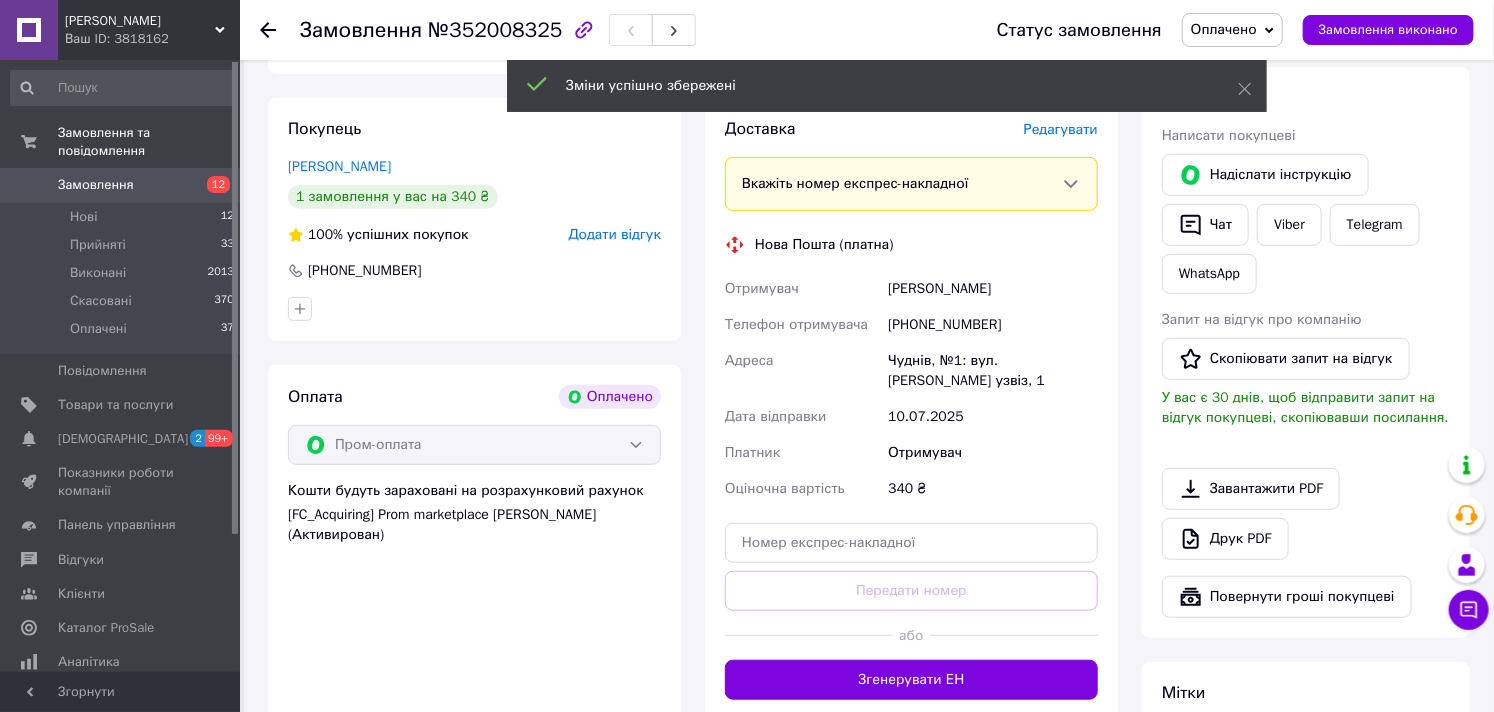 scroll, scrollTop: 666, scrollLeft: 0, axis: vertical 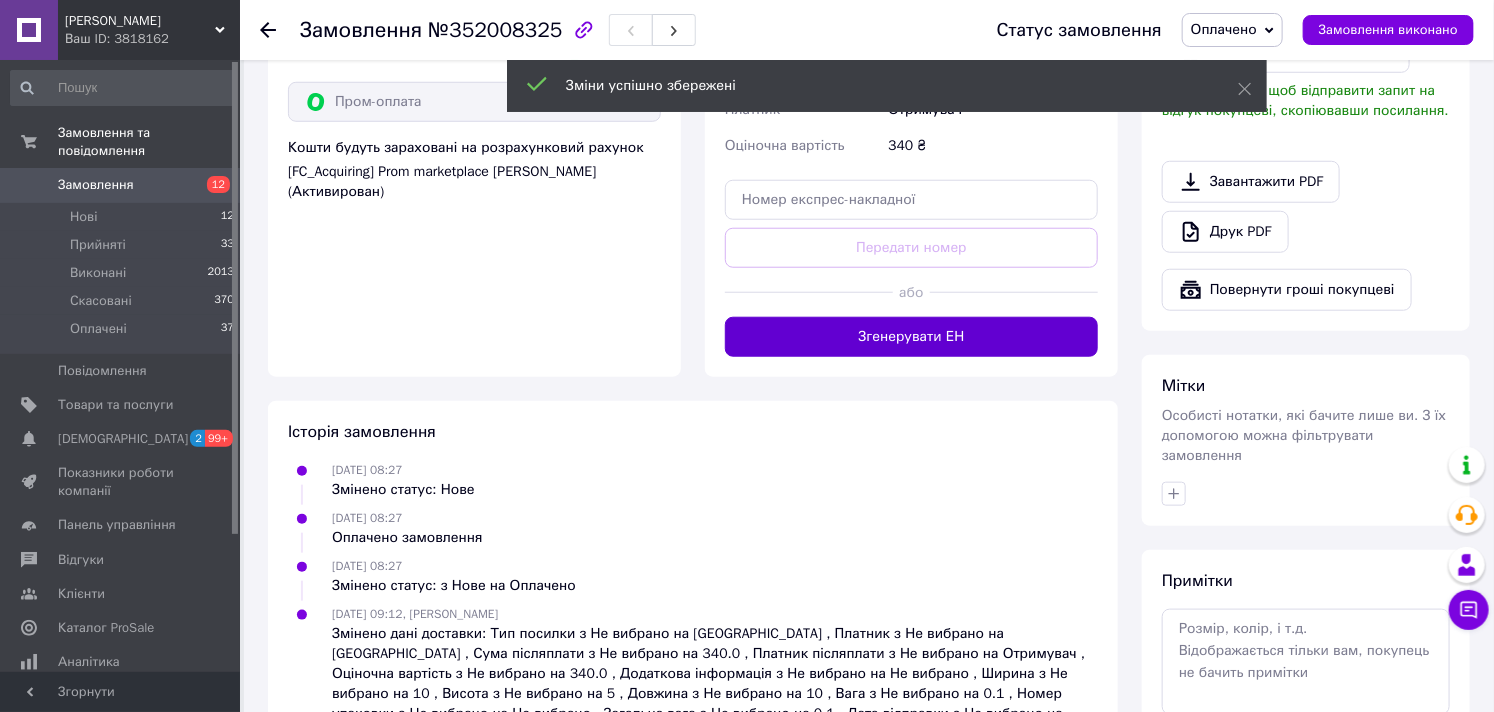 click on "Згенерувати ЕН" at bounding box center [911, 337] 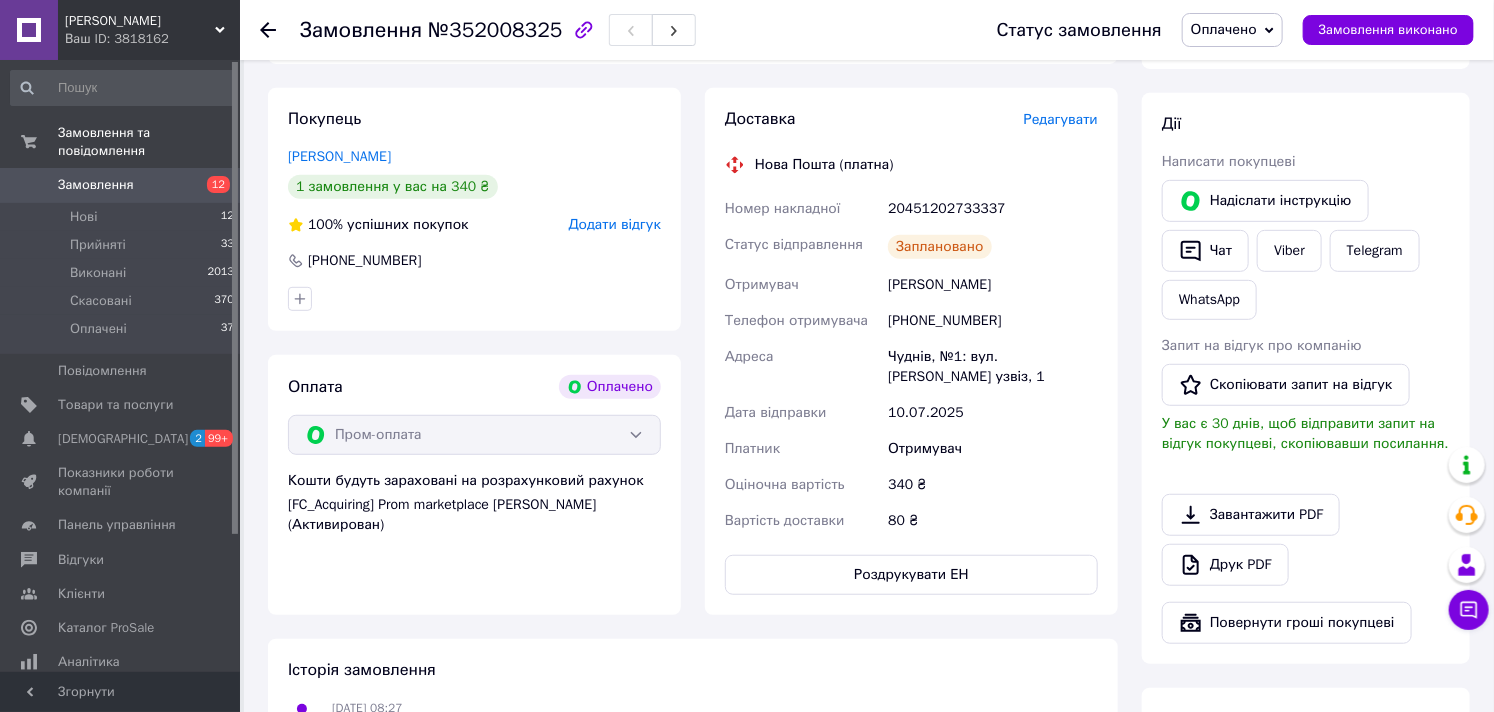 scroll, scrollTop: 0, scrollLeft: 0, axis: both 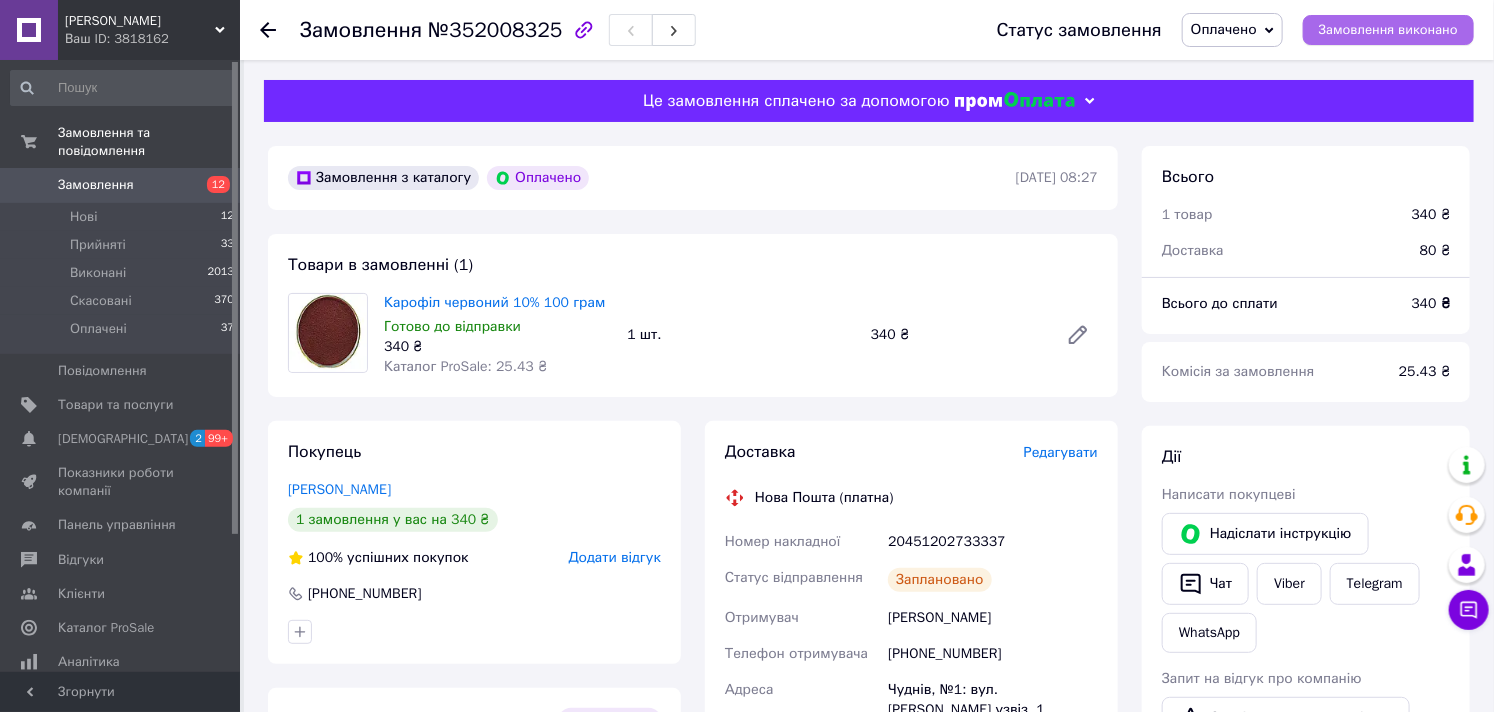 click on "Замовлення виконано" at bounding box center (1388, 30) 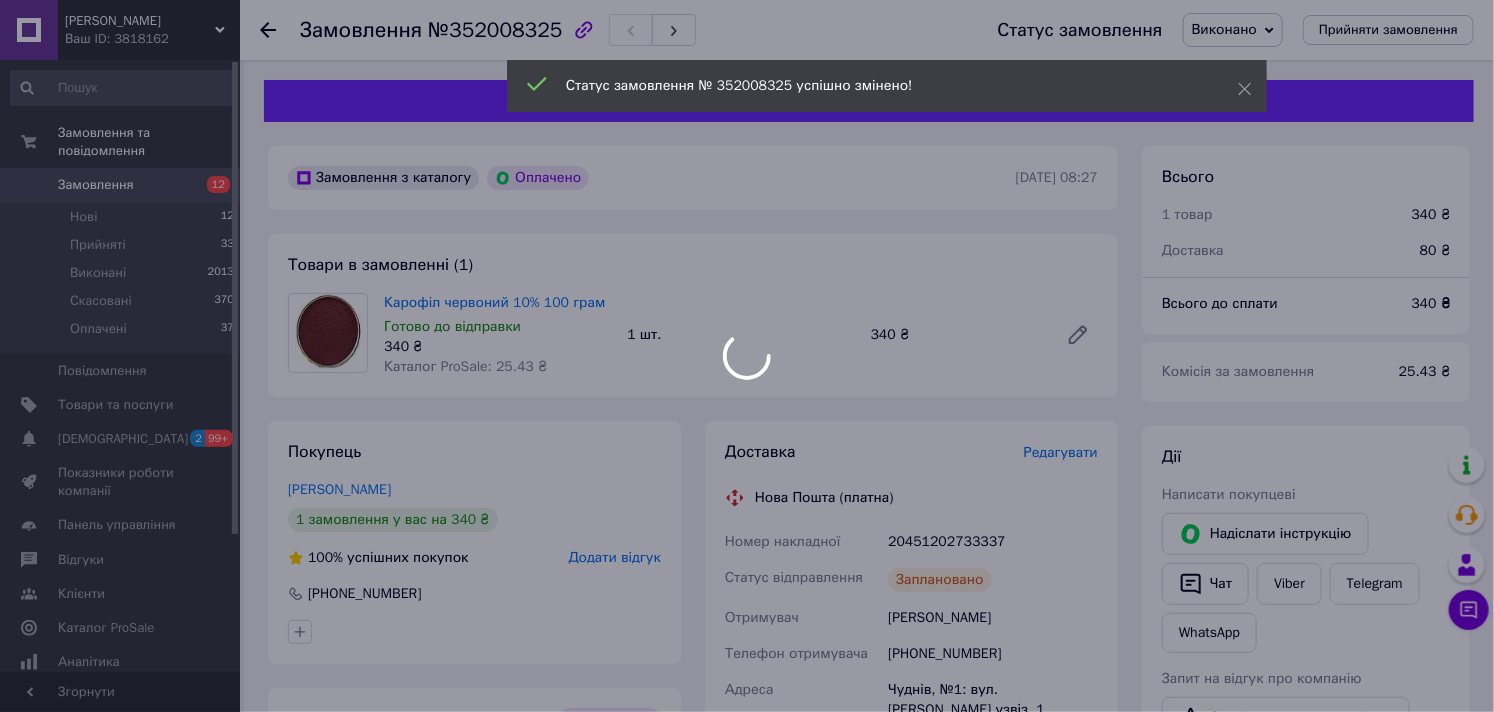 type 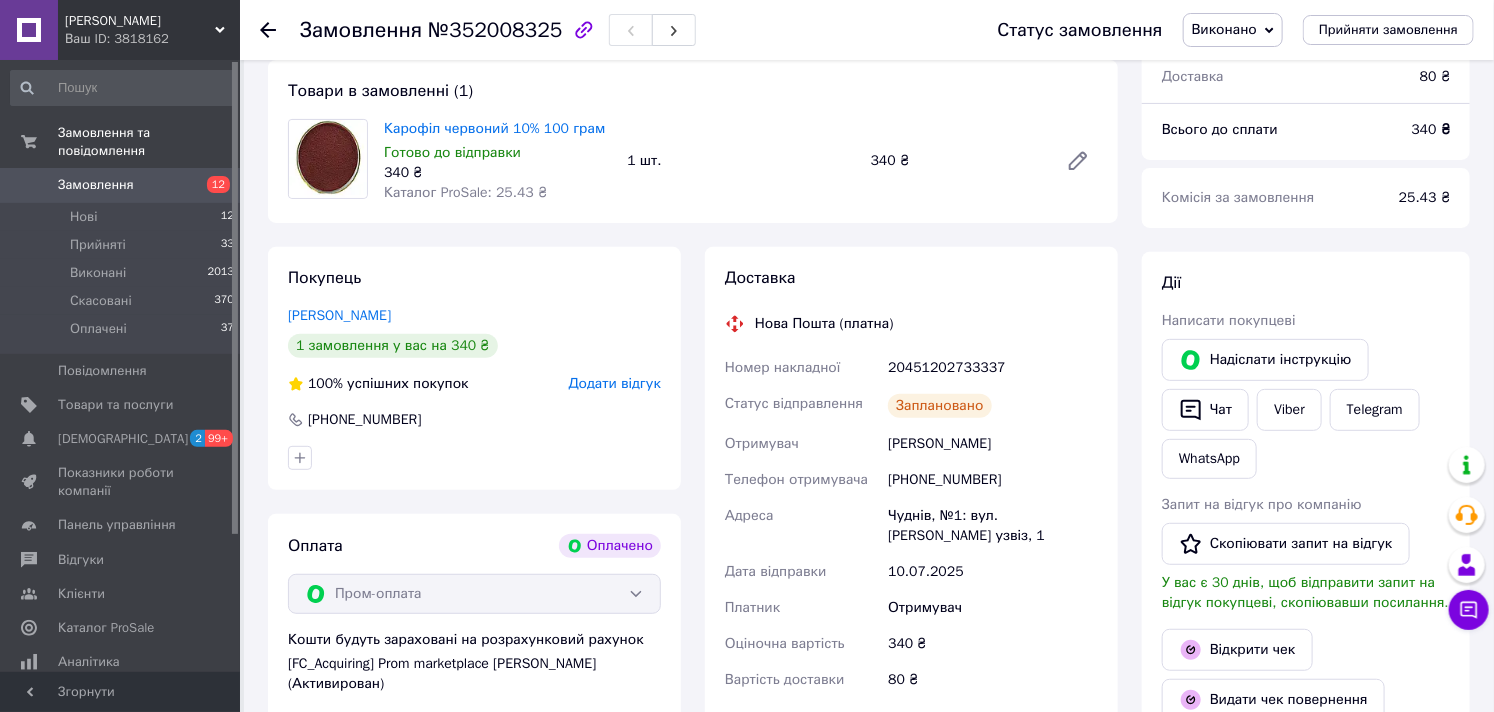 scroll, scrollTop: 444, scrollLeft: 0, axis: vertical 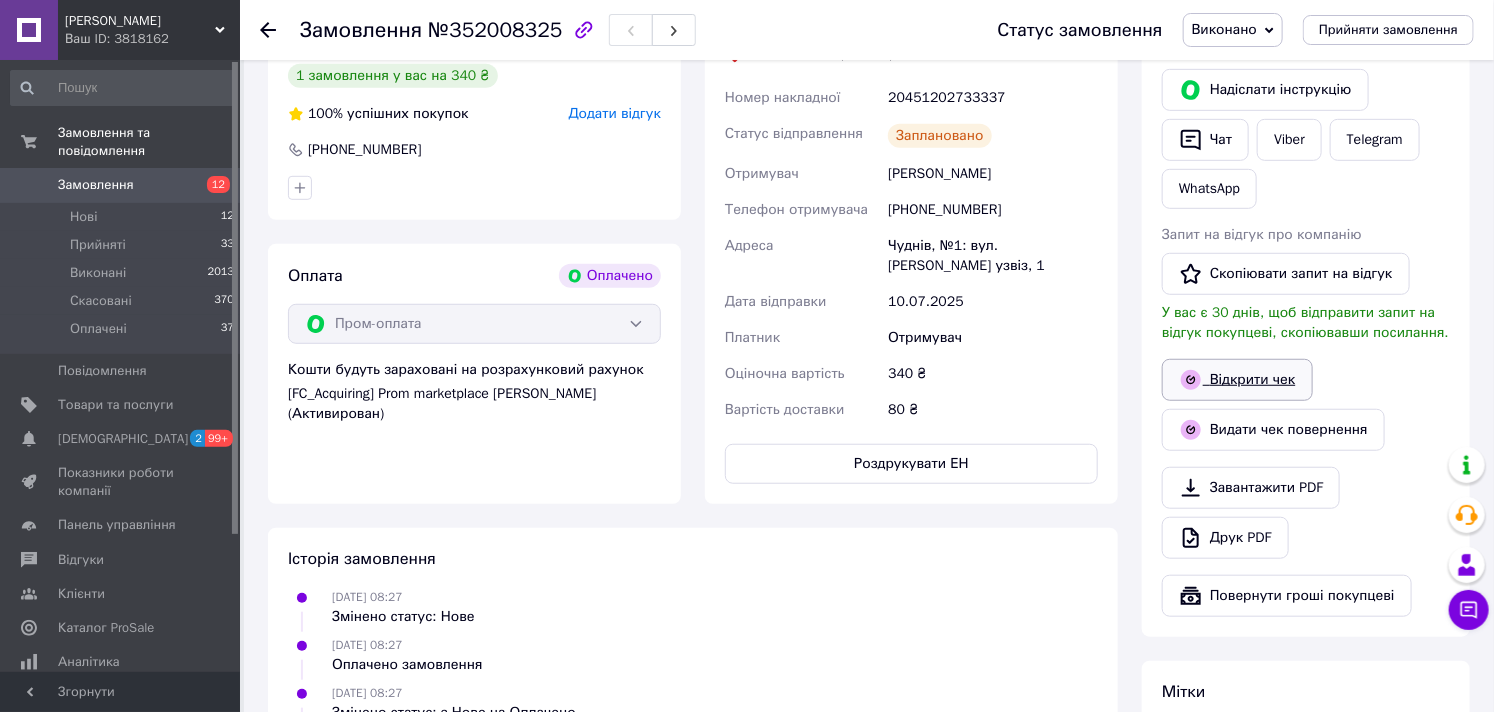 click on "Відкрити чек" at bounding box center (1237, 380) 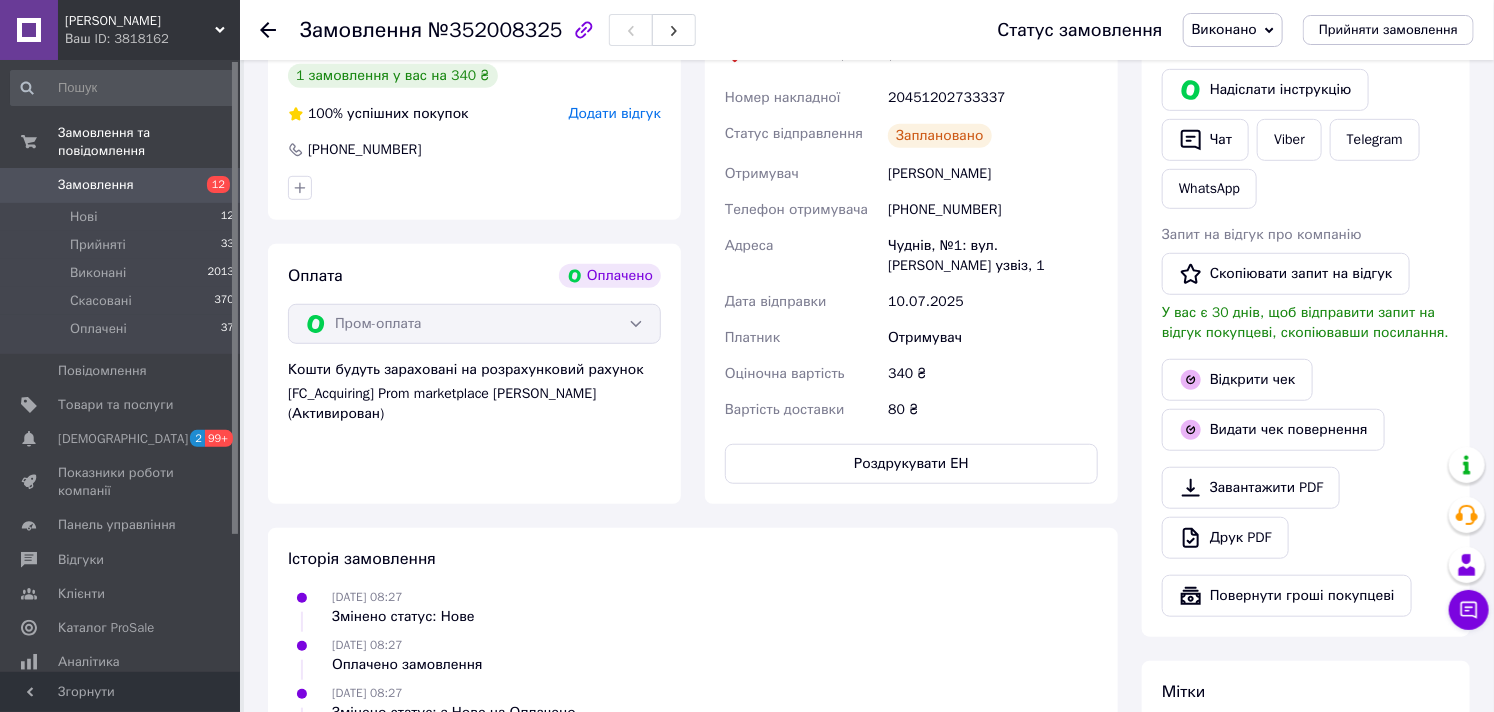 drag, startPoint x: 1015, startPoint y: 172, endPoint x: 884, endPoint y: 180, distance: 131.24405 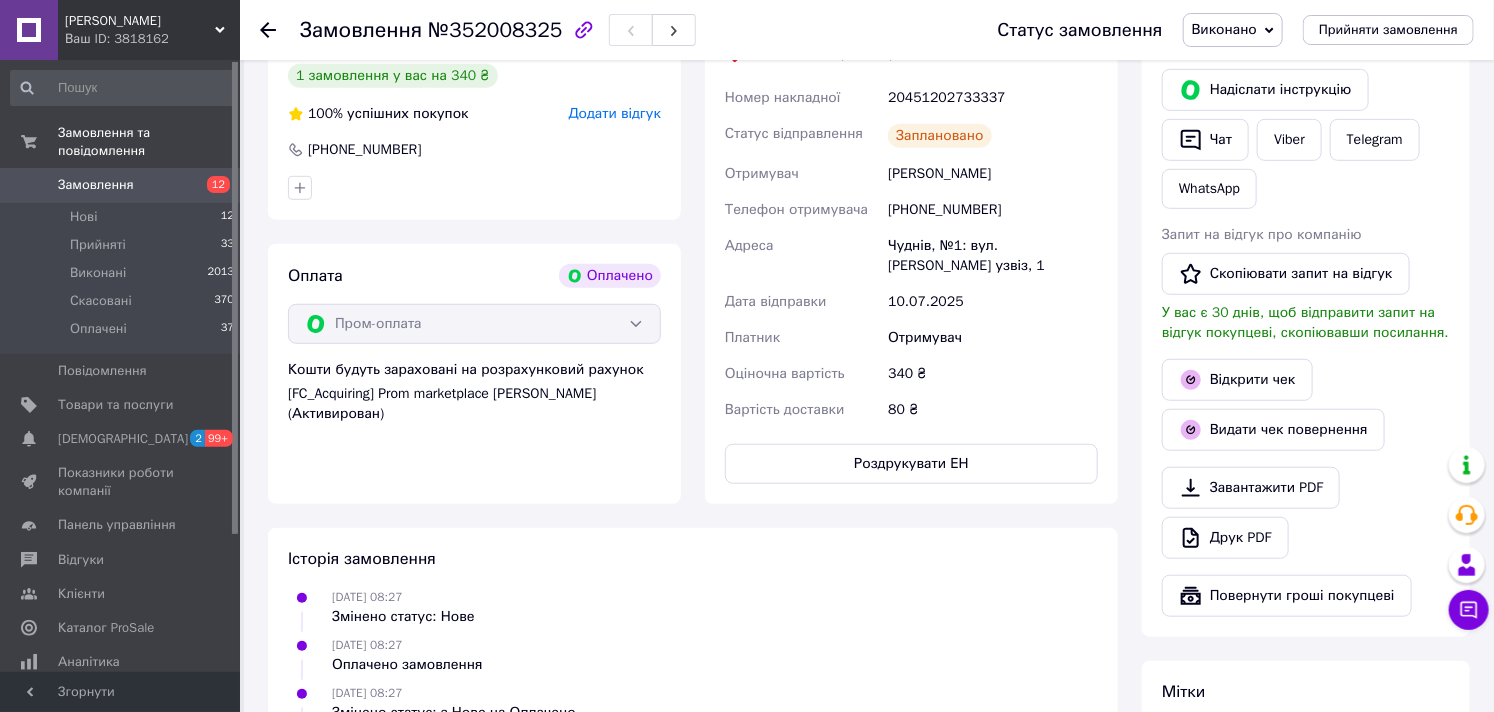 copy on "Пилипчук Богдан" 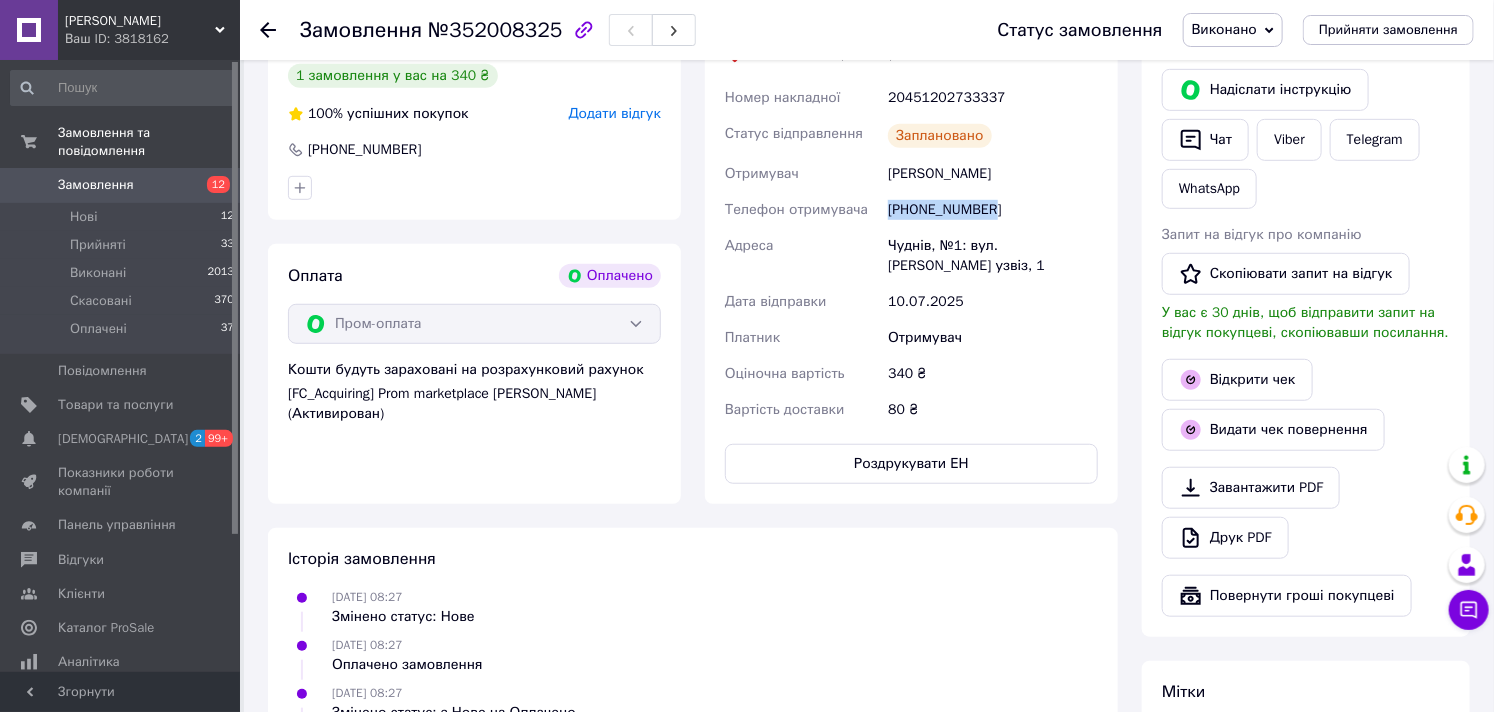 drag, startPoint x: 998, startPoint y: 212, endPoint x: 890, endPoint y: 211, distance: 108.00463 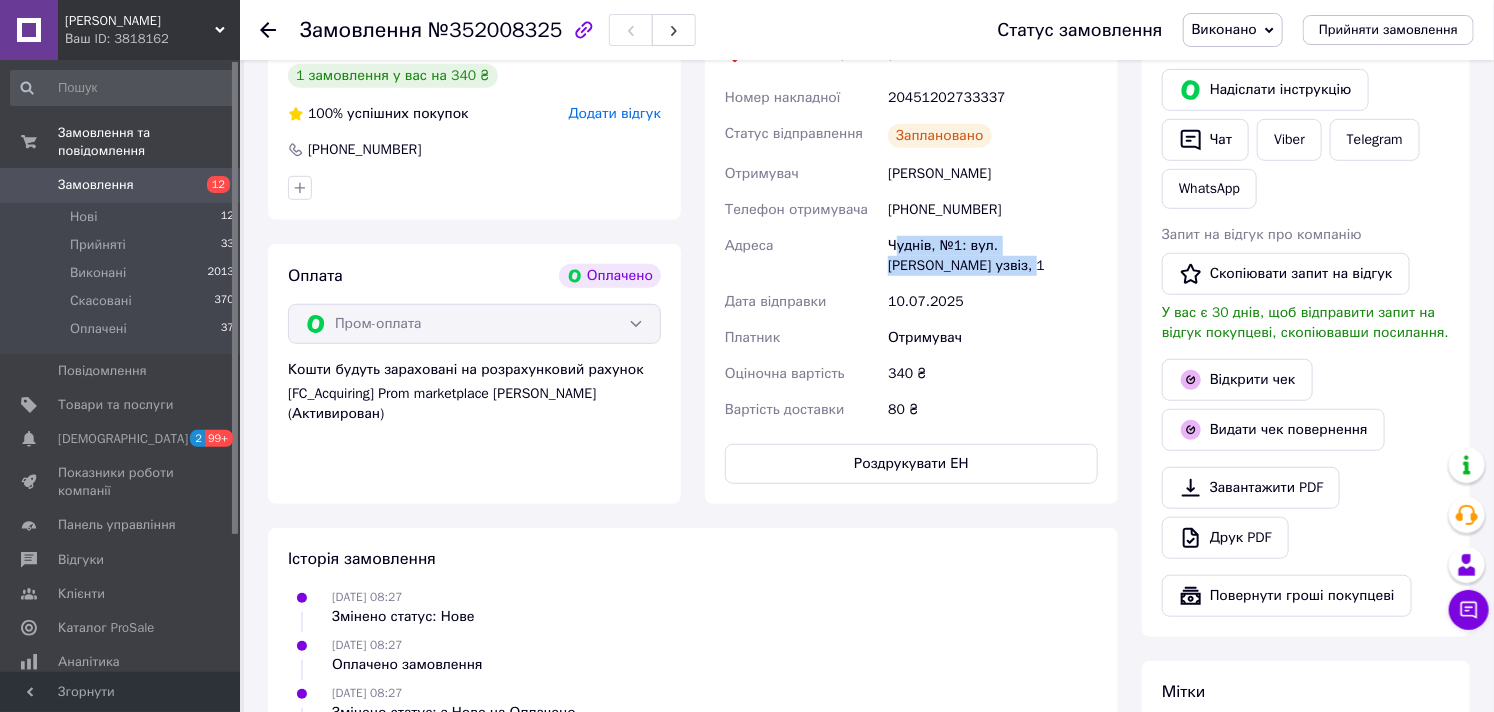 drag, startPoint x: 893, startPoint y: 248, endPoint x: 997, endPoint y: 266, distance: 105.546196 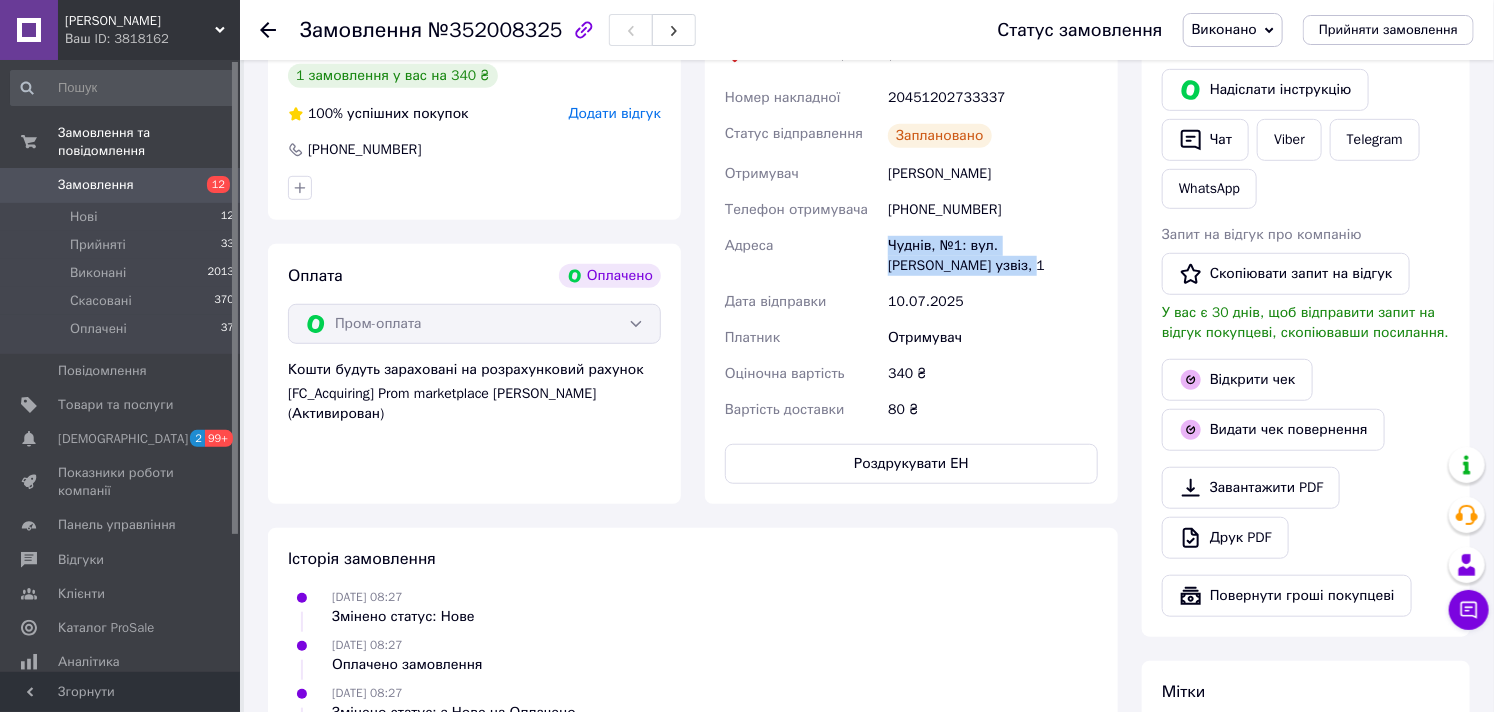 drag, startPoint x: 881, startPoint y: 244, endPoint x: 945, endPoint y: 262, distance: 66.48308 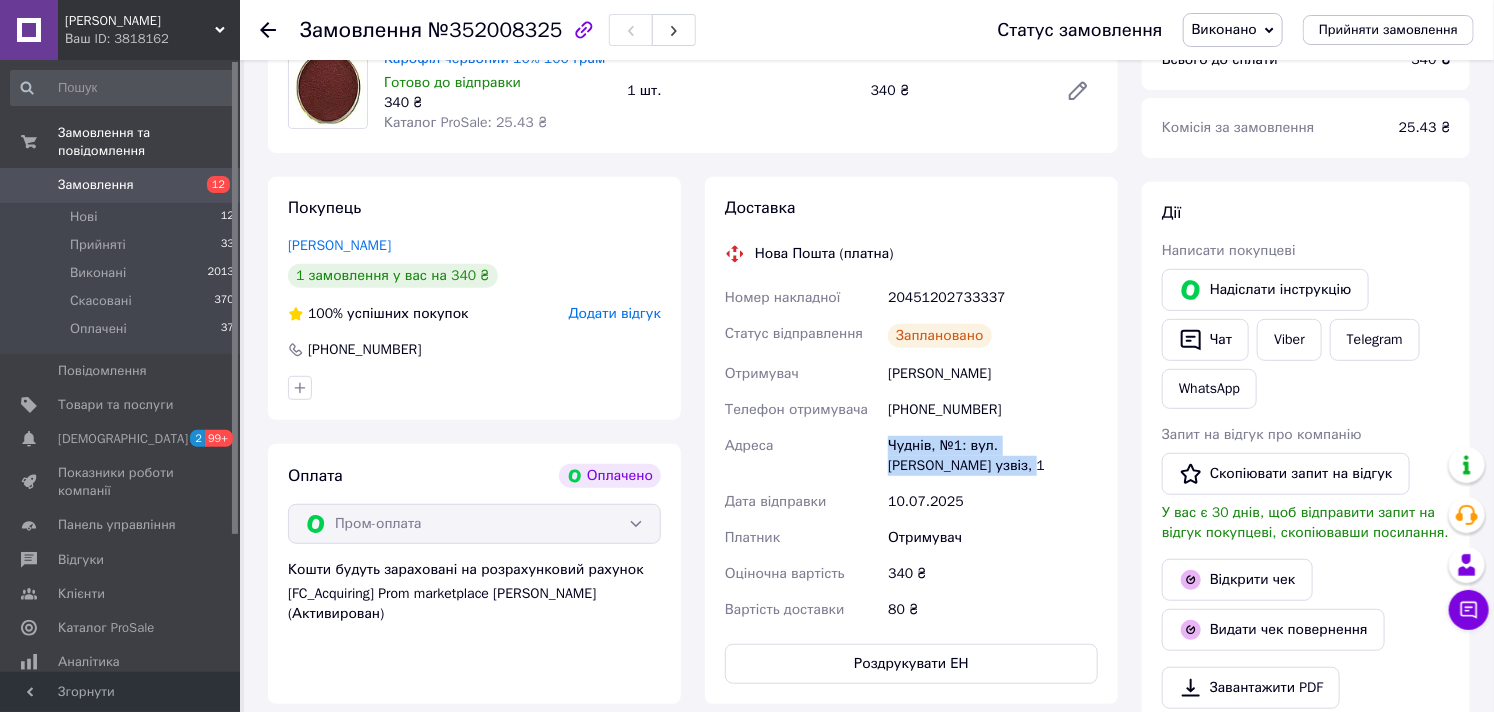 scroll, scrollTop: 0, scrollLeft: 0, axis: both 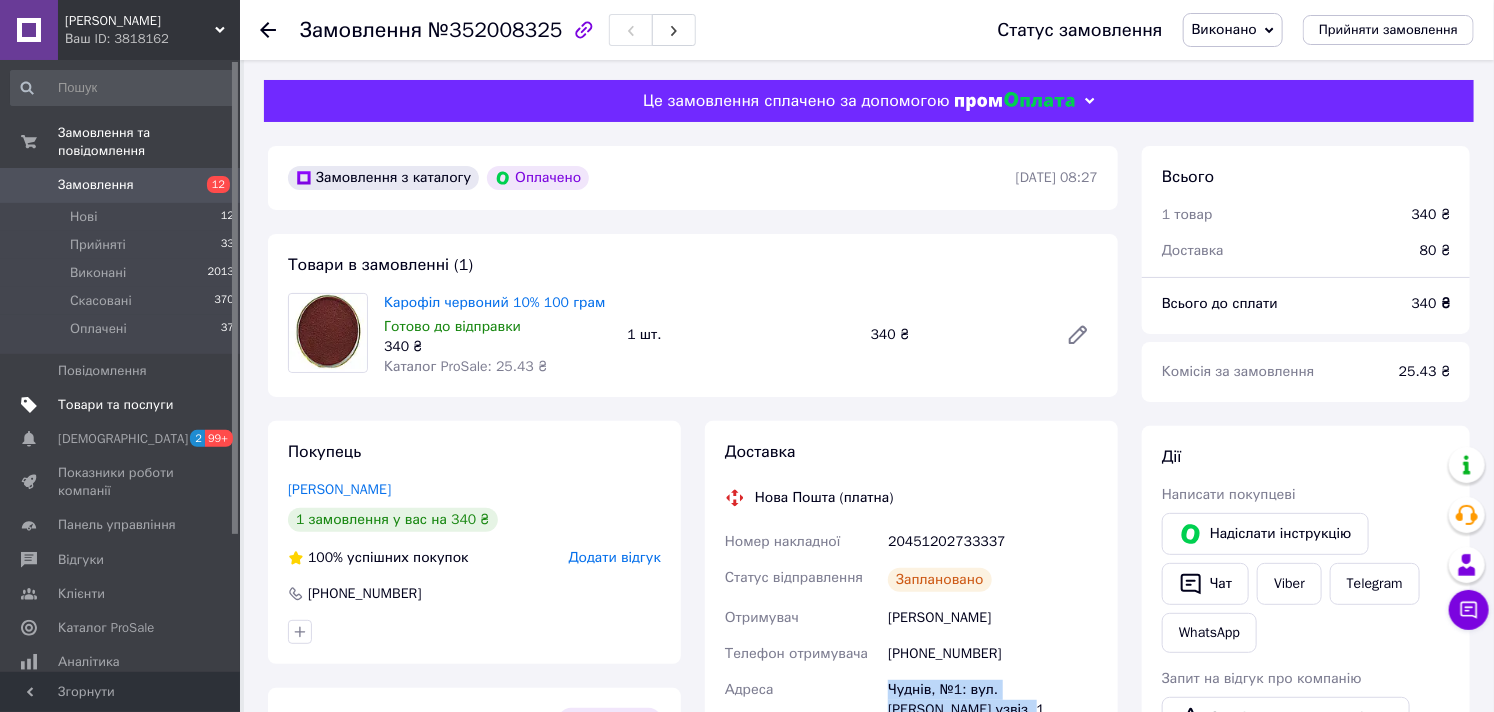 click on "Товари та послуги" at bounding box center (115, 405) 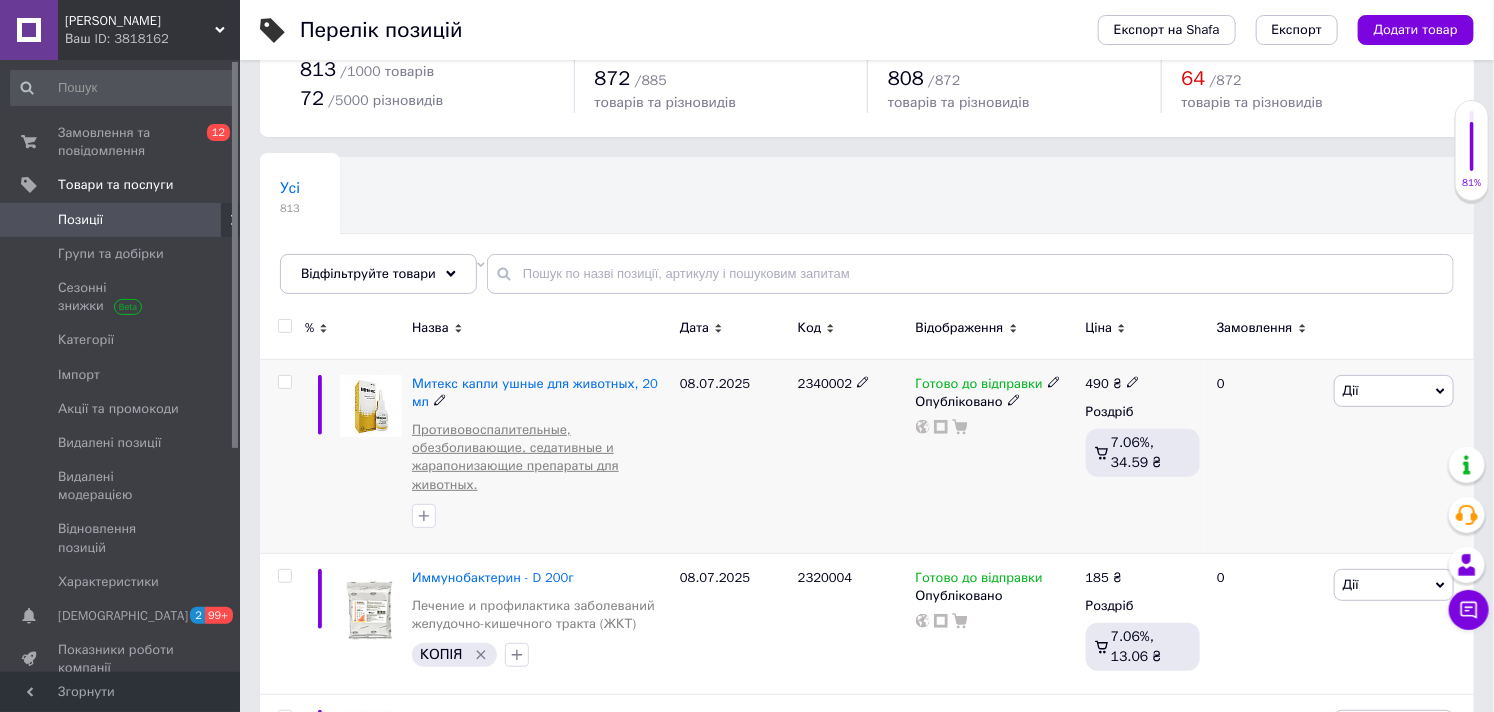 scroll, scrollTop: 111, scrollLeft: 0, axis: vertical 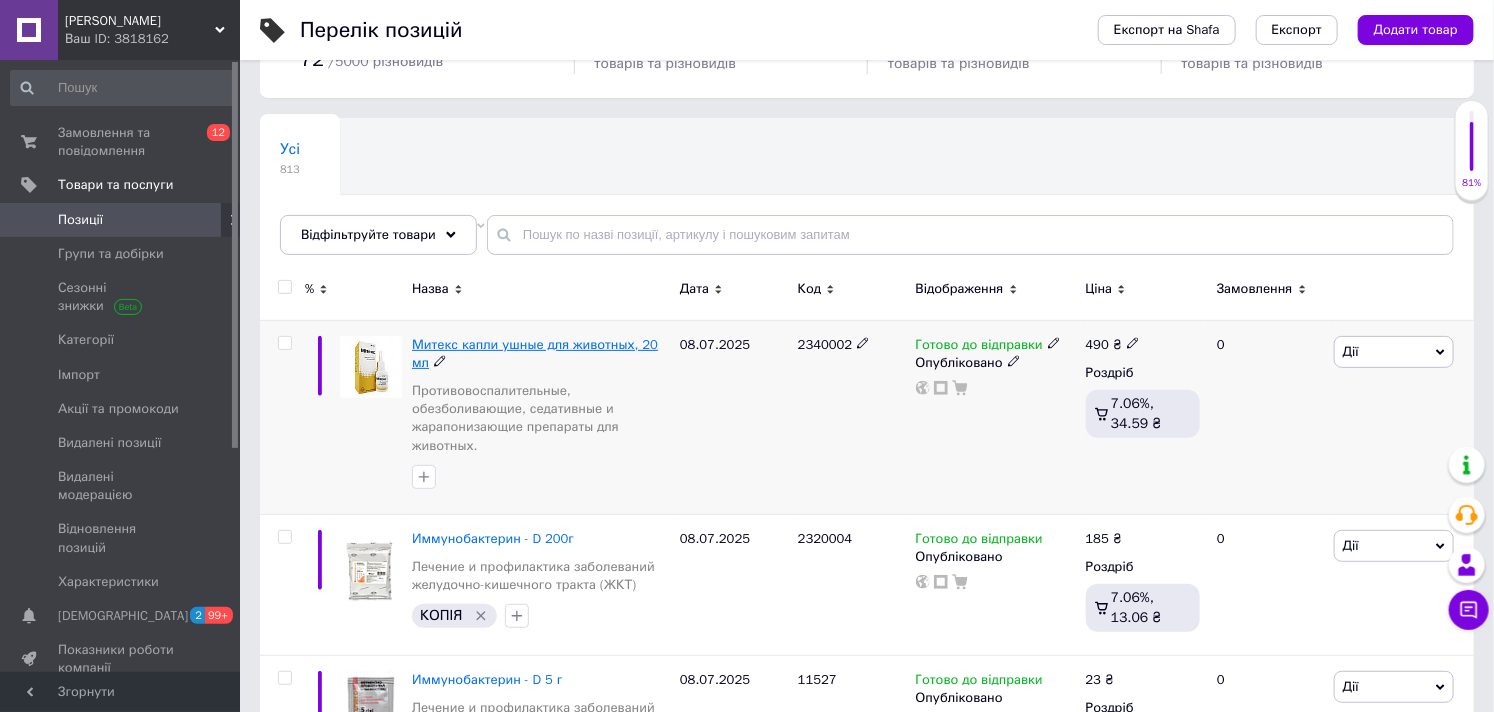 click on "Митекс капли ушные для животных, 20 мл" at bounding box center [535, 353] 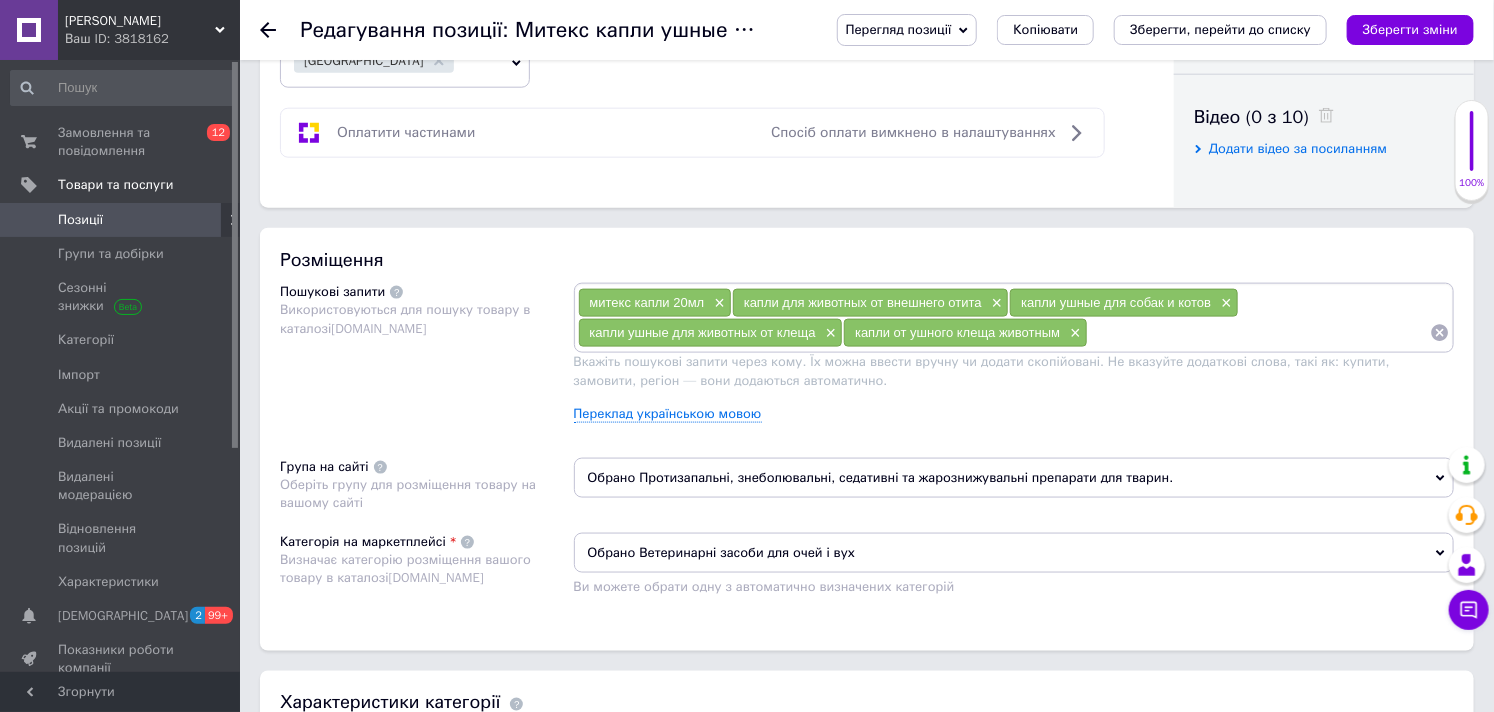 scroll, scrollTop: 1111, scrollLeft: 0, axis: vertical 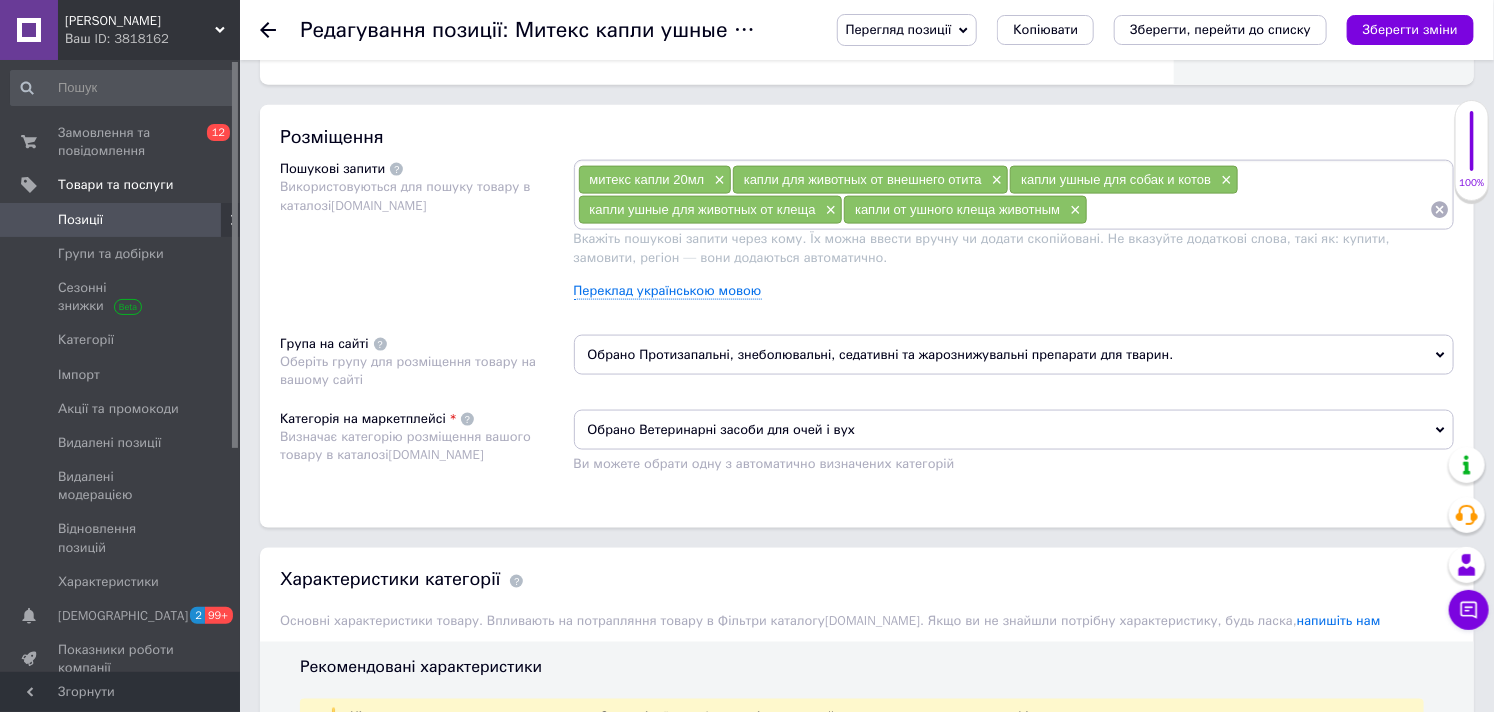 click 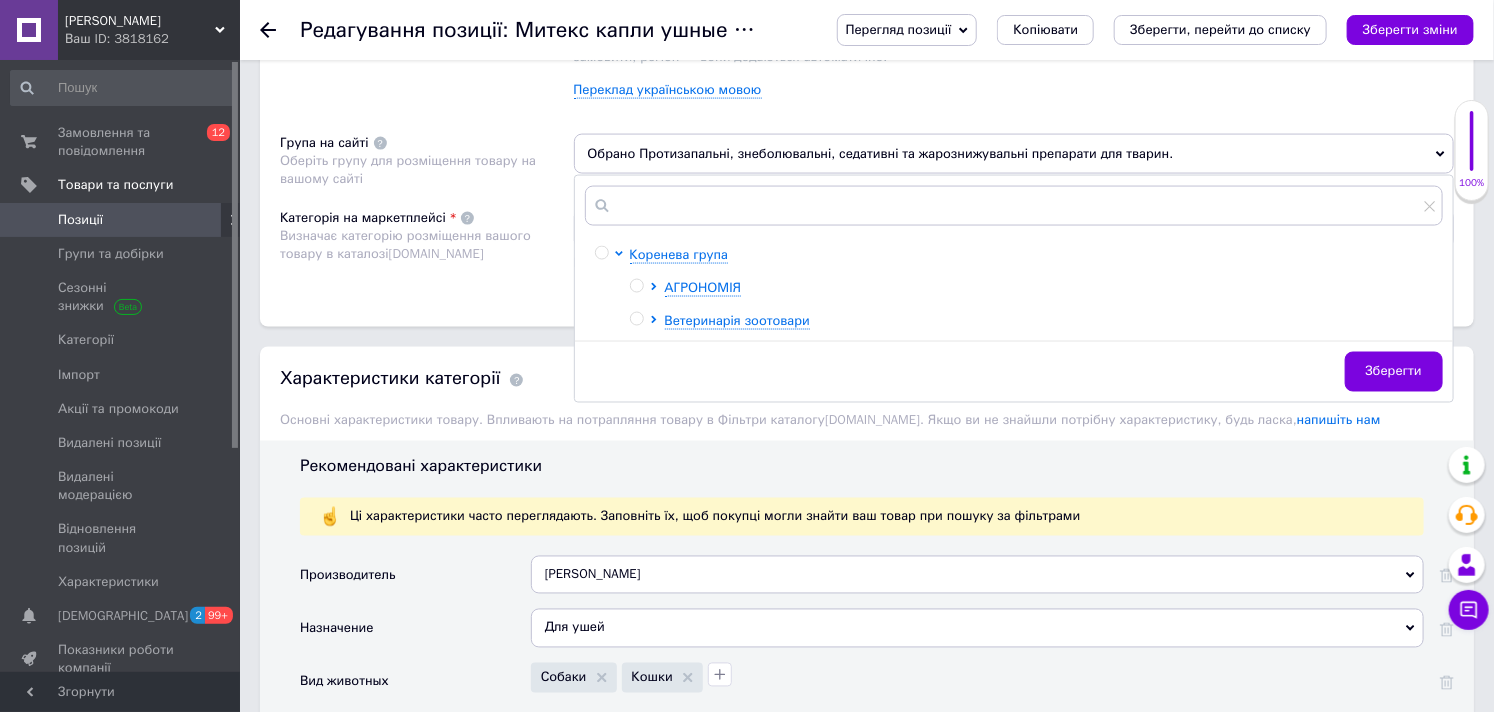 scroll, scrollTop: 1333, scrollLeft: 0, axis: vertical 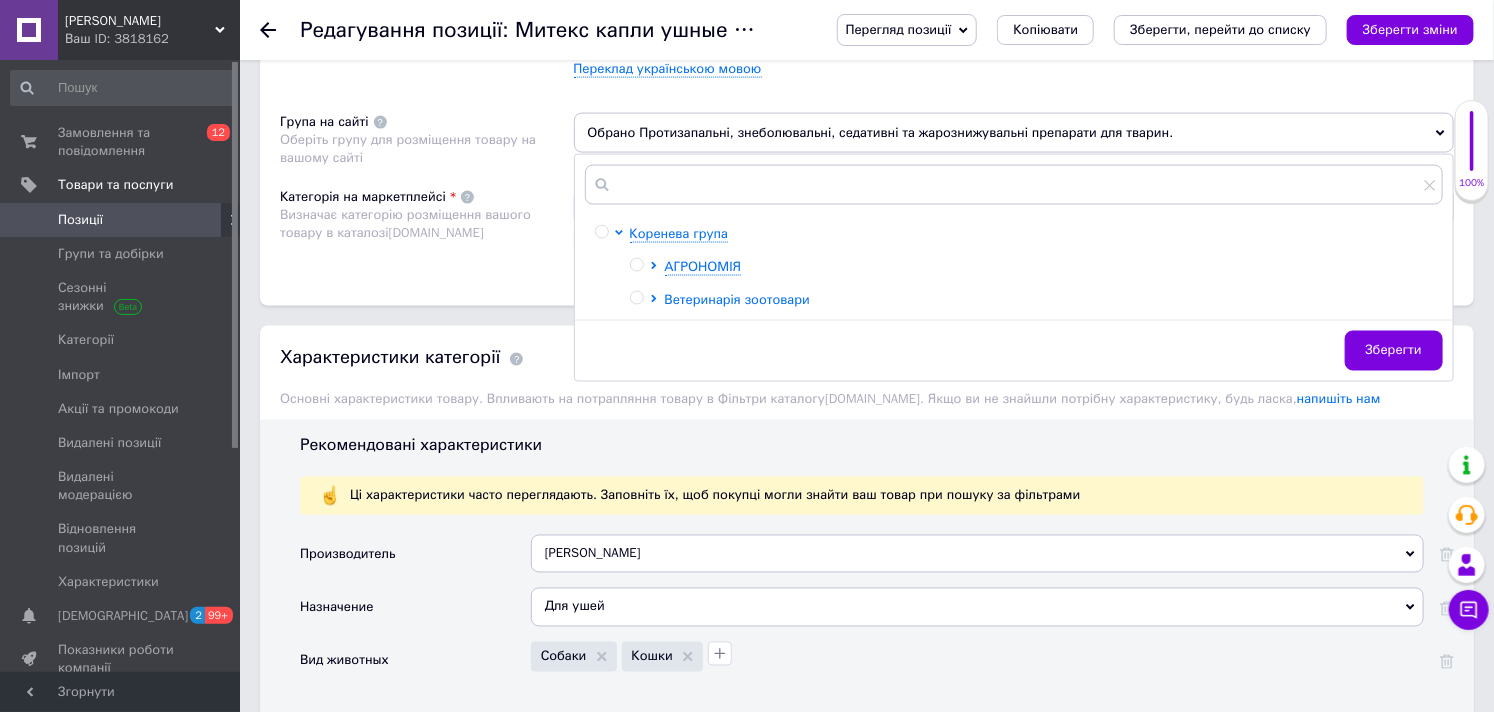 click on "Ветеринарія зоотовари" at bounding box center [738, 299] 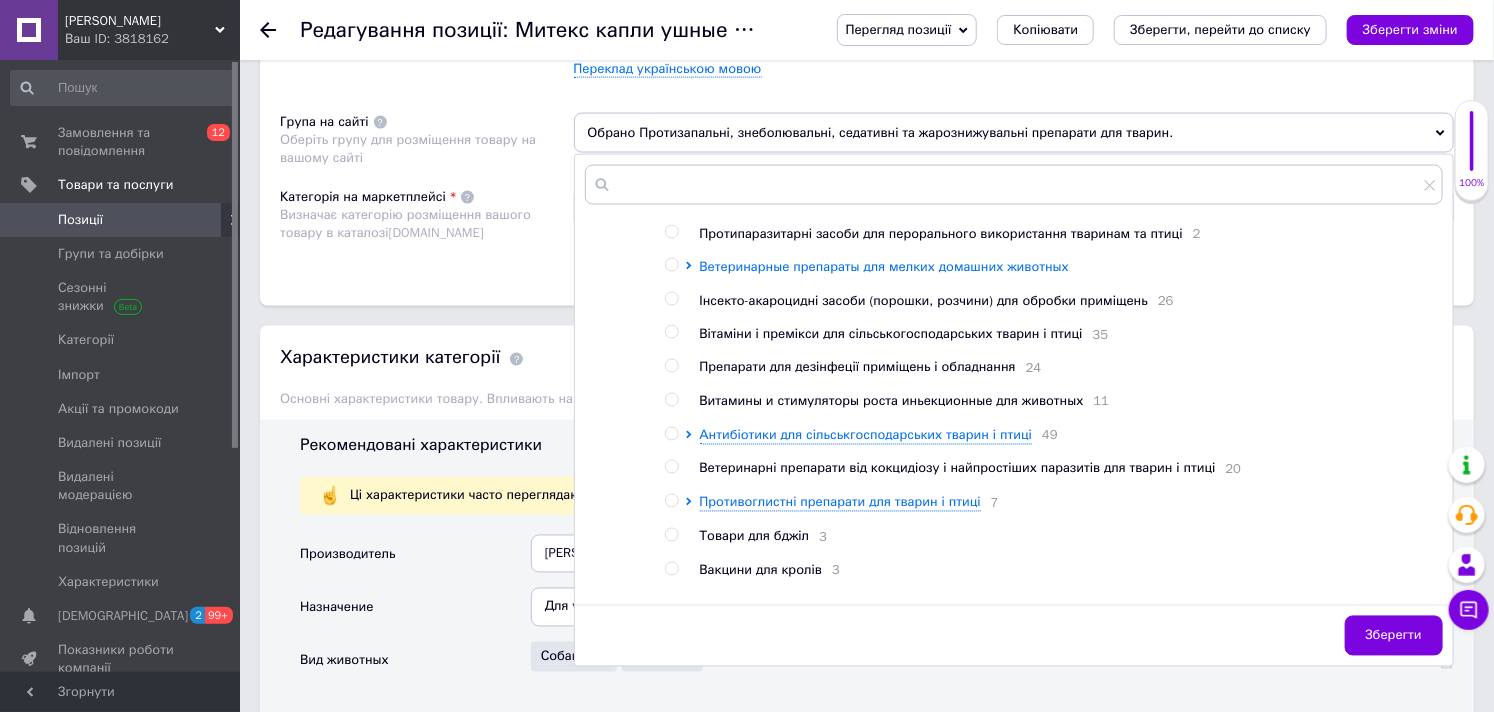 scroll, scrollTop: 61, scrollLeft: 0, axis: vertical 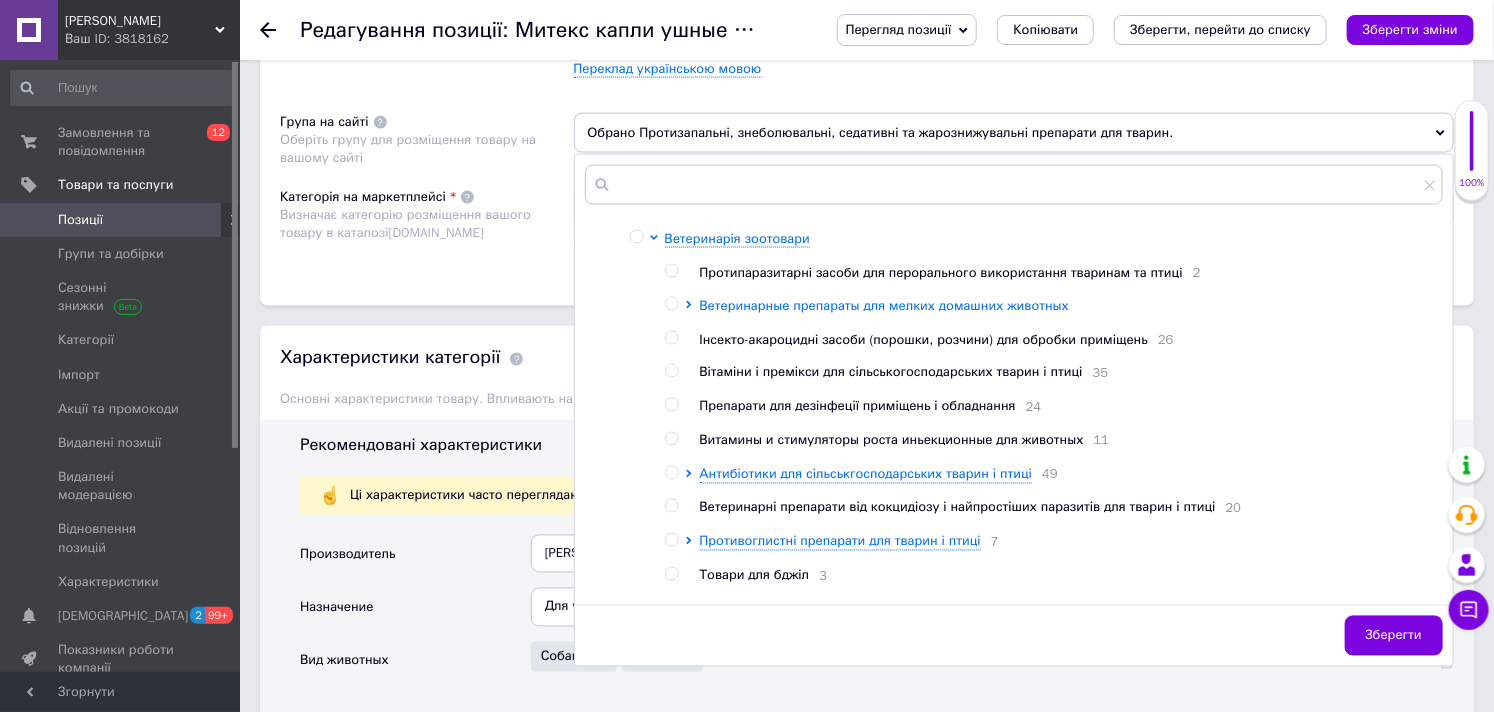 click on "Ветеринарные препараты для мелких домашних животных" at bounding box center [885, 305] 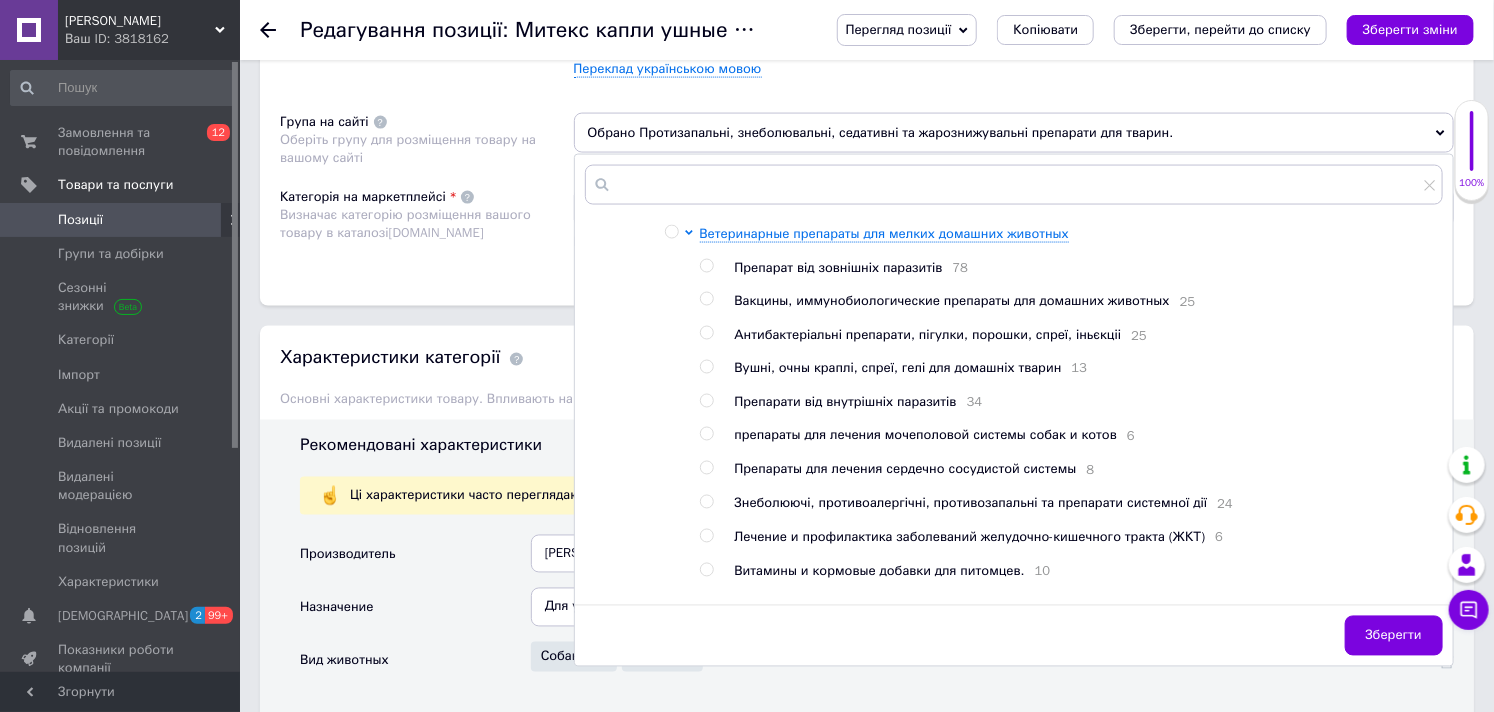 scroll, scrollTop: 172, scrollLeft: 0, axis: vertical 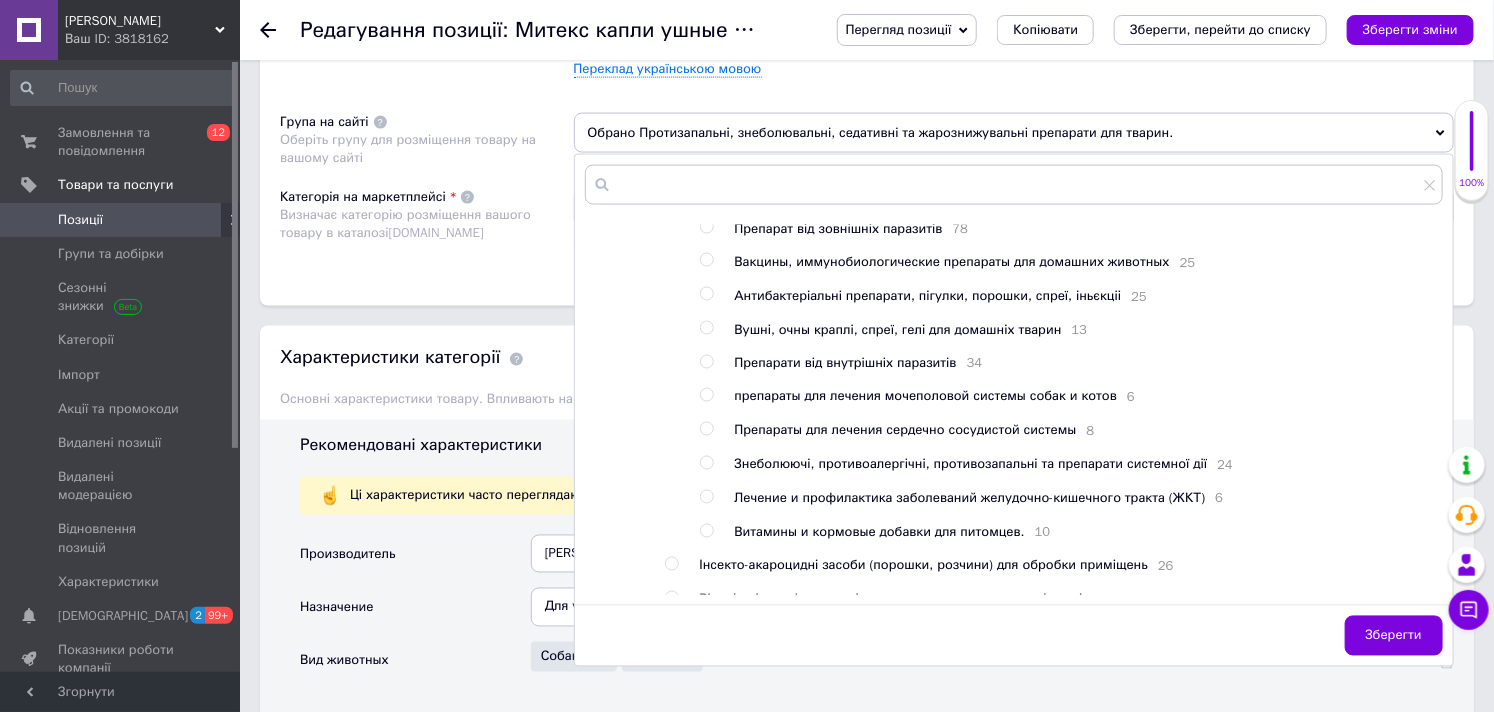 click at bounding box center (706, 328) 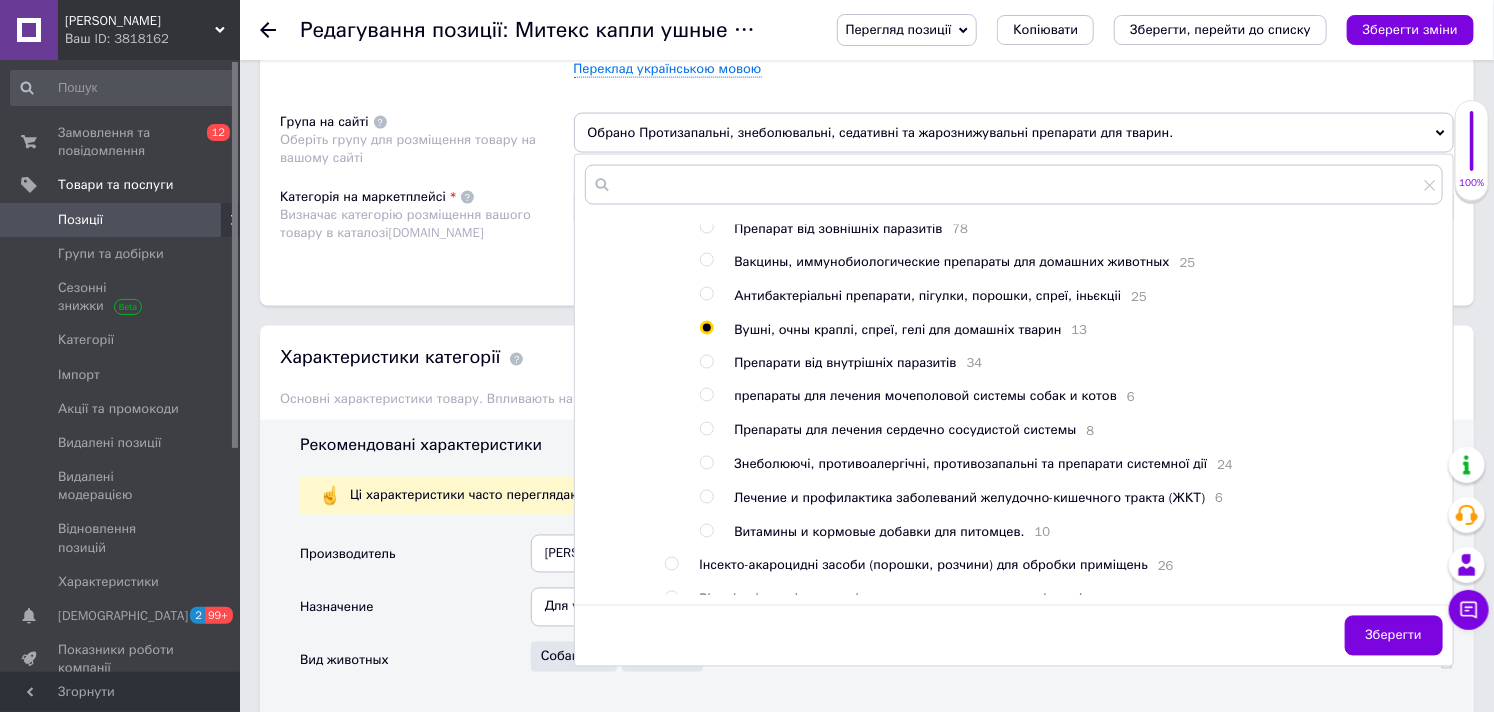 radio on "true" 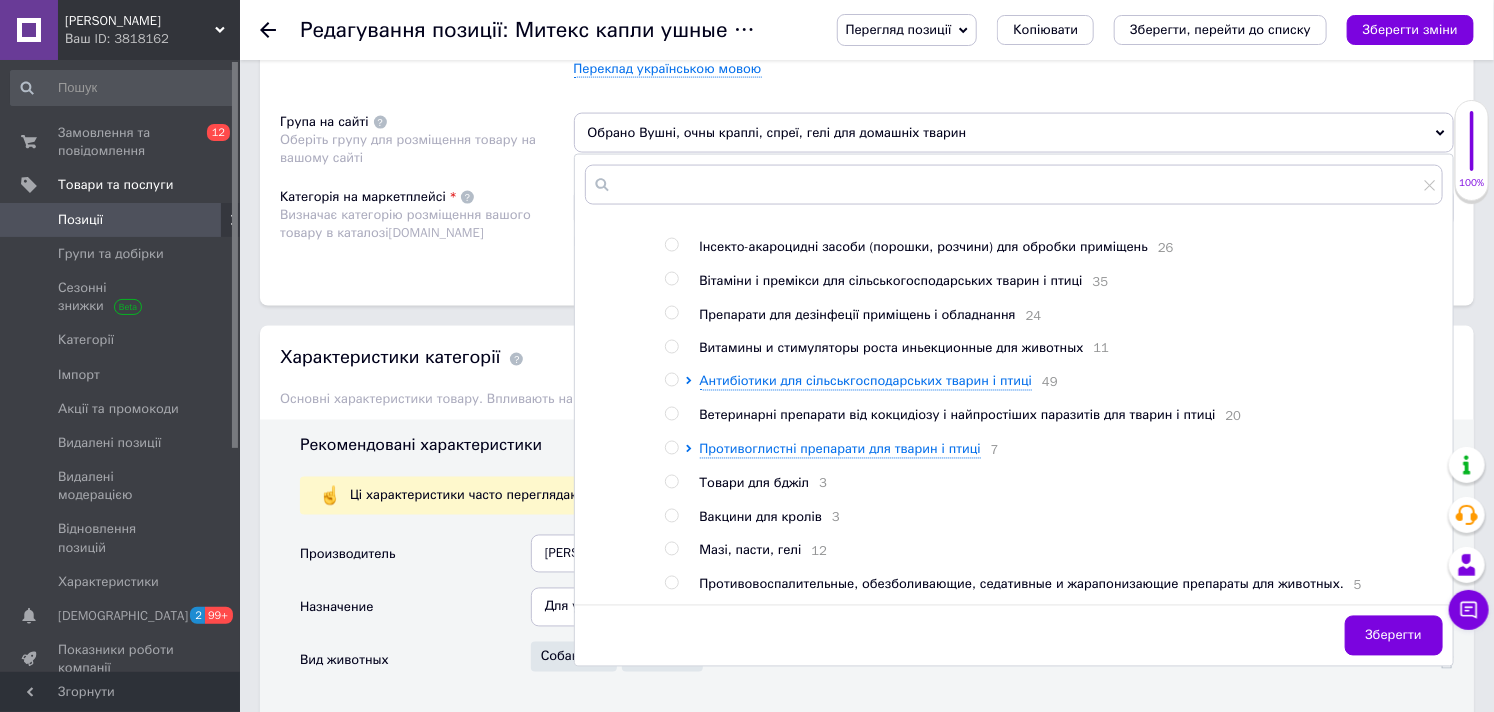 scroll, scrollTop: 524, scrollLeft: 0, axis: vertical 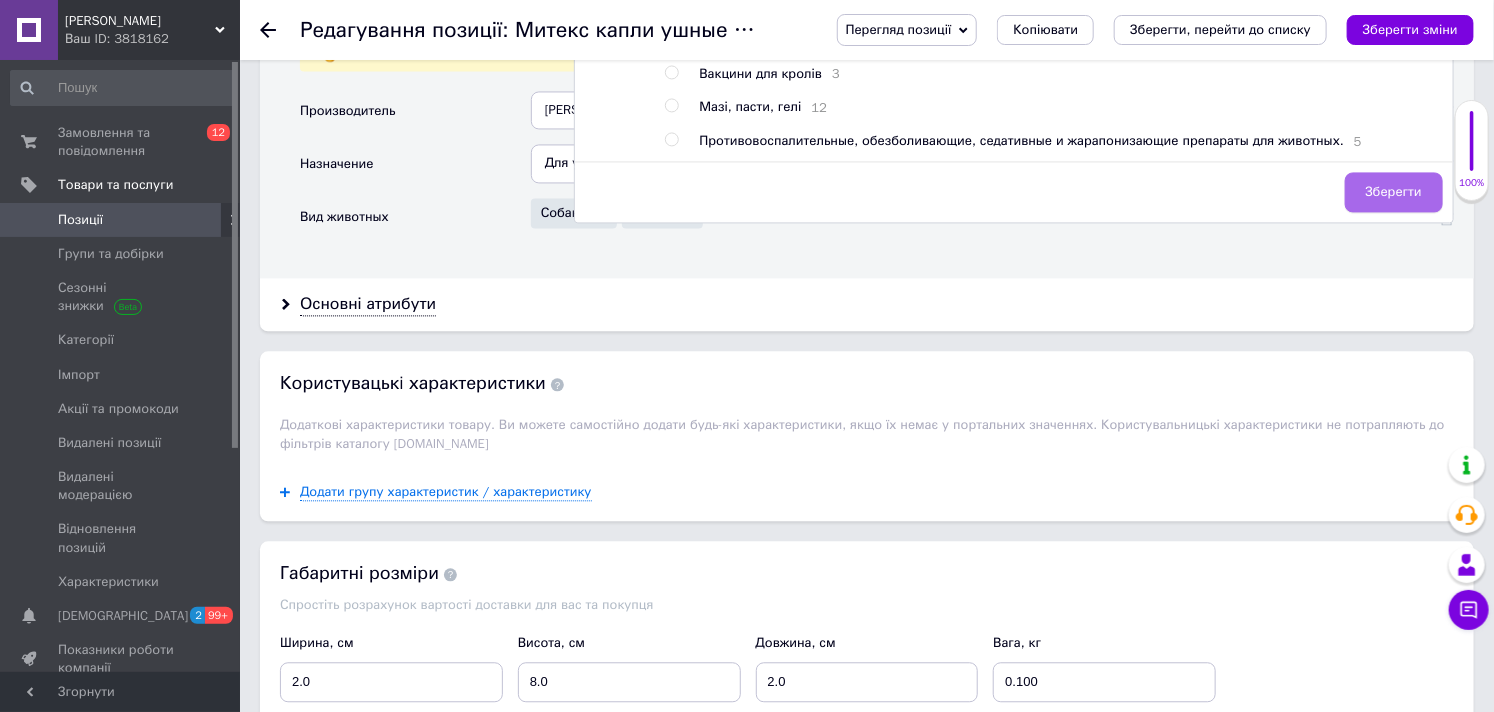 click on "Зберегти" at bounding box center (1394, 192) 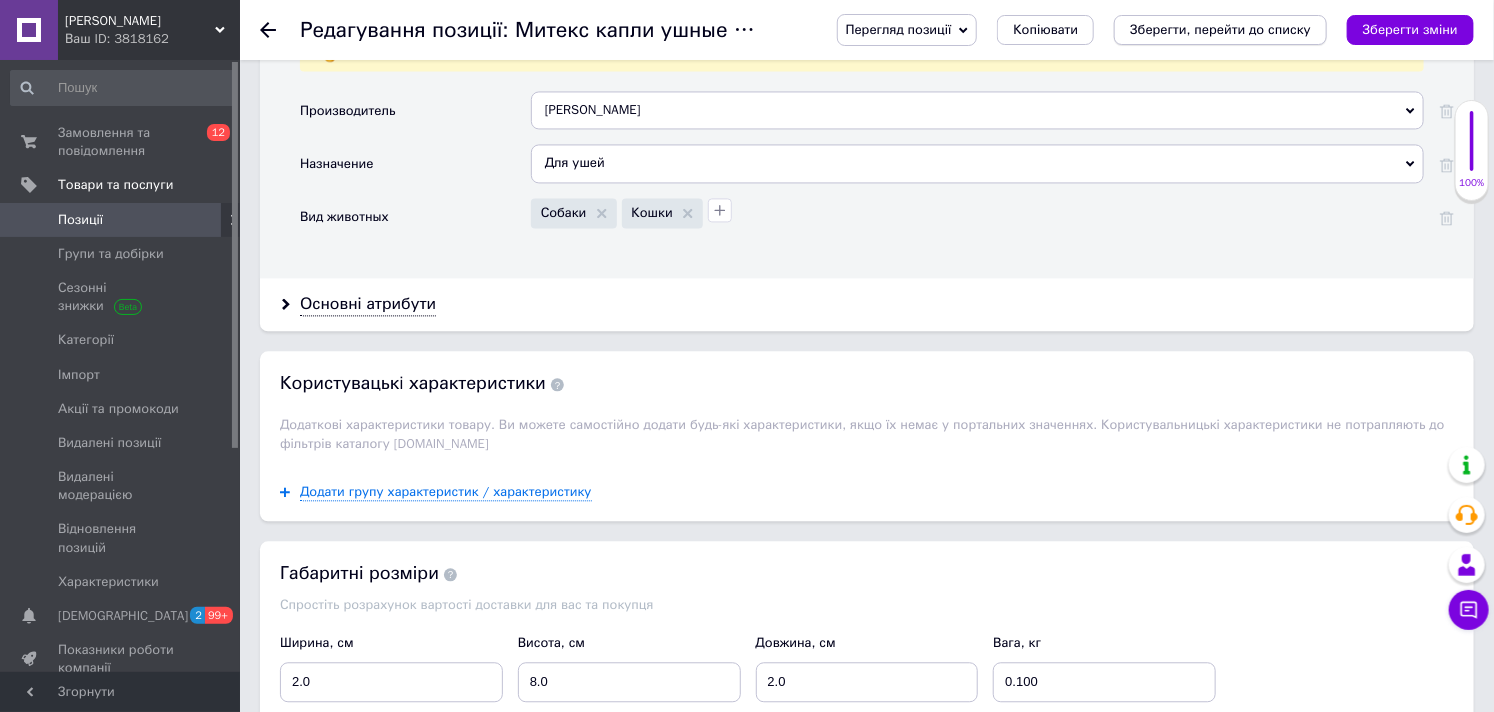 click on "Зберегти, перейти до списку" at bounding box center (1220, 29) 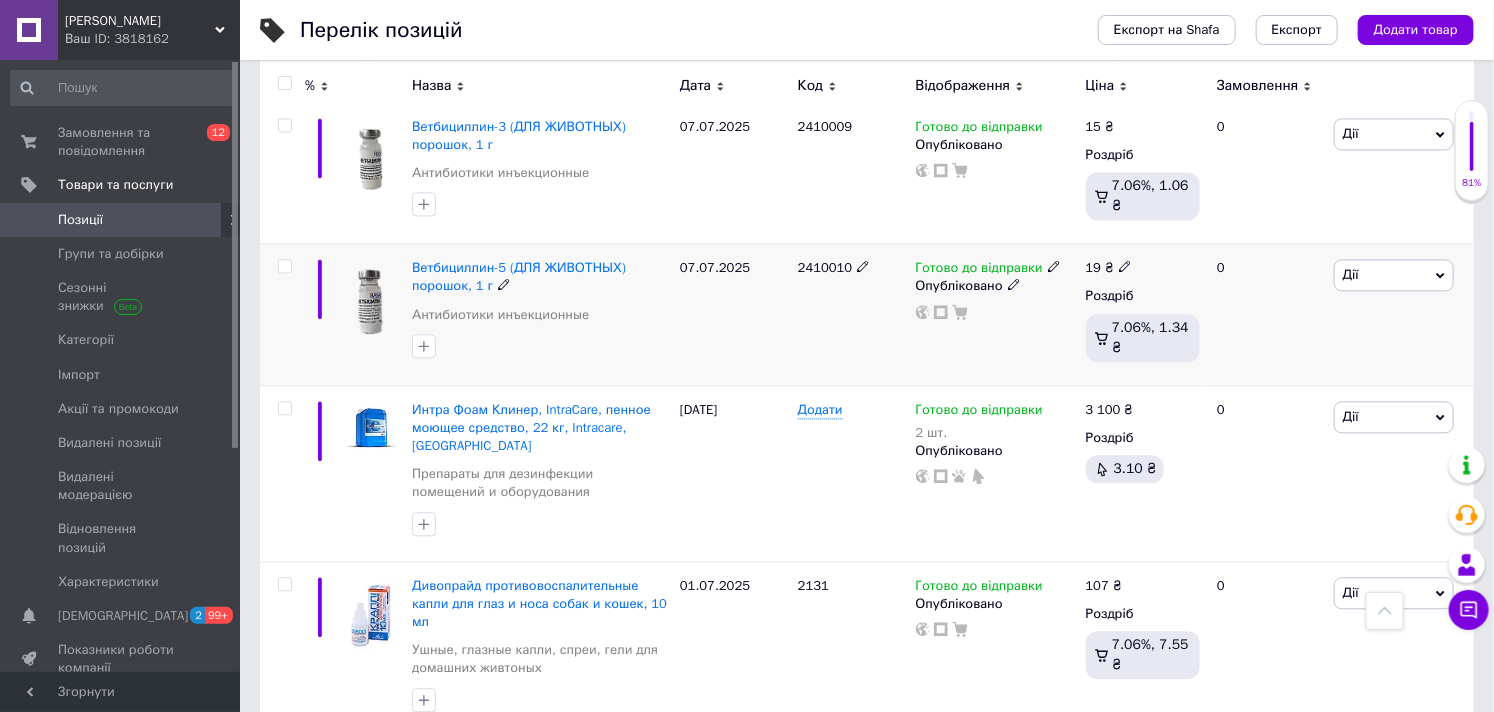 scroll, scrollTop: 1555, scrollLeft: 0, axis: vertical 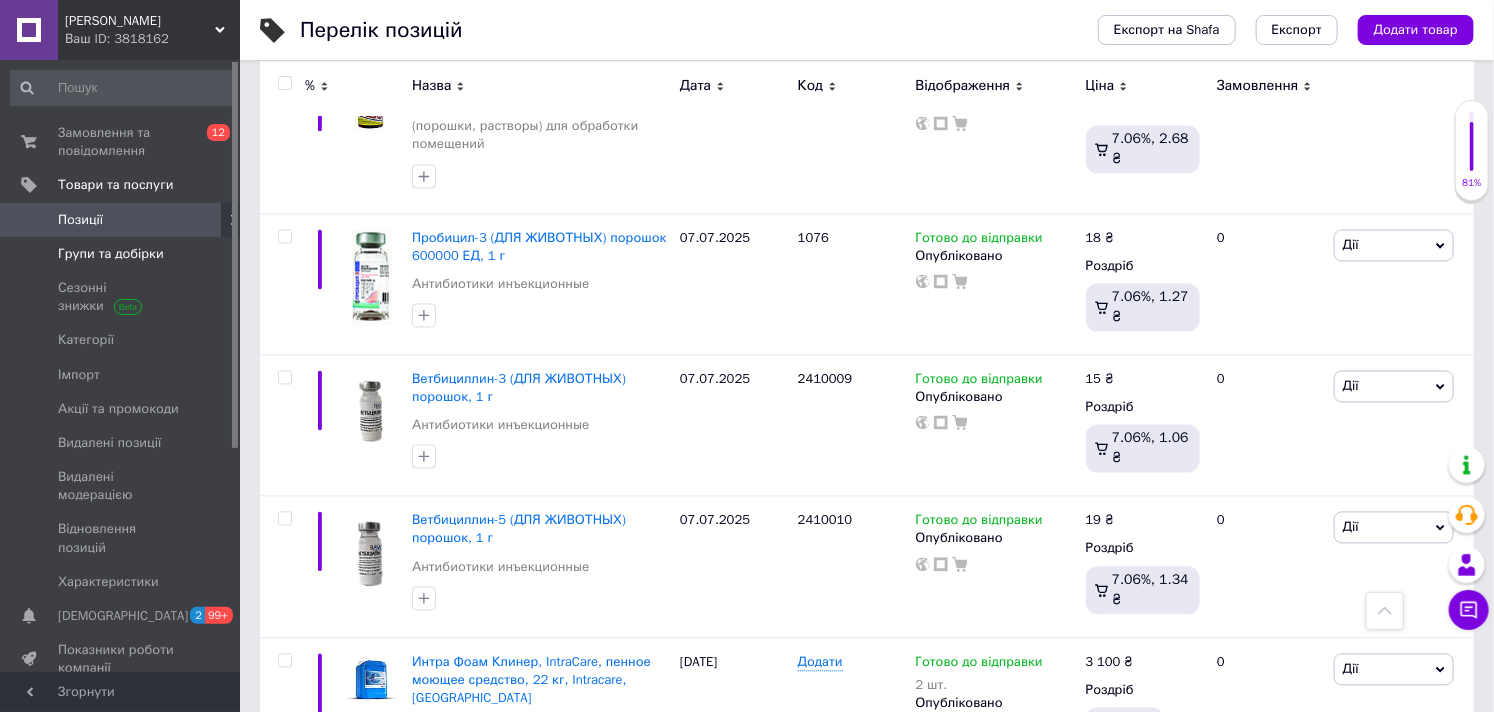 click on "Групи та добірки" at bounding box center [111, 254] 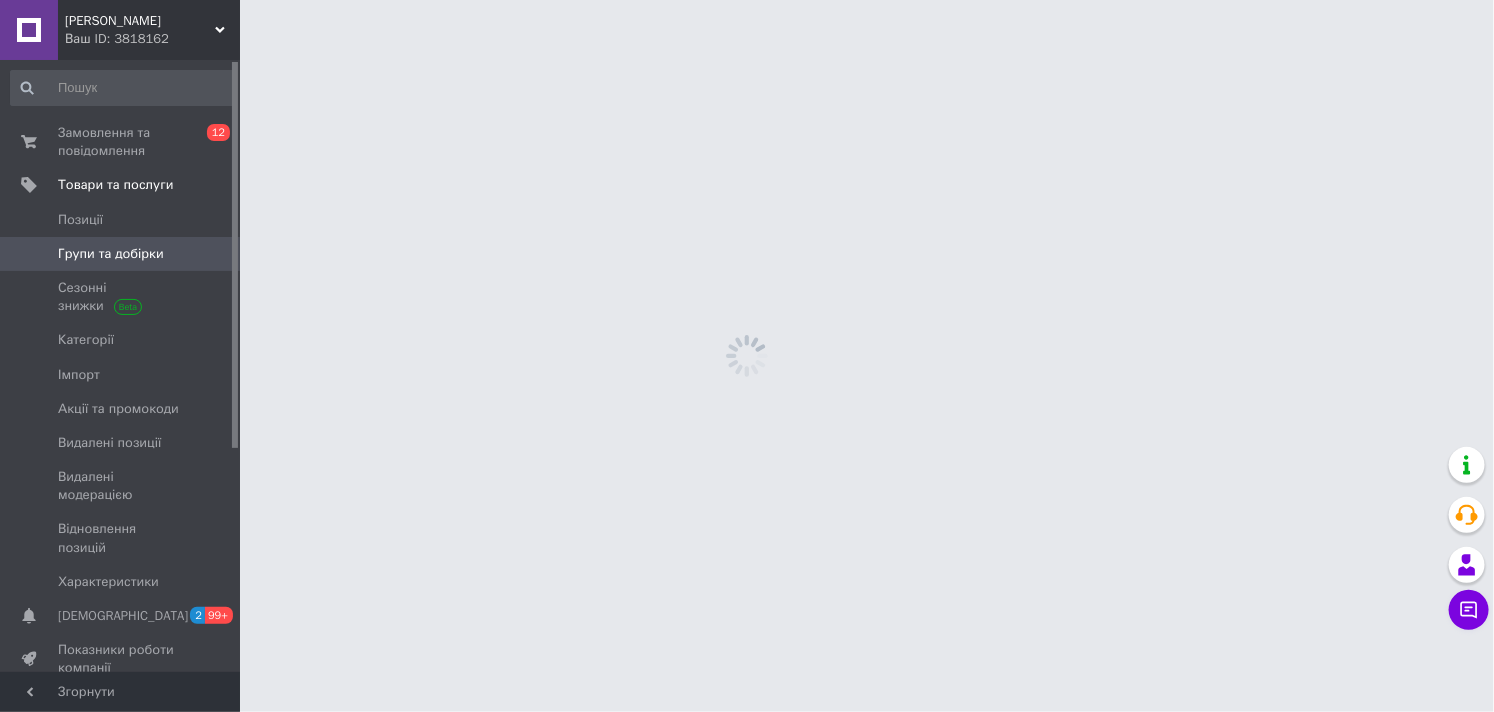 scroll, scrollTop: 0, scrollLeft: 0, axis: both 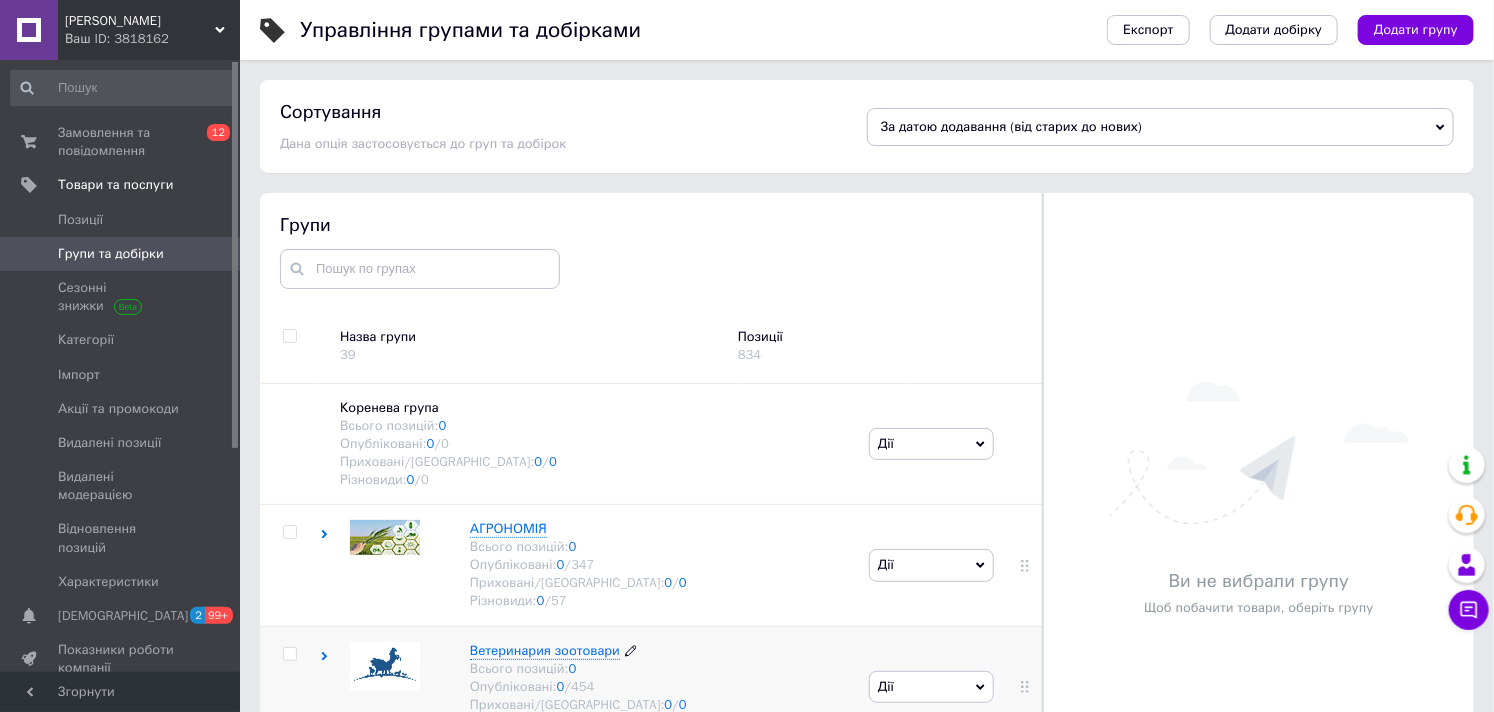 click on "Всього позицій:  0" at bounding box center (578, 669) 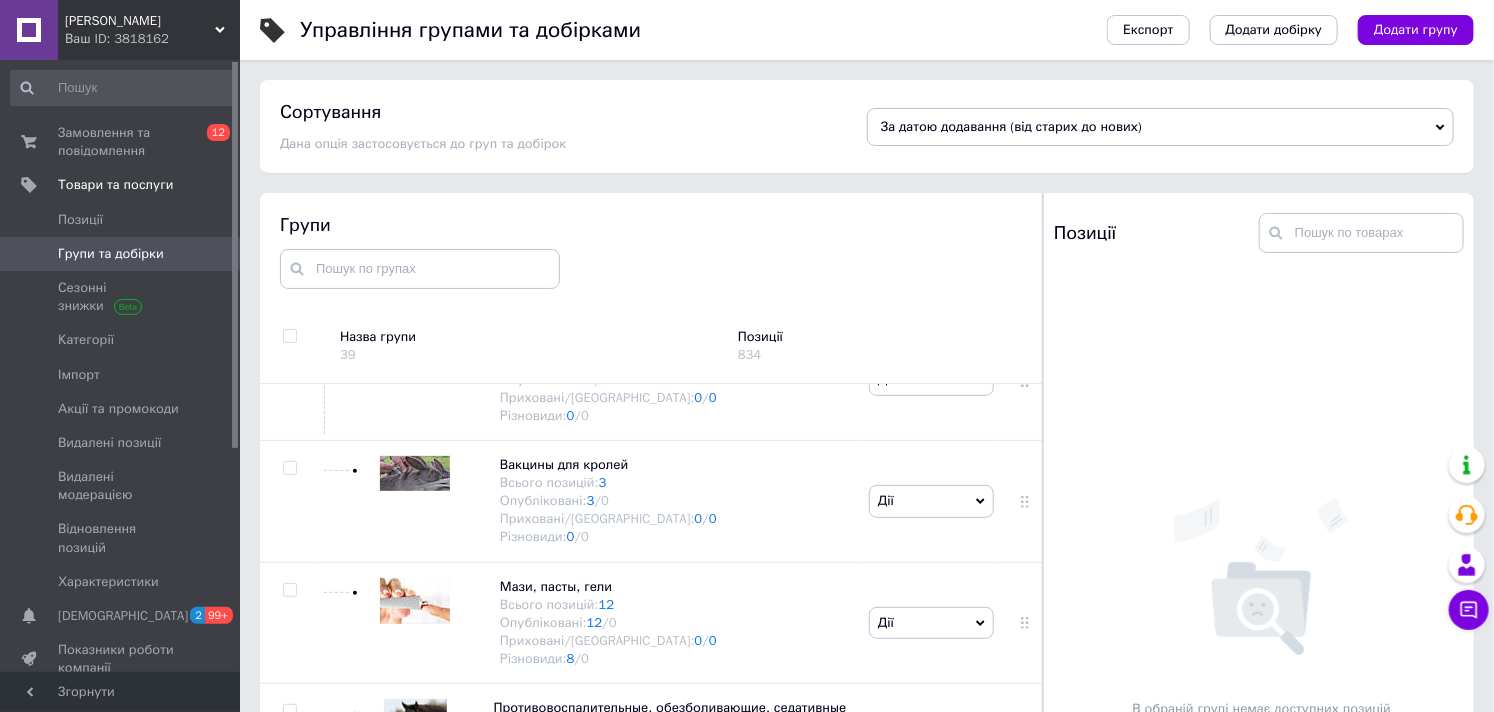 scroll, scrollTop: 1673, scrollLeft: 0, axis: vertical 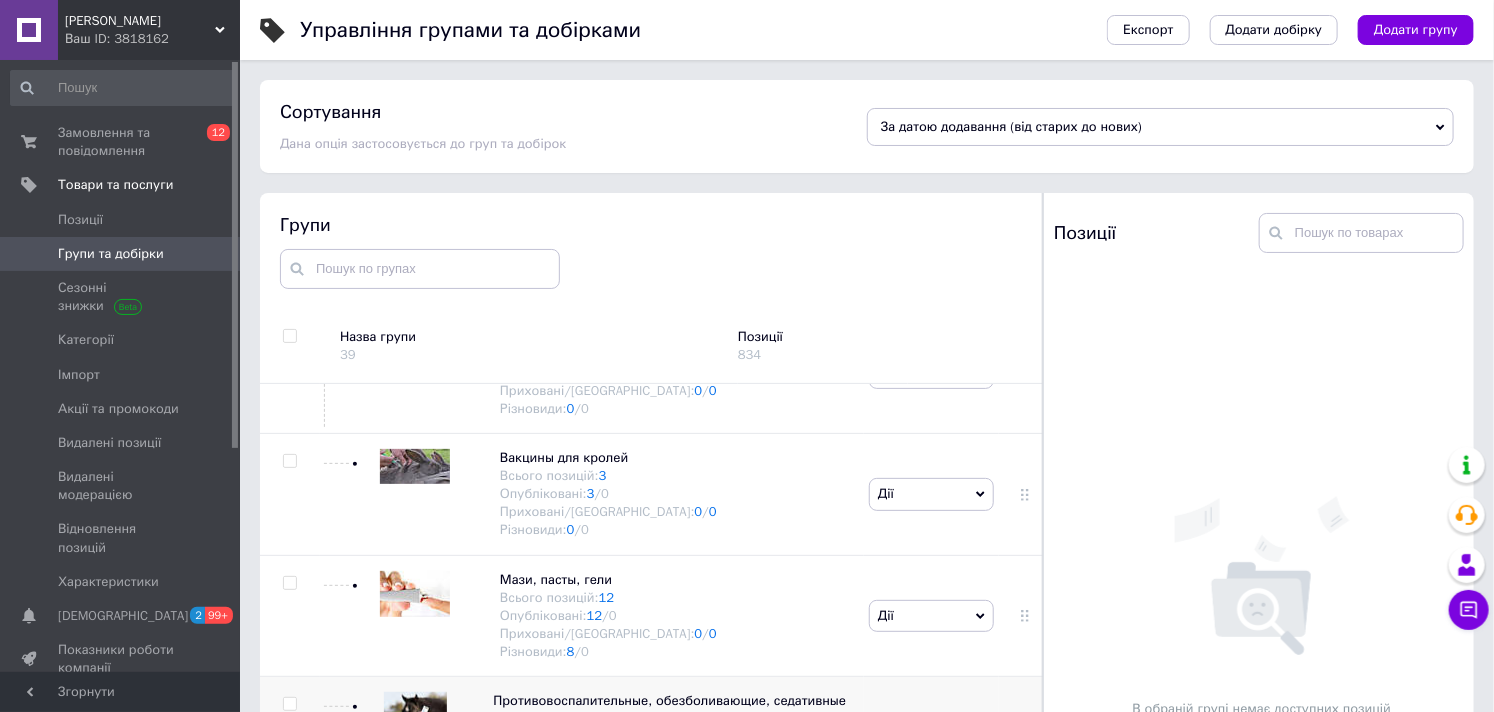 click on "Противовоспалительные, обезболивающие, седативные  и жарапонизающие препараты для животных." at bounding box center [669, 709] 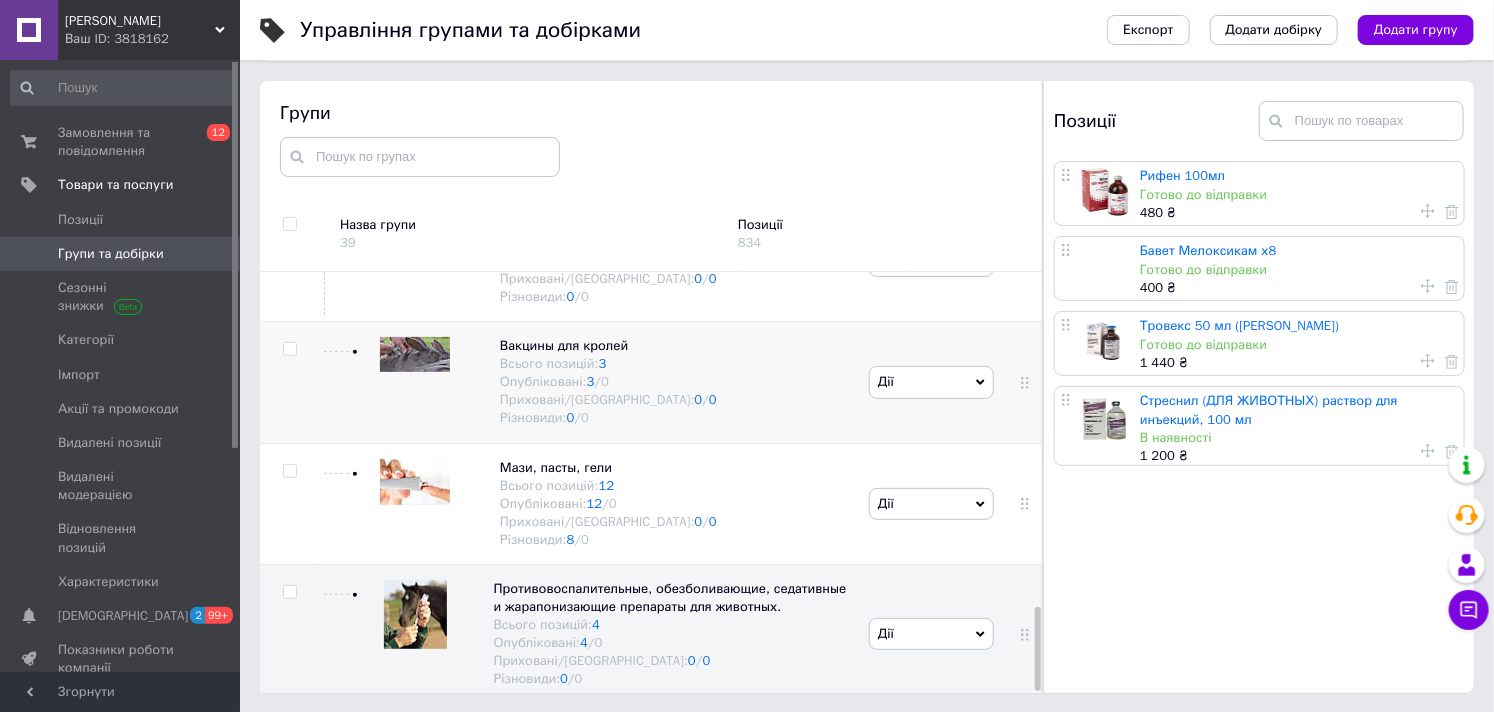 scroll, scrollTop: 113, scrollLeft: 0, axis: vertical 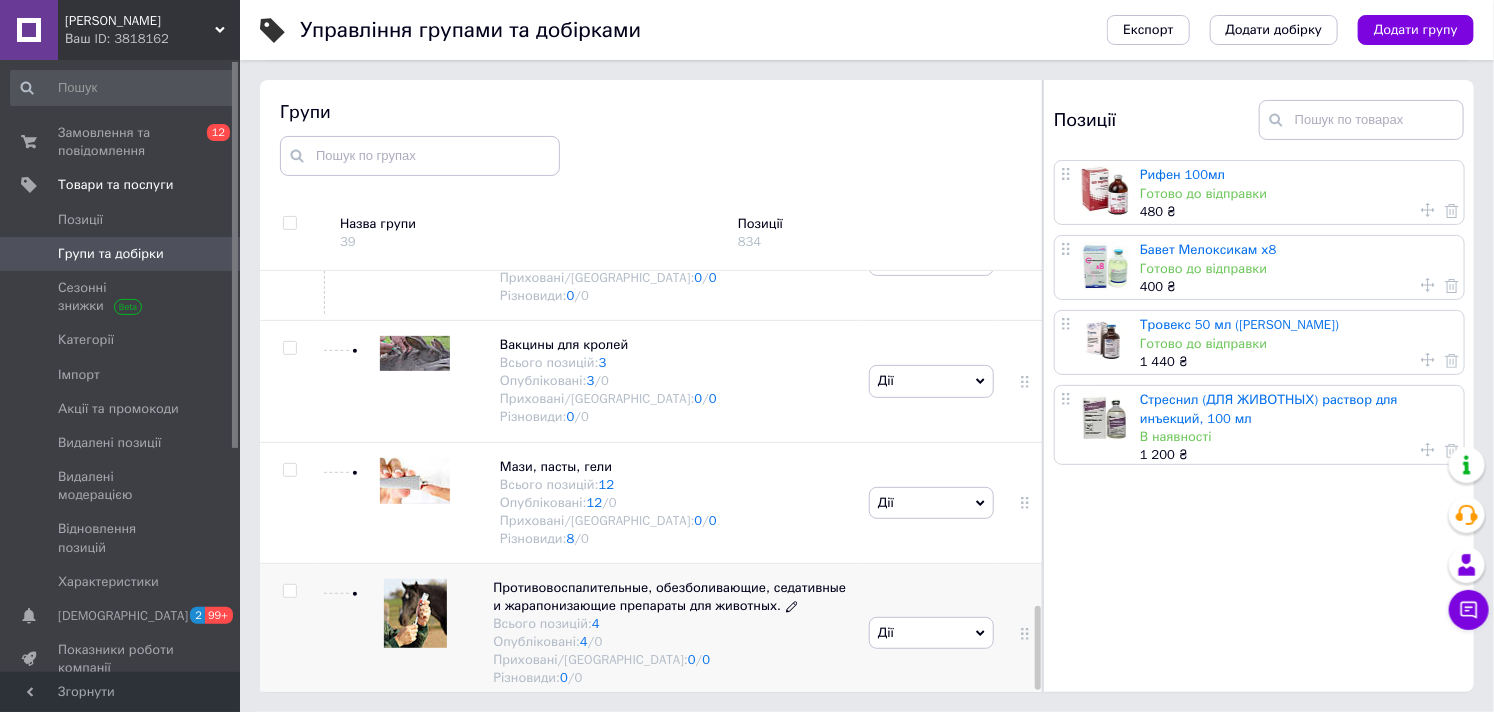click 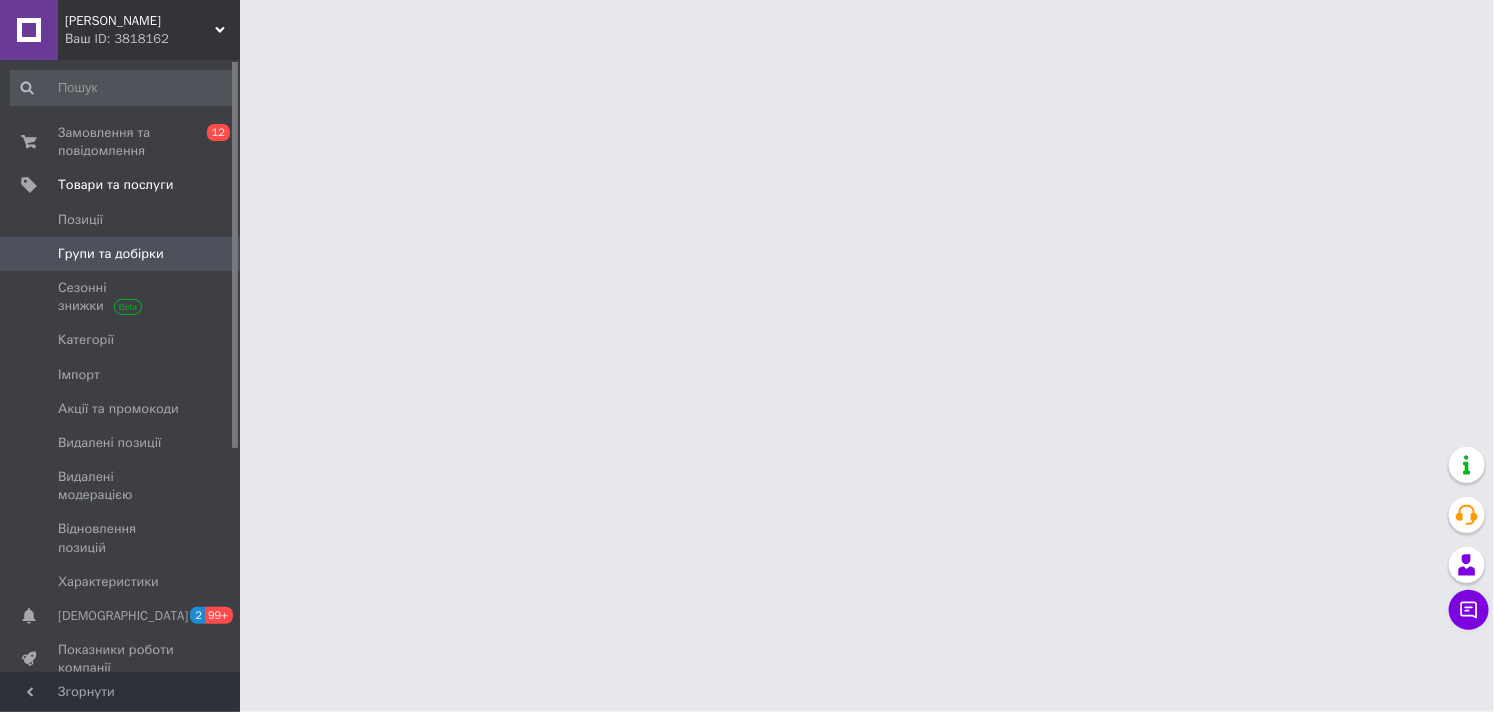 scroll, scrollTop: 0, scrollLeft: 0, axis: both 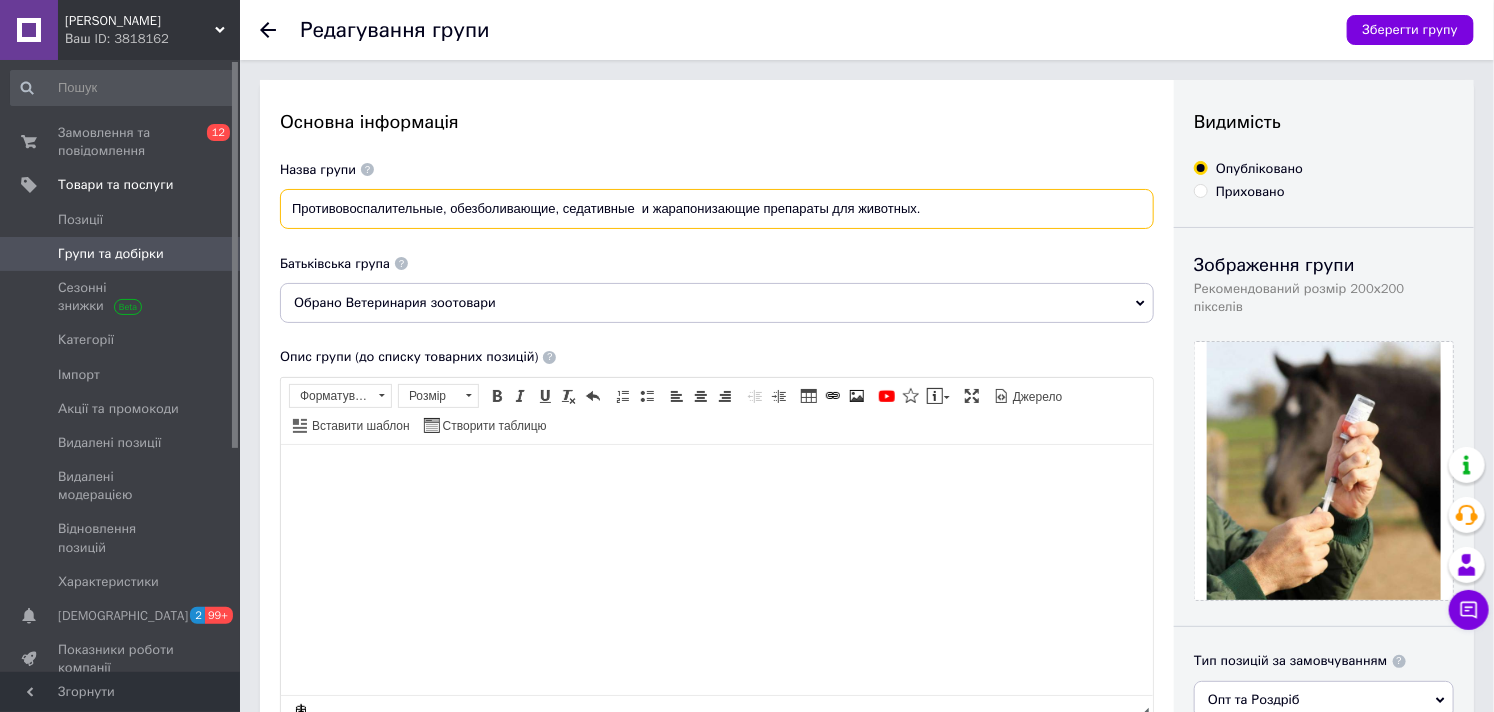 click on "Противовоспалительные, обезболивающие, седативные  и жарапонизающие препараты для животных." at bounding box center [717, 209] 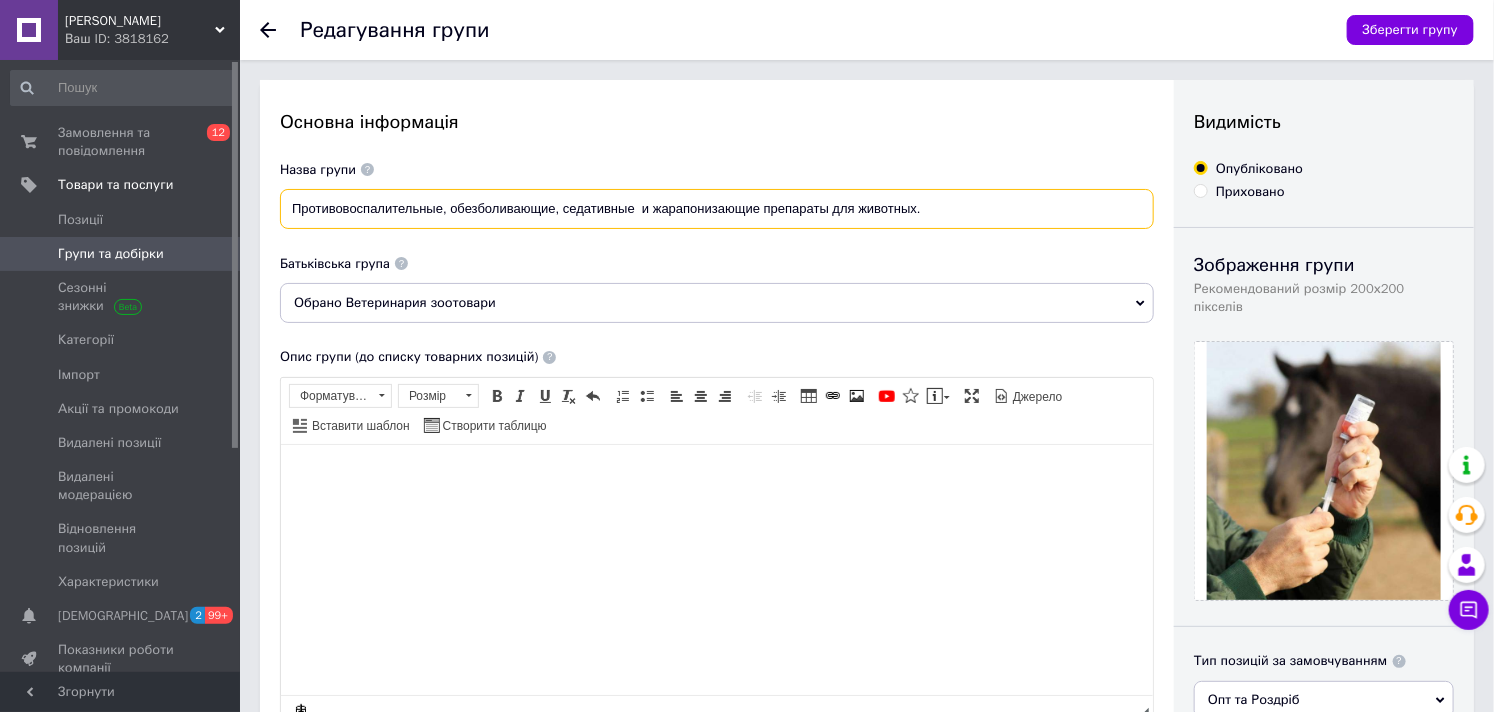 click on "Противовоспалительные, обезболивающие, седативные  и жарапонизающие препараты для животных." at bounding box center [717, 209] 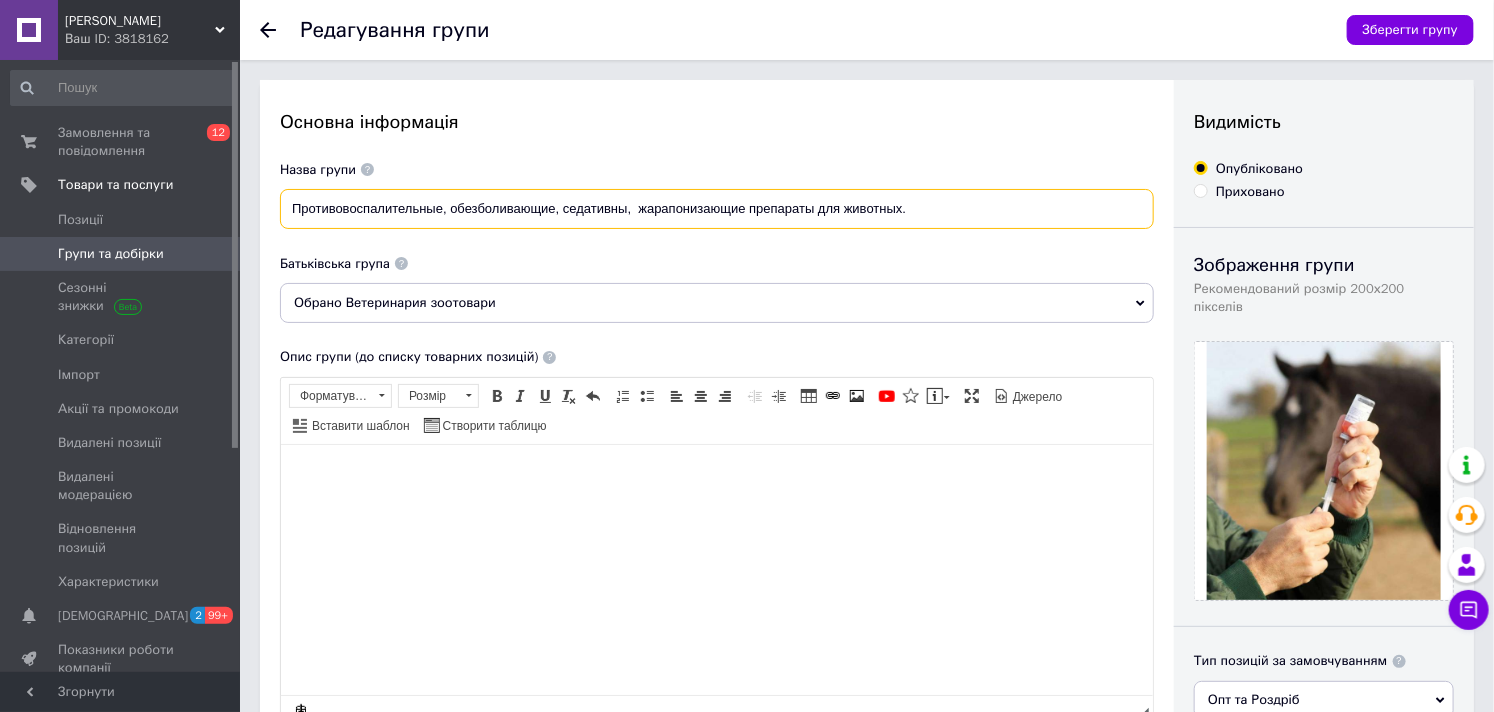 click on "Противовоспалительные, обезболивающие, седативны,  жарапонизающие препараты для животных." at bounding box center (717, 209) 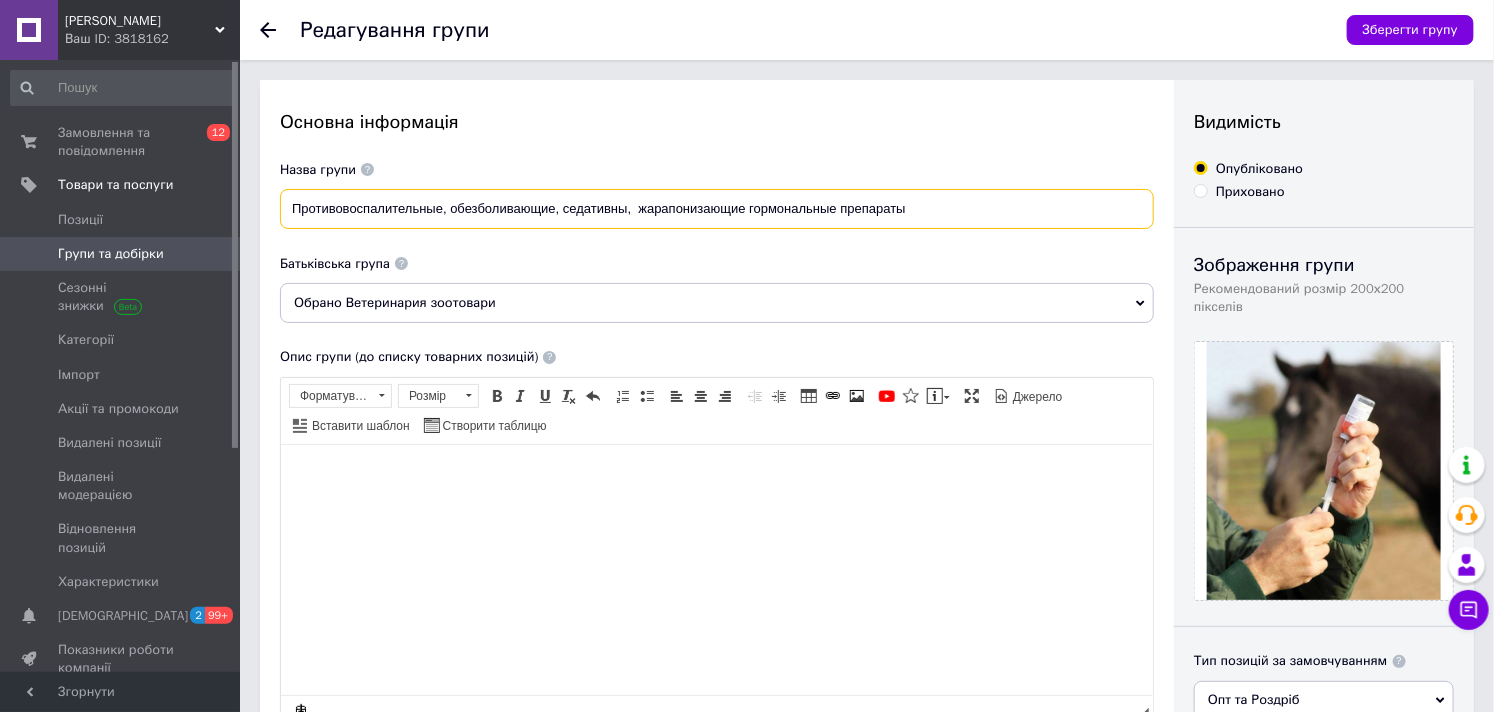 click on "Противовоспалительные, обезболивающие, седативны,  жарапонизающие гормональные препараты" at bounding box center [717, 209] 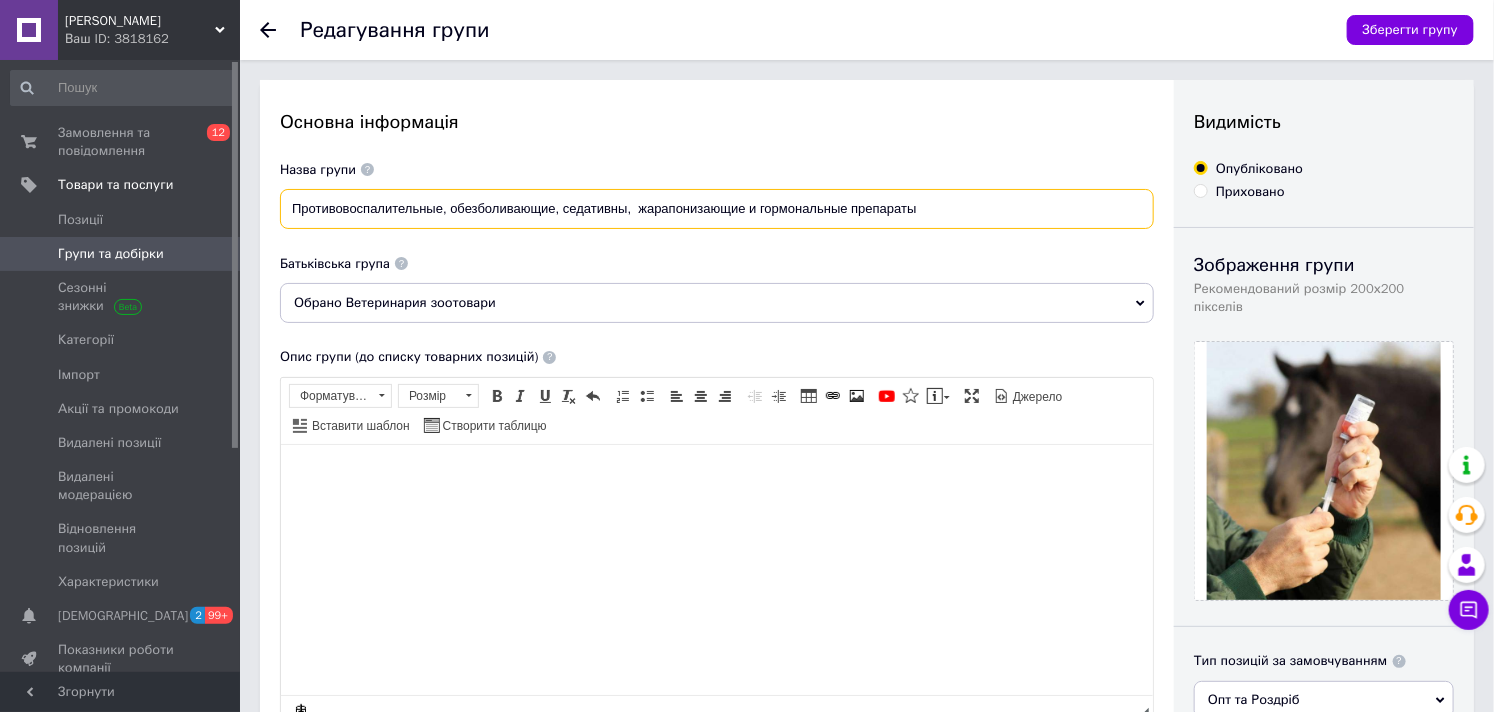 click on "Противовоспалительные, обезболивающие, седативны,  жарапонизающие и гормональные препараты" at bounding box center [717, 209] 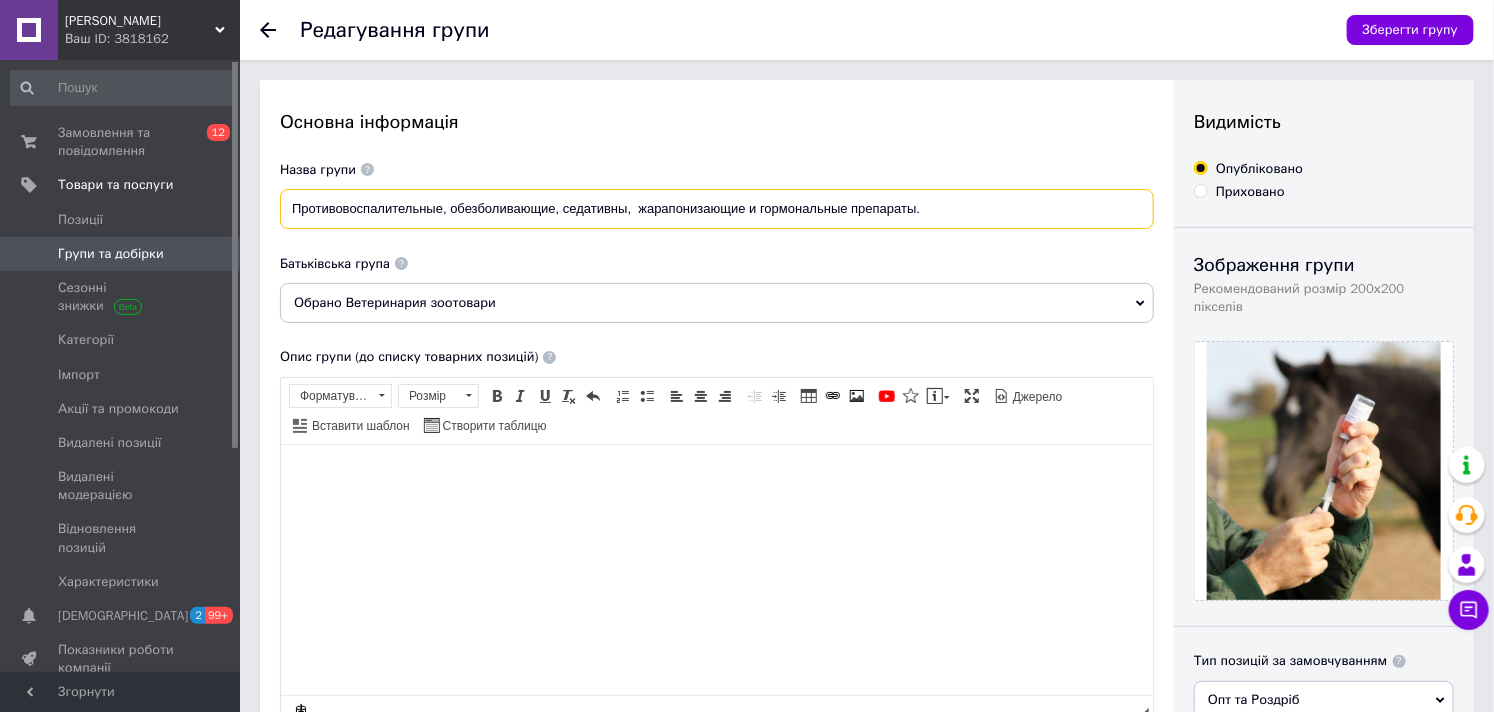 type on "Противовоспалительные, обезболивающие, седативны,  жарапонизающие и гормональные препараты." 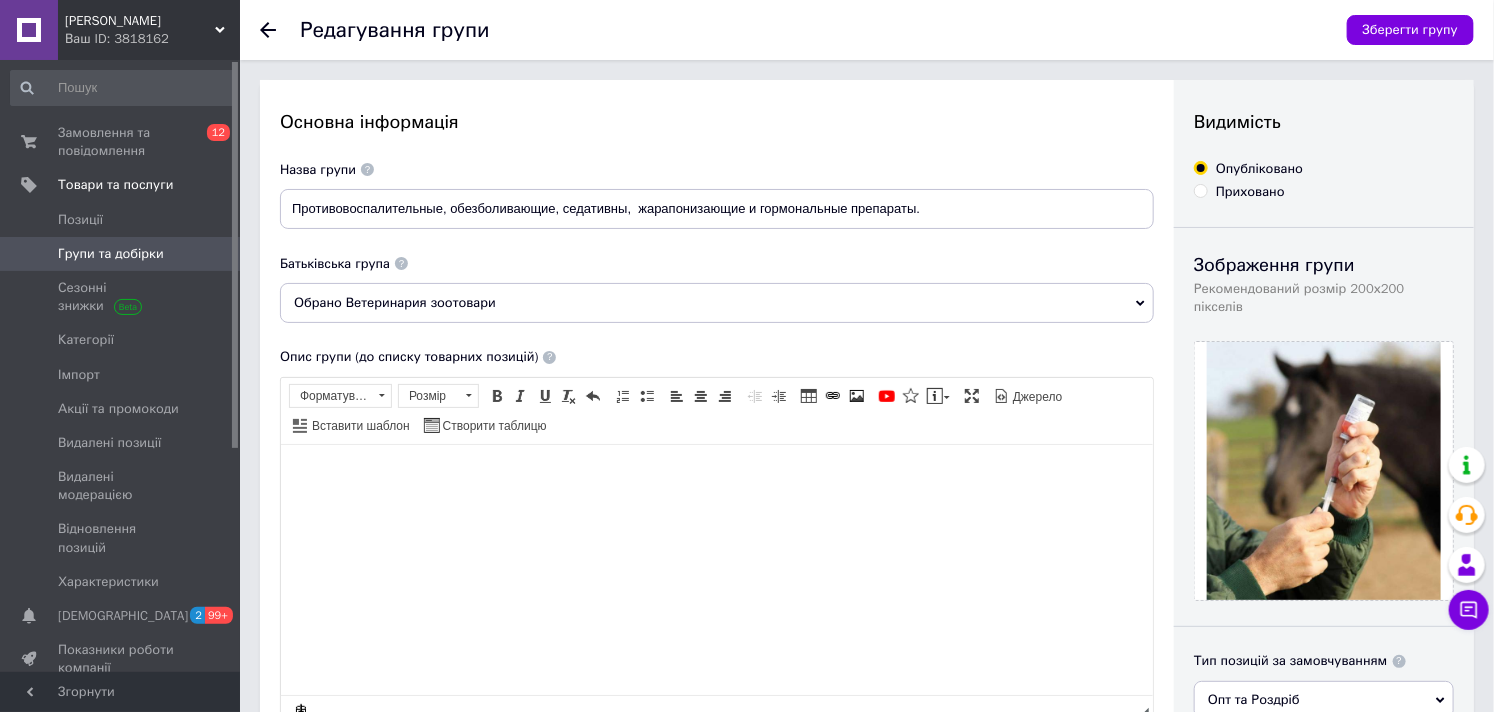 drag, startPoint x: 776, startPoint y: 213, endPoint x: 747, endPoint y: 246, distance: 43.931767 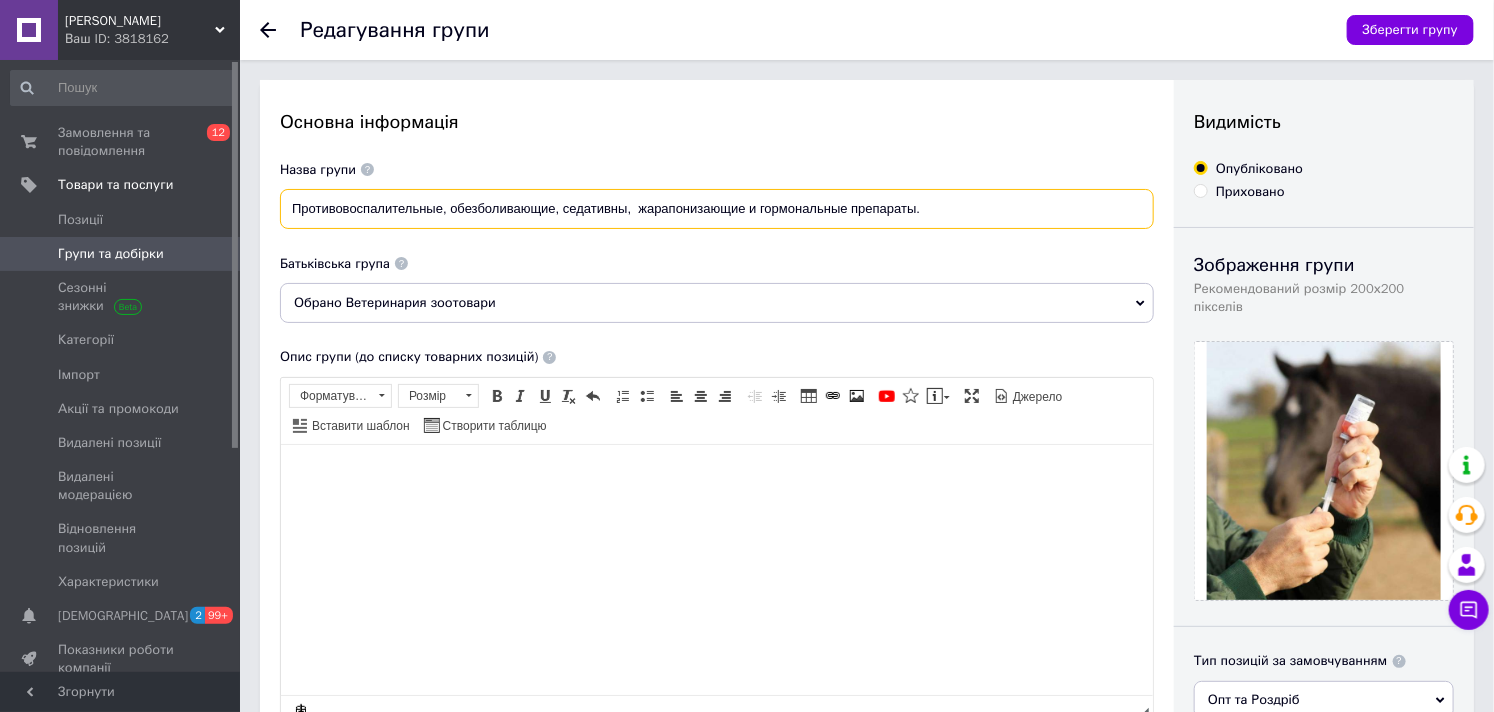 click on "Противовоспалительные, обезболивающие, седативны,  жарапонизающие и гормональные препараты." at bounding box center (717, 209) 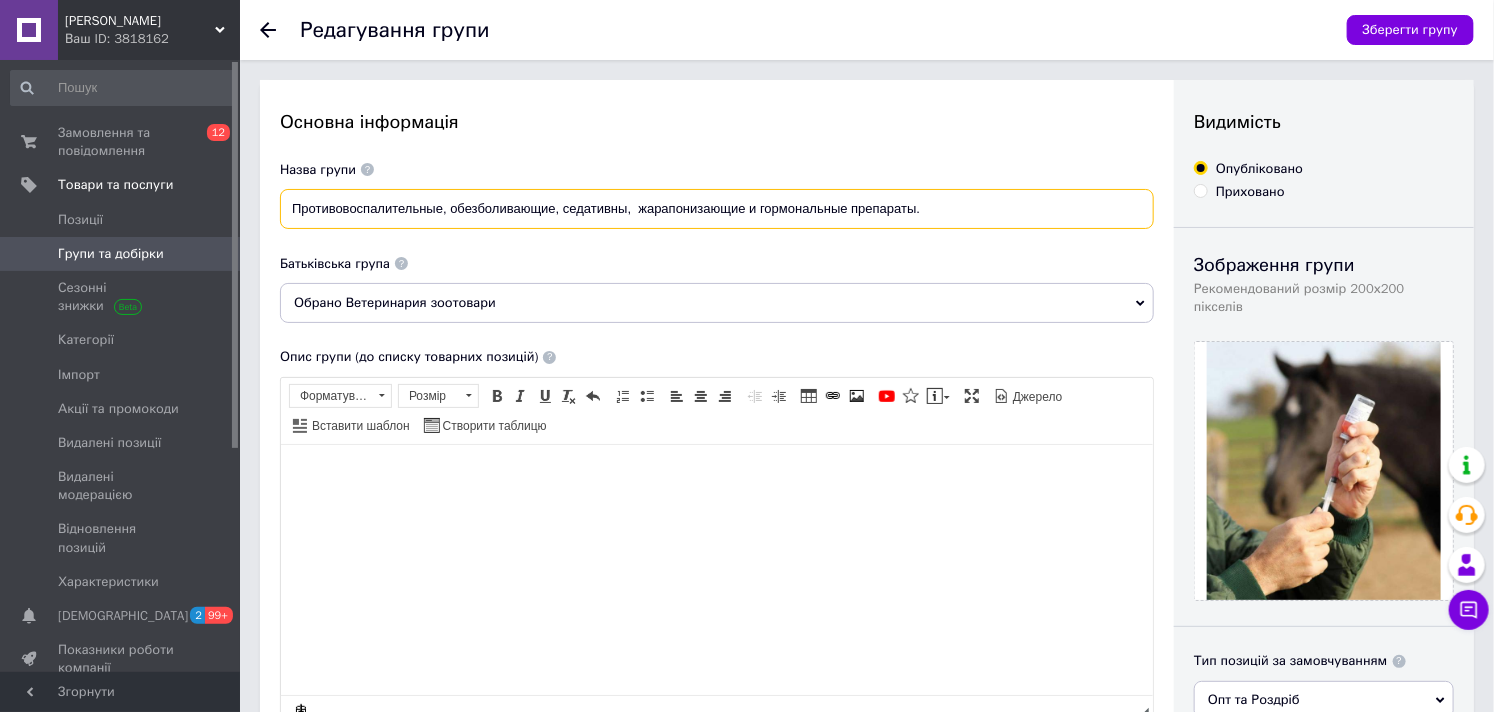 drag, startPoint x: 848, startPoint y: 213, endPoint x: 765, endPoint y: 208, distance: 83.15047 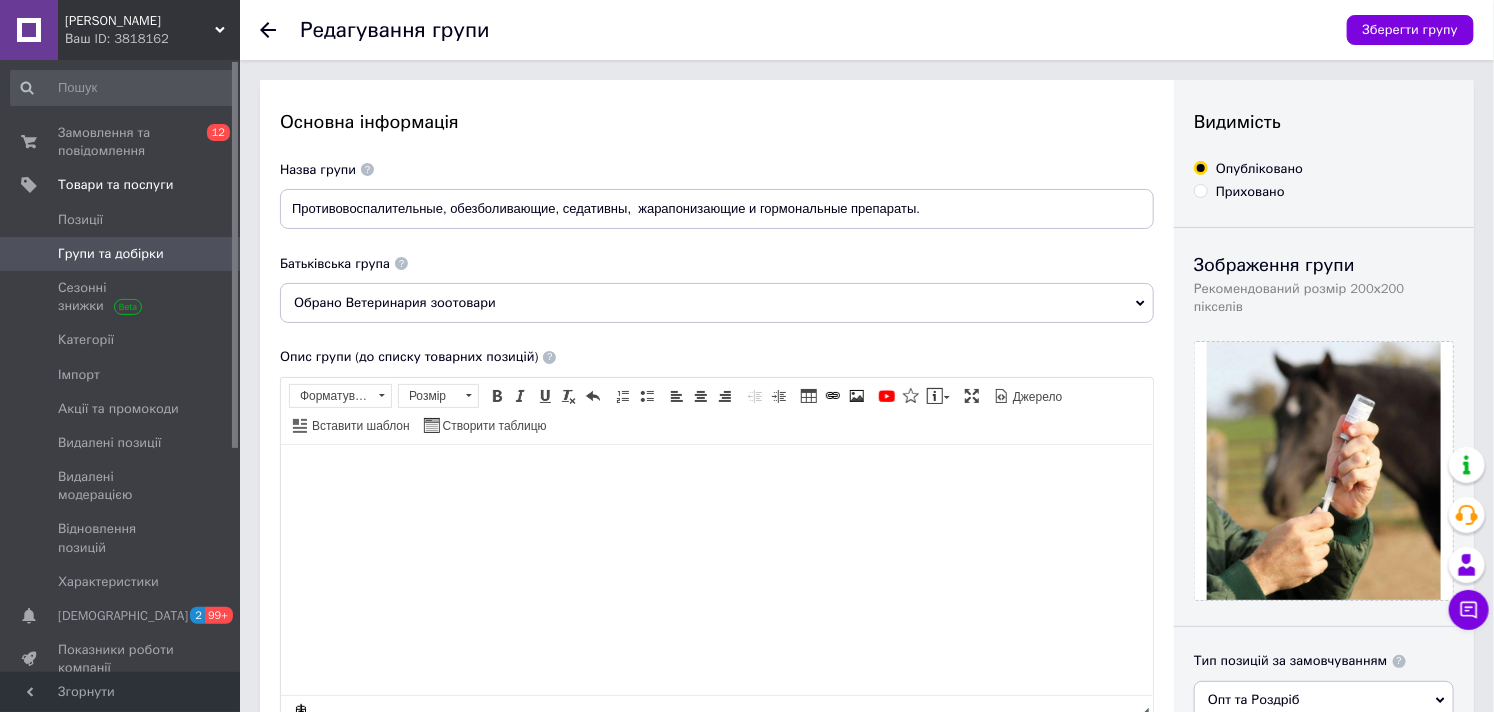 click on "Основна інформація Назва групи Противовоспалительные, обезболивающие, седативны,  жарапонизающие и гормональные препараты. Батьківська група Обрано Ветеринария зоотовари  Опис групи (до списку товарних позицій) Розширений текстовий редактор, FB0B2D34-CA9D-4E84-A269-114E518A4452 Панель інструментів редактора Форматування Форматування Розмір Розмір   Жирний  Сполучення клавіш Ctrl+B   Курсив  Сполучення клавіш Ctrl+I   Підкреслений  Сполучення клавіш Ctrl+U   Видалити форматування   Повернути  Сполучення клавіш Ctrl+Z   Вставити/видалити нумерований список     По лівому краю" at bounding box center (717, 658) 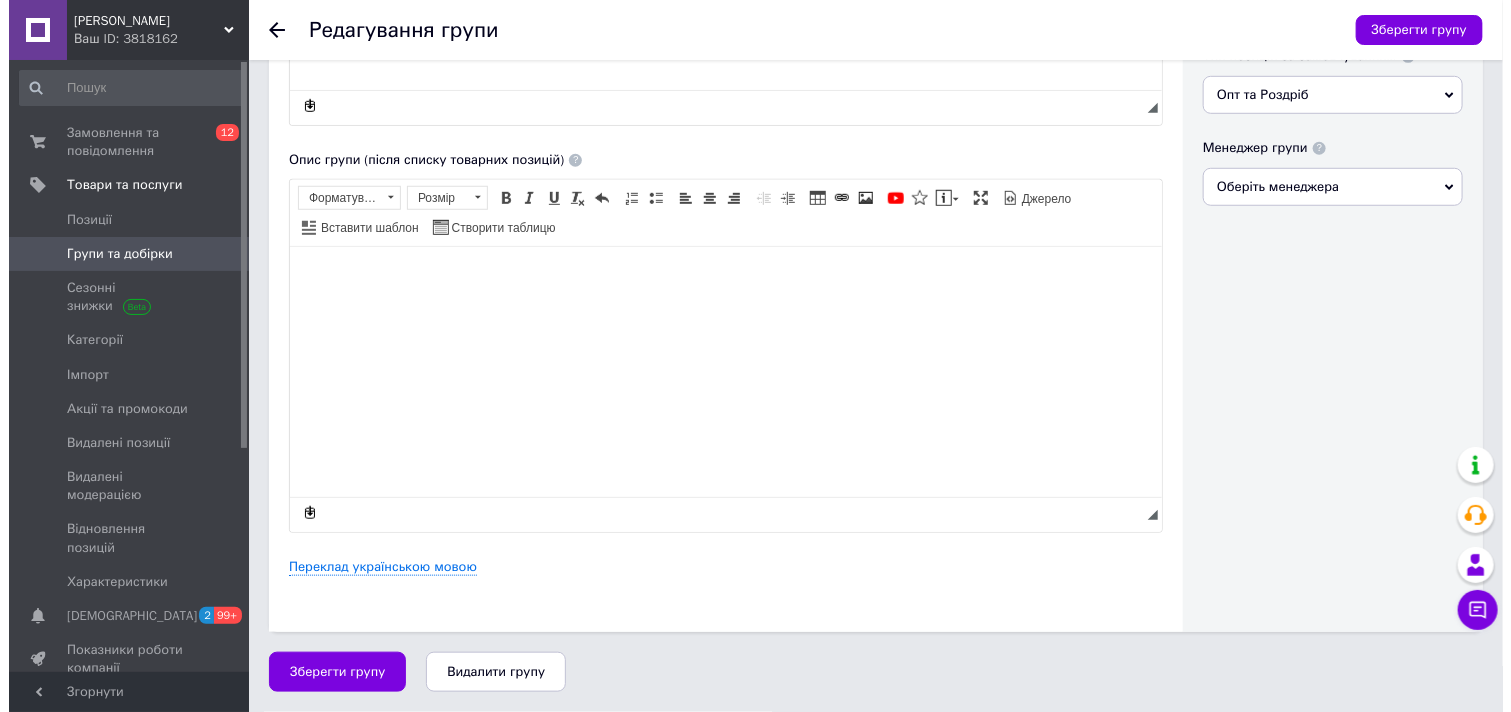 scroll, scrollTop: 612, scrollLeft: 0, axis: vertical 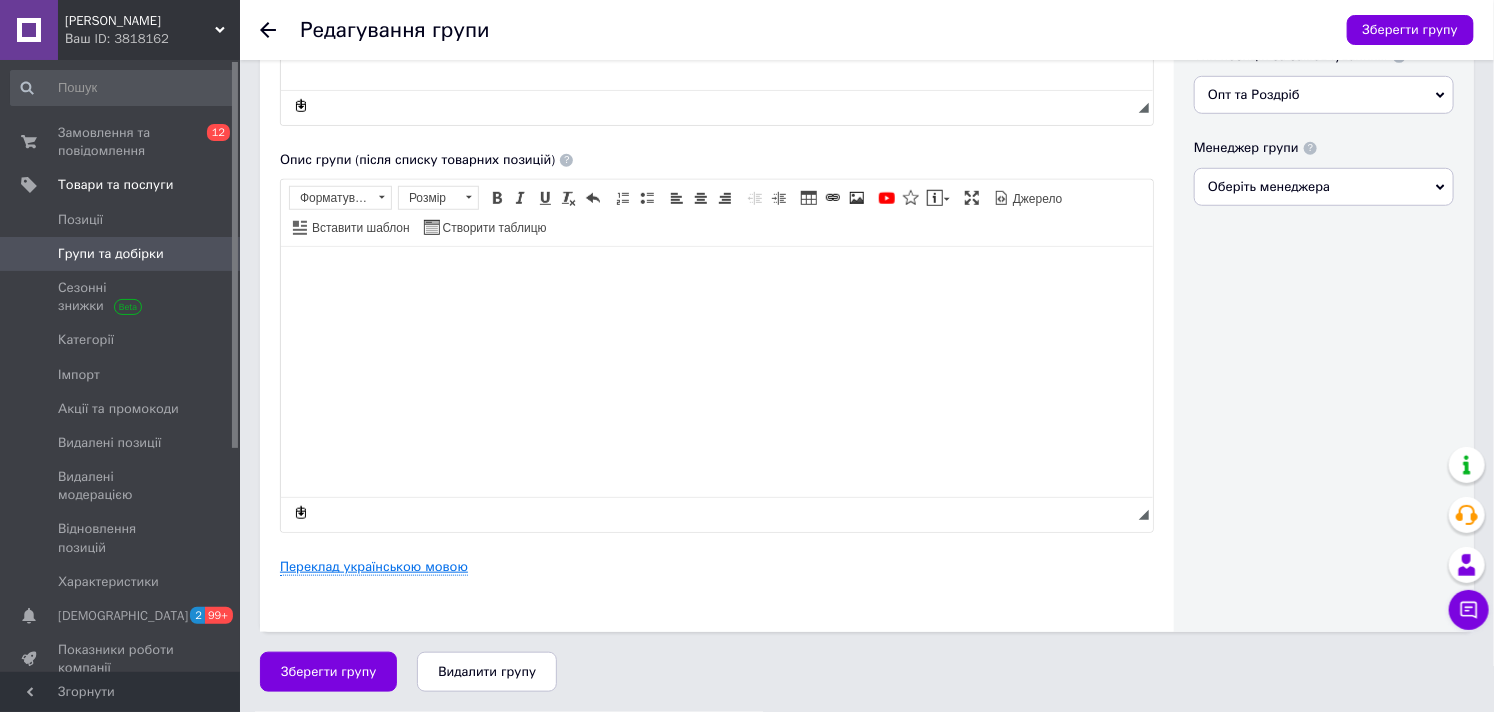 click on "Переклад українською мовою" at bounding box center (374, 567) 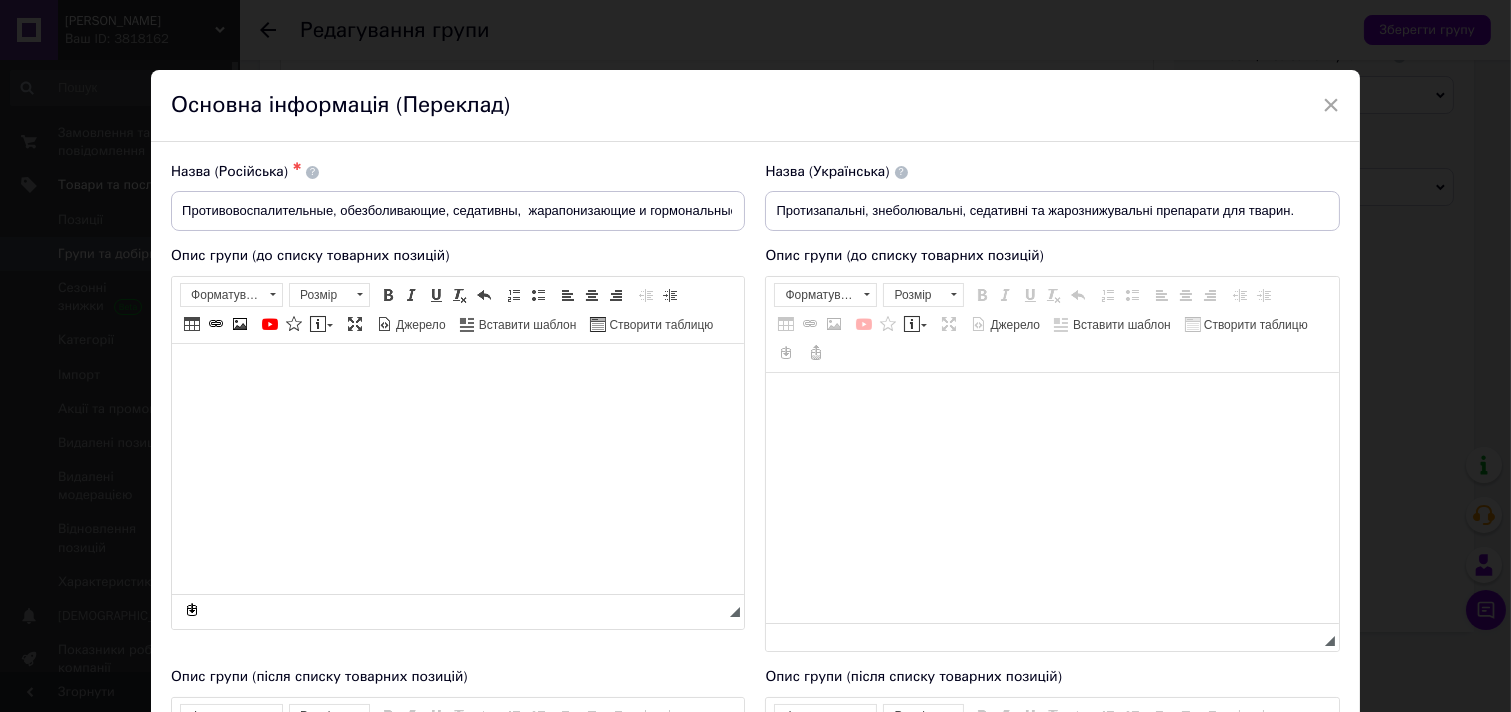 scroll, scrollTop: 0, scrollLeft: 0, axis: both 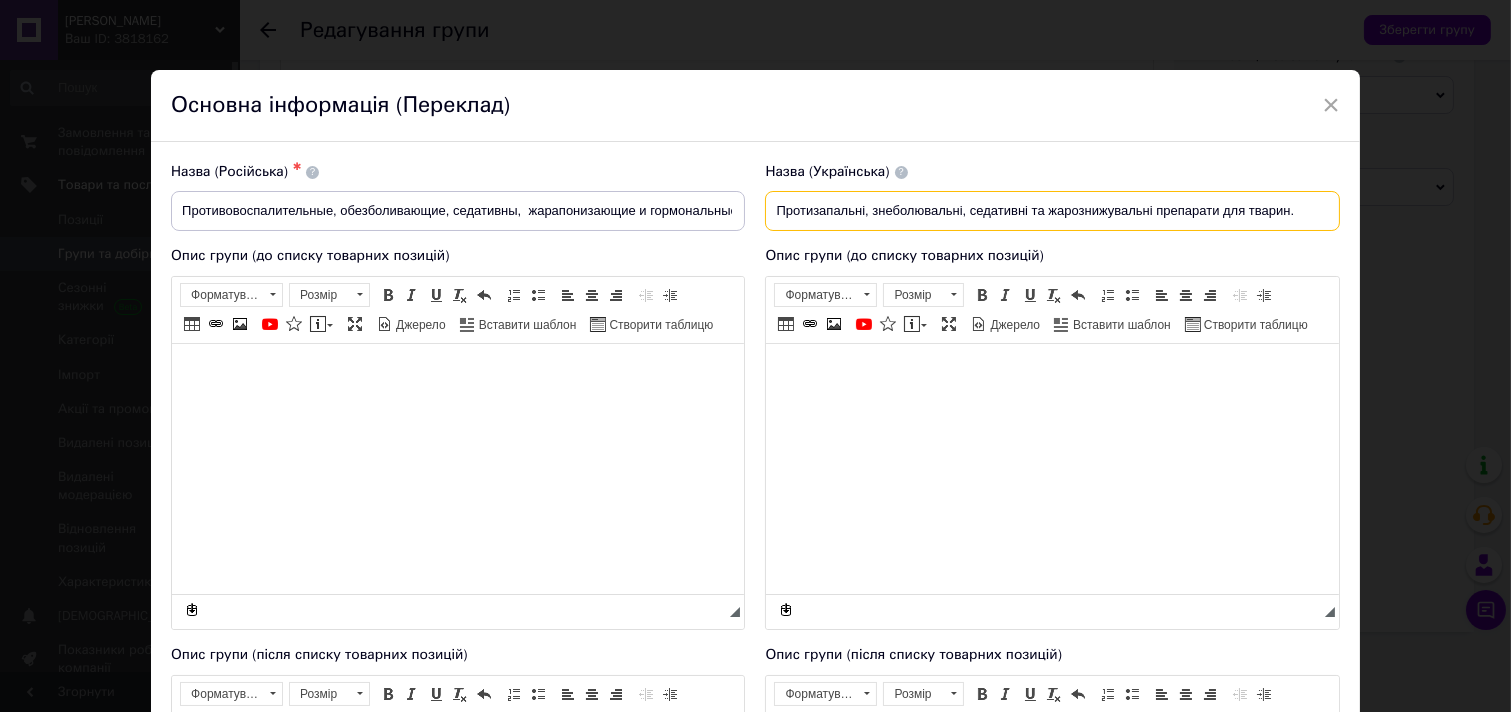 click on "Протизапальні, знеболювальні, седативні та жарознижувальні препарати для тварин." at bounding box center (1052, 211) 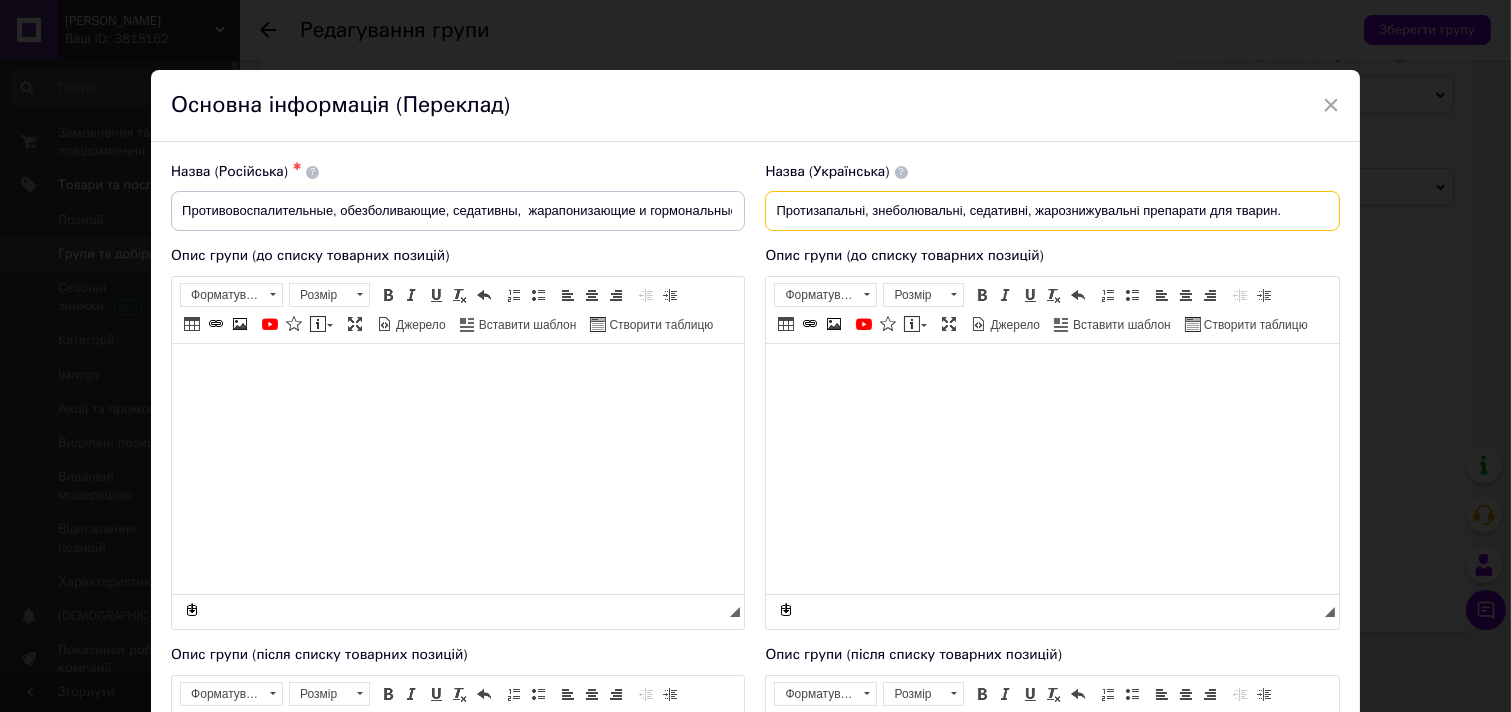 click on "Протизапальні, знеболювальні, седативні, жарознижувальні препарати для тварин." at bounding box center [1052, 211] 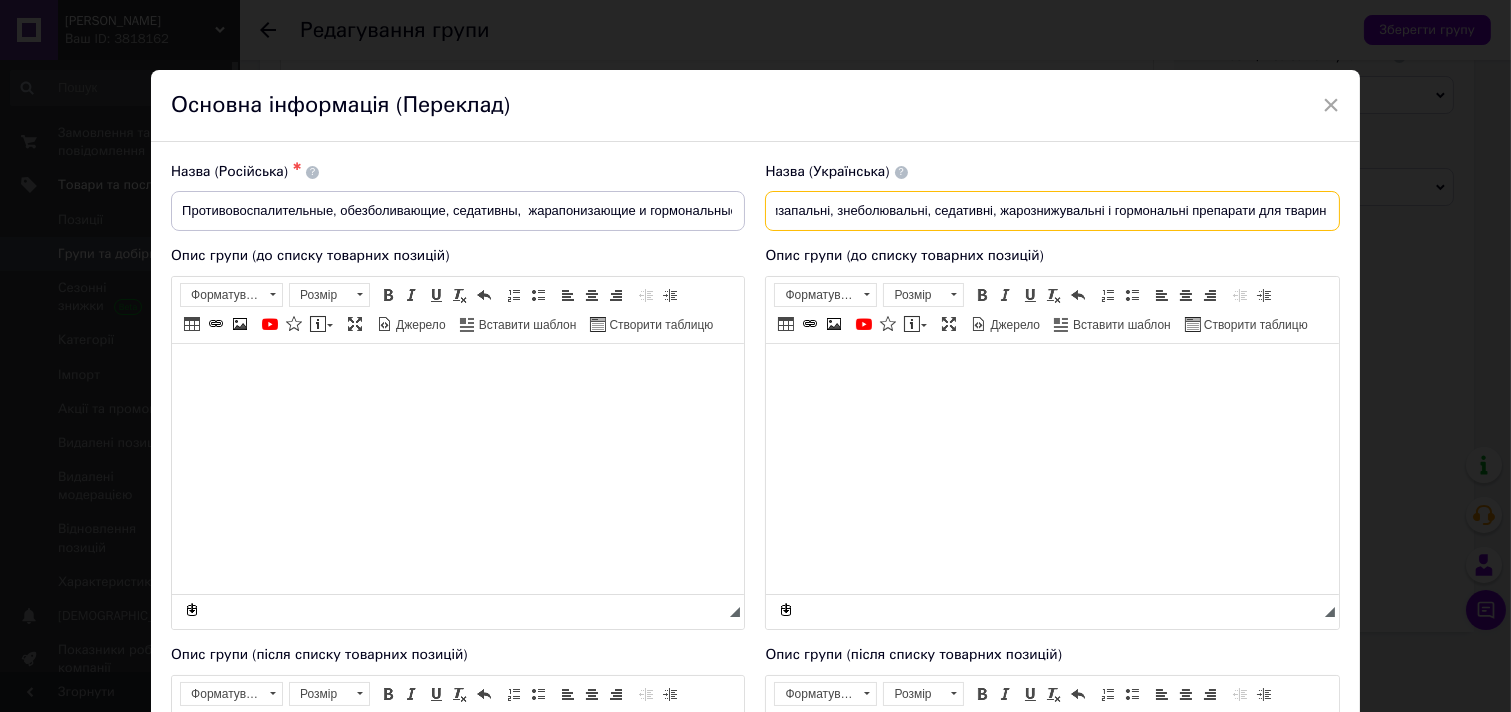 scroll, scrollTop: 0, scrollLeft: 37, axis: horizontal 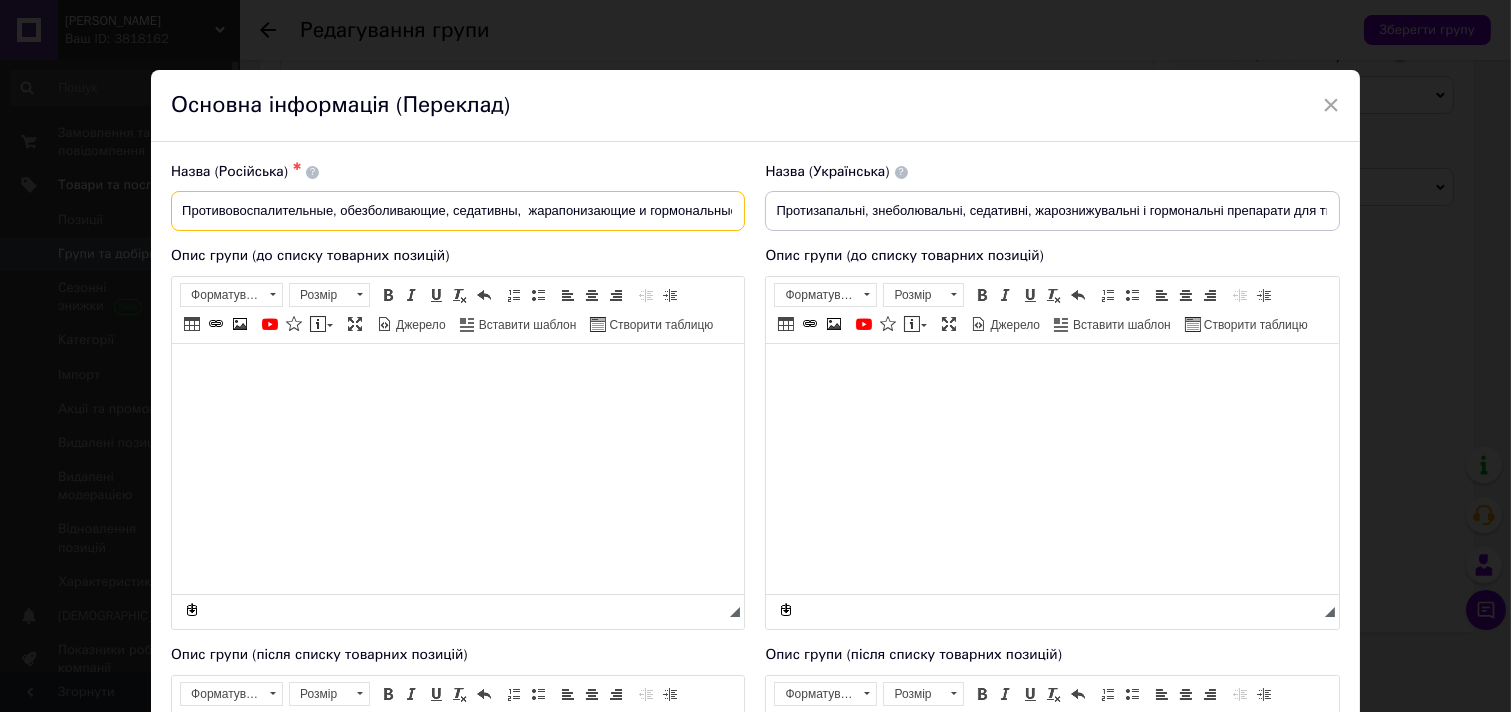 click on "Противовоспалительные, обезболивающие, седативны,  жарапонизающие и гормональные препараты." at bounding box center (458, 211) 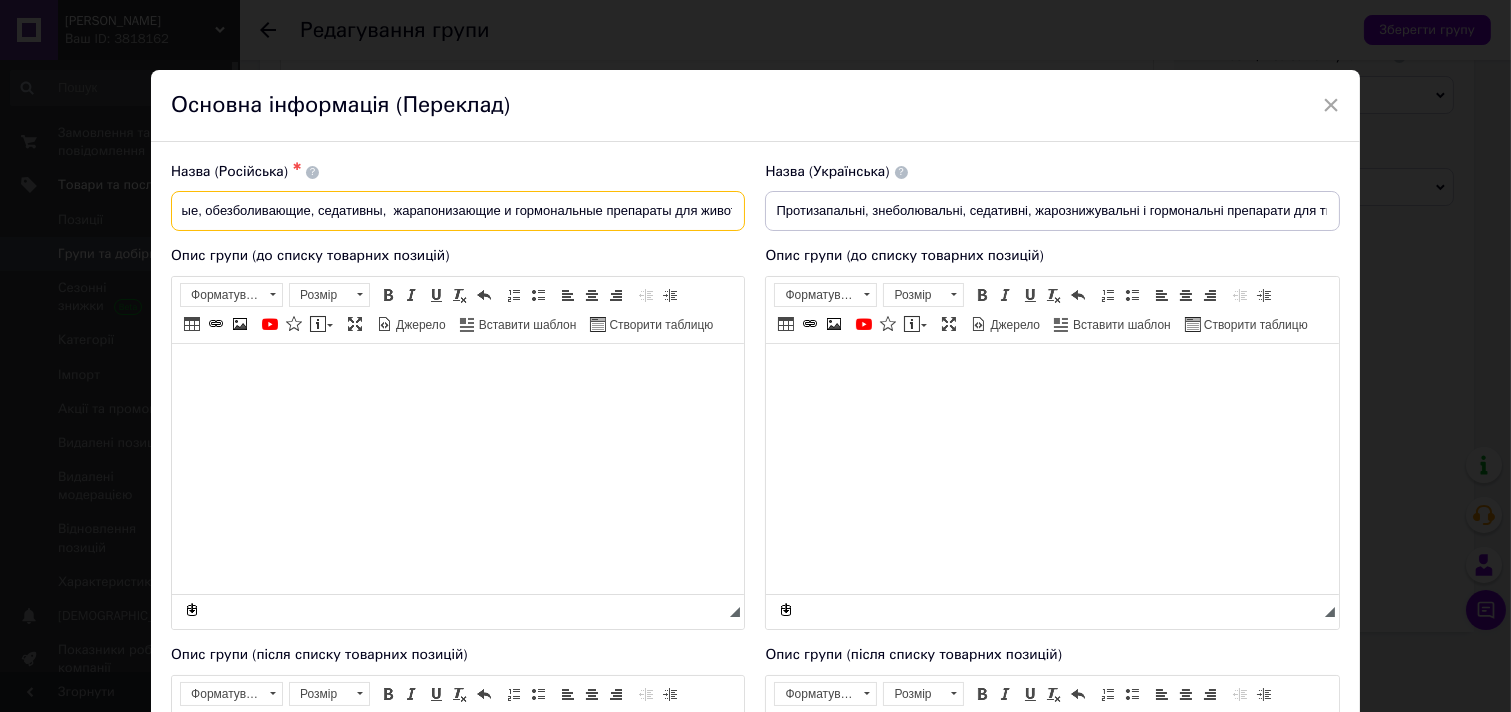 scroll, scrollTop: 0, scrollLeft: 141, axis: horizontal 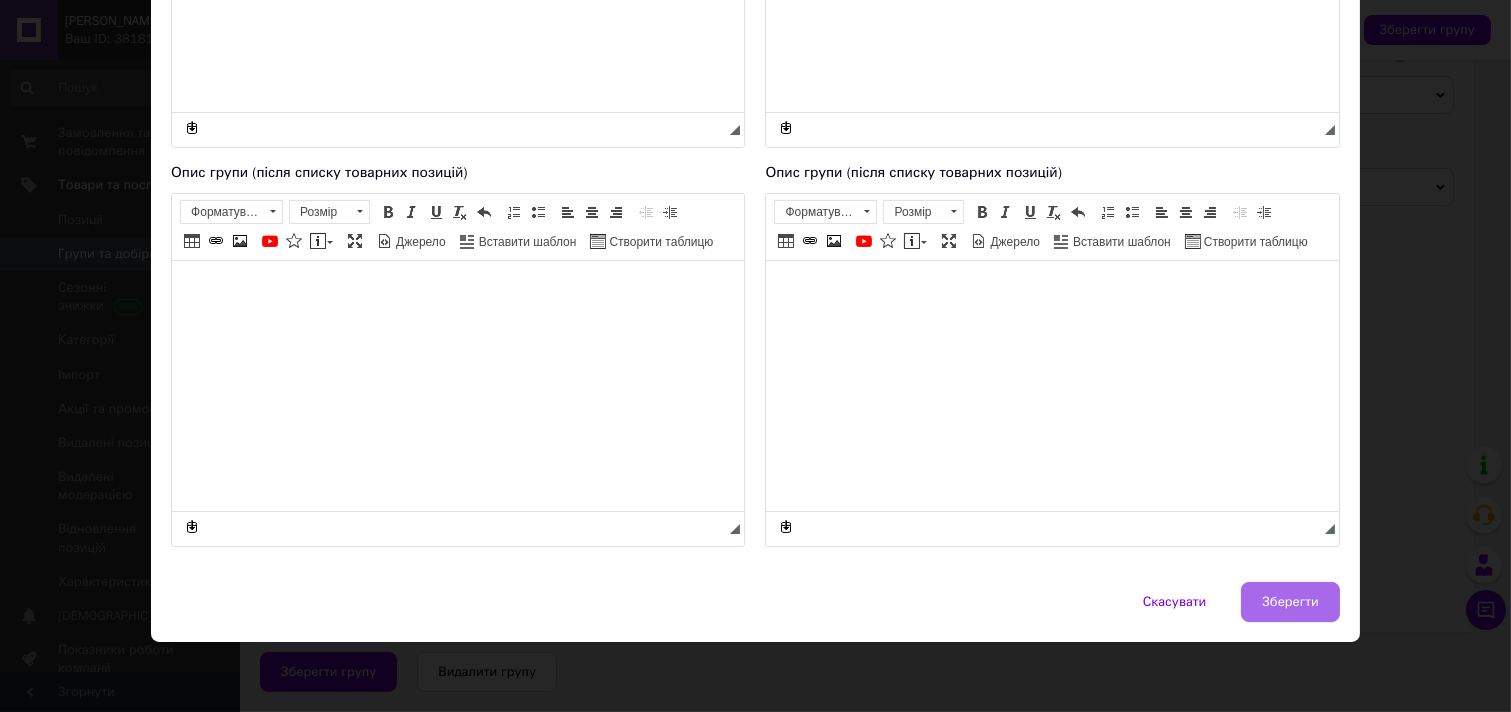 type on "Противовоспалительные, обезболивающие, седативны,  жарапонизающие и гормональные препараты для живот" 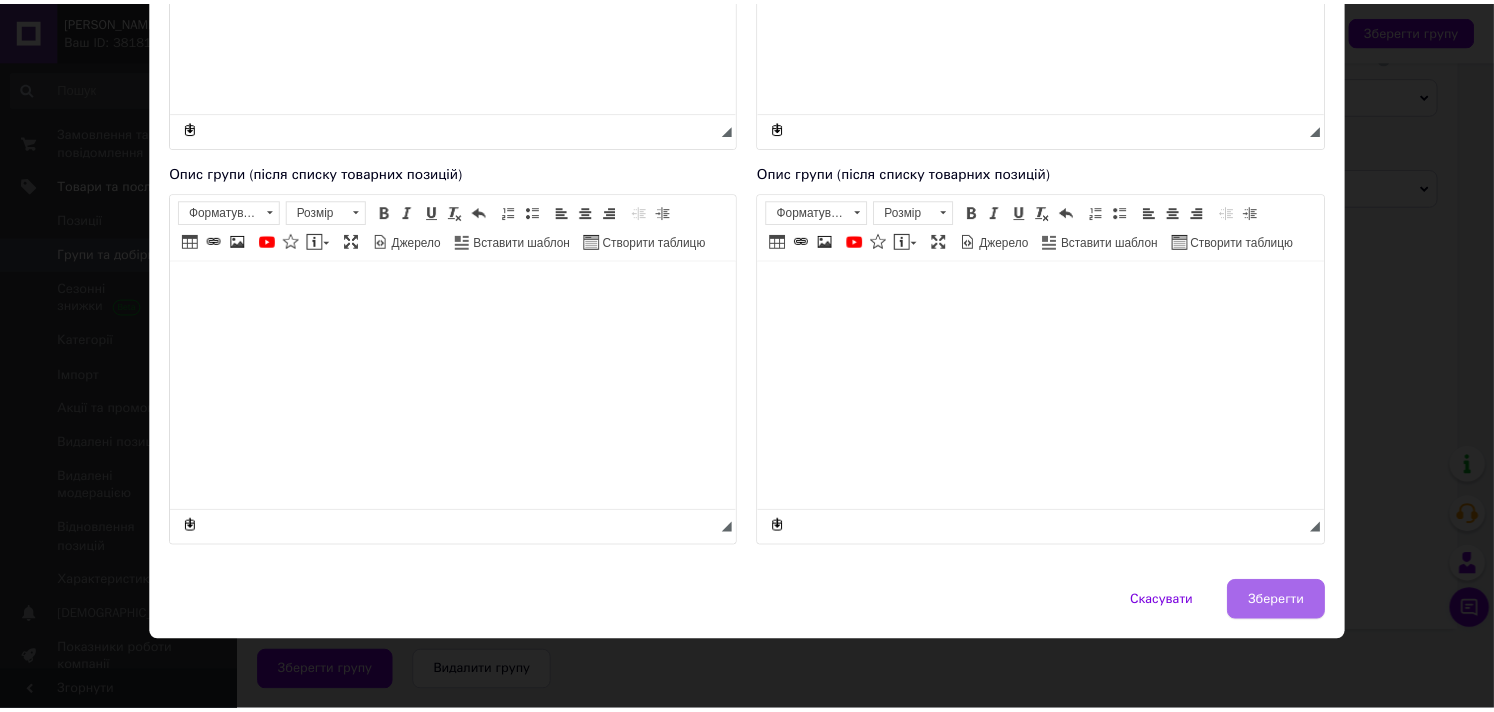 scroll, scrollTop: 0, scrollLeft: 0, axis: both 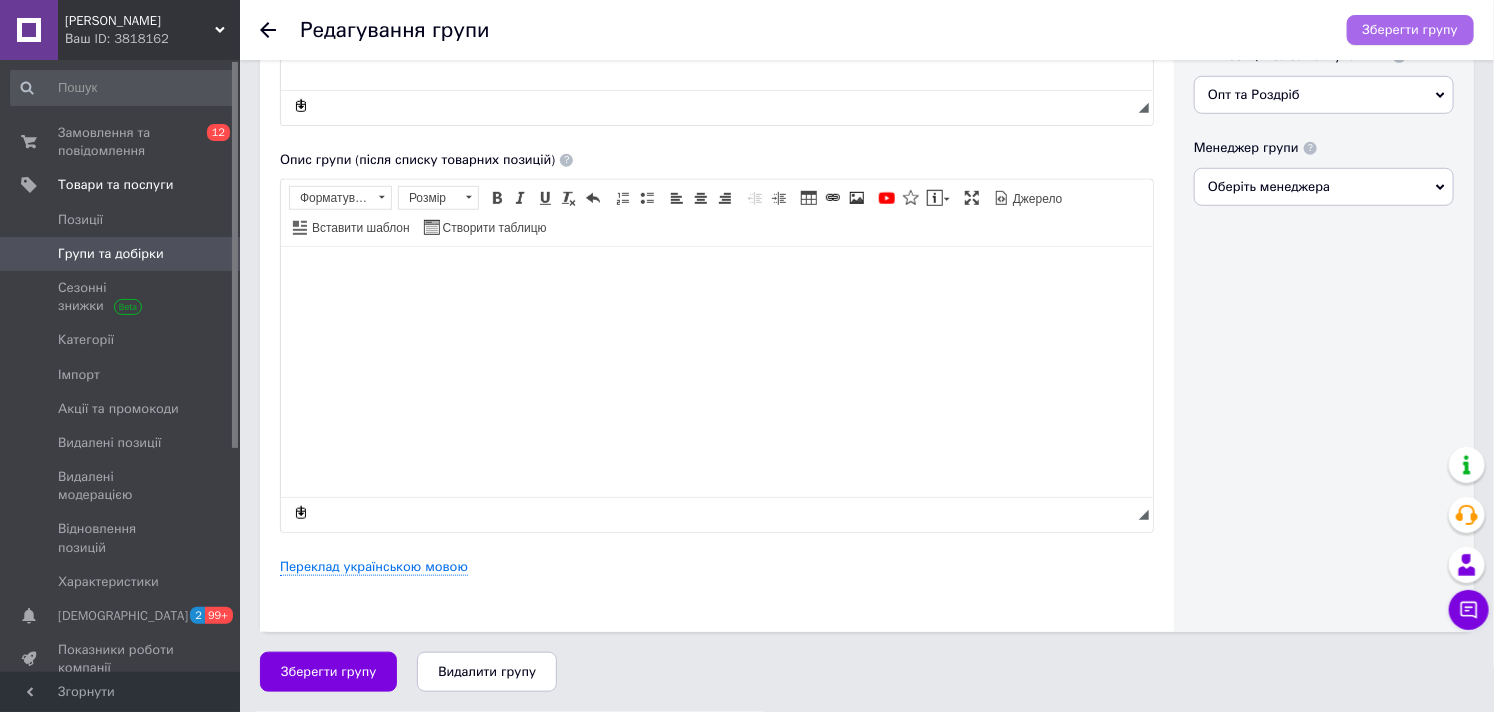 click on "Зберегти групу" at bounding box center (1410, 30) 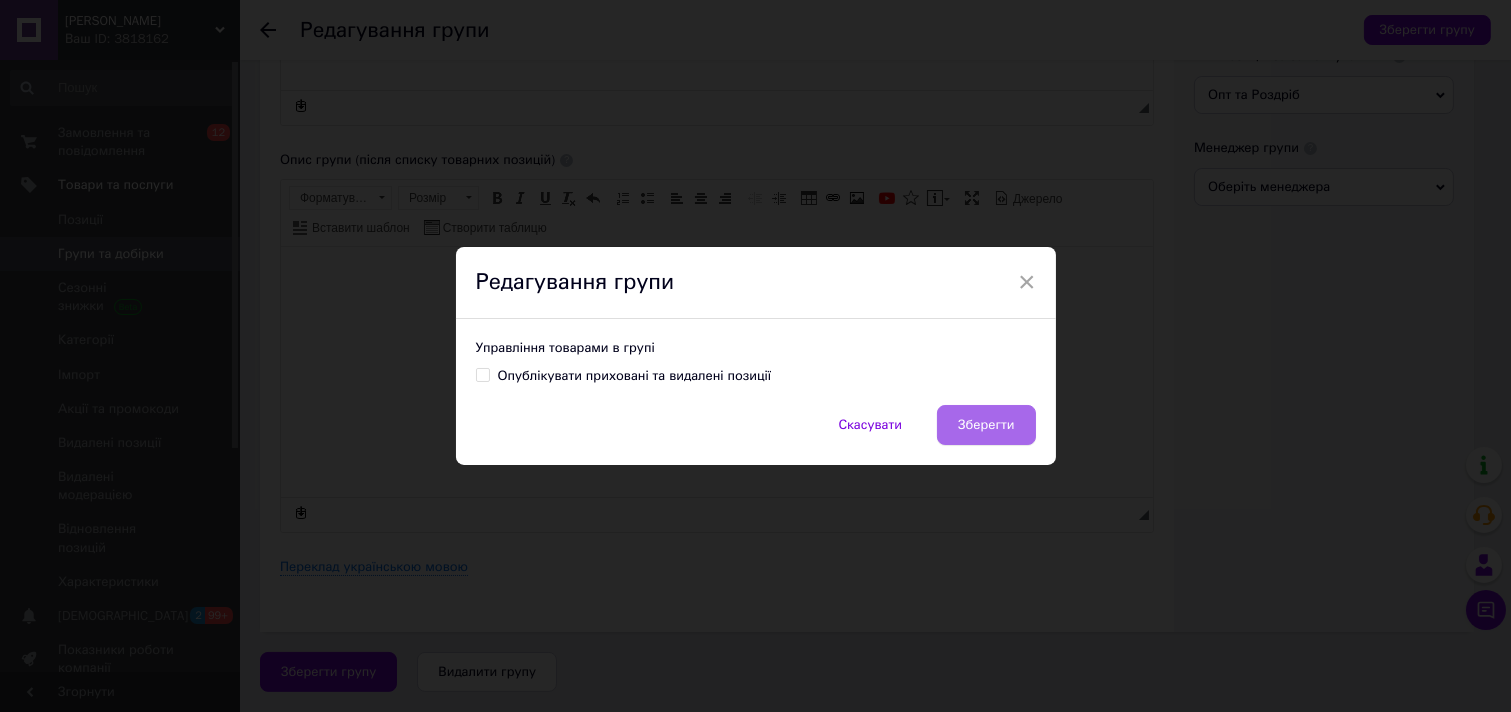 click on "Зберегти" at bounding box center (986, 425) 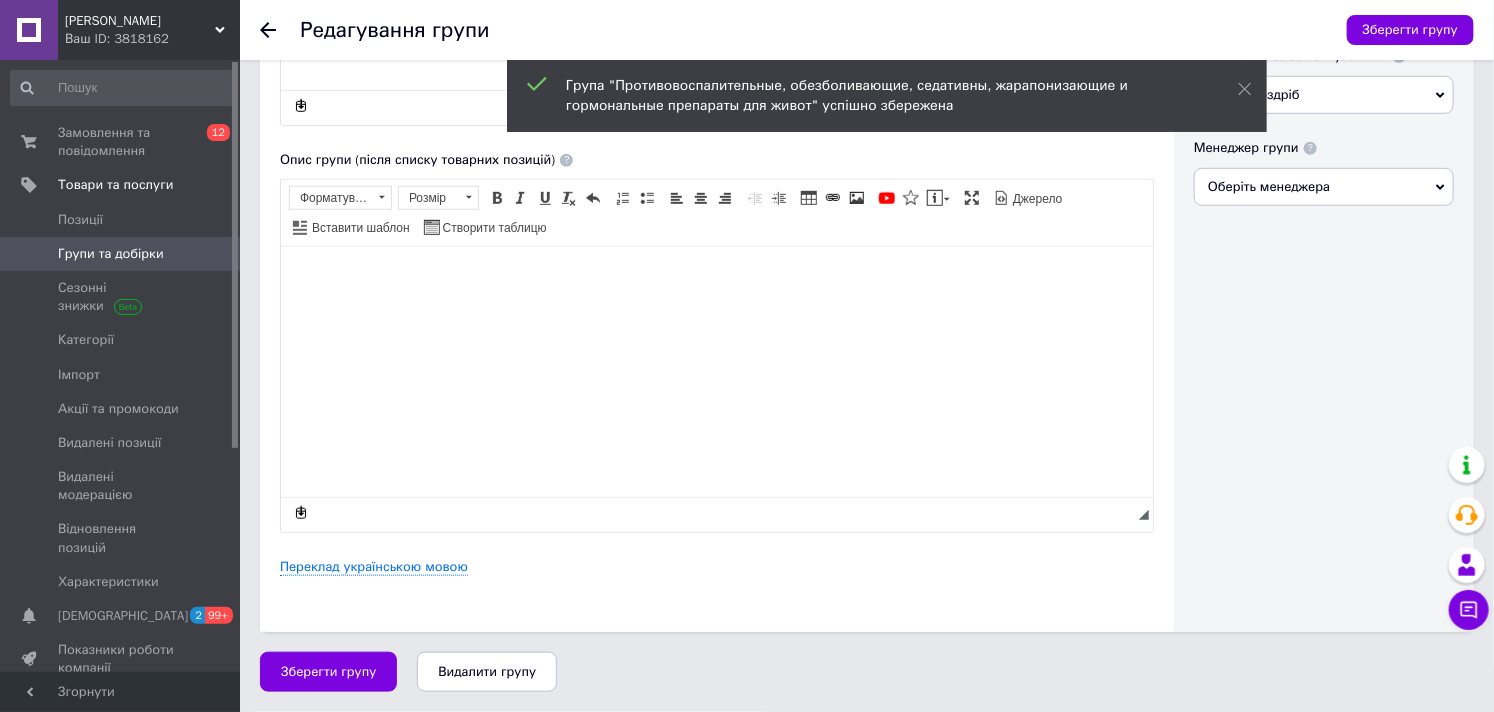 click 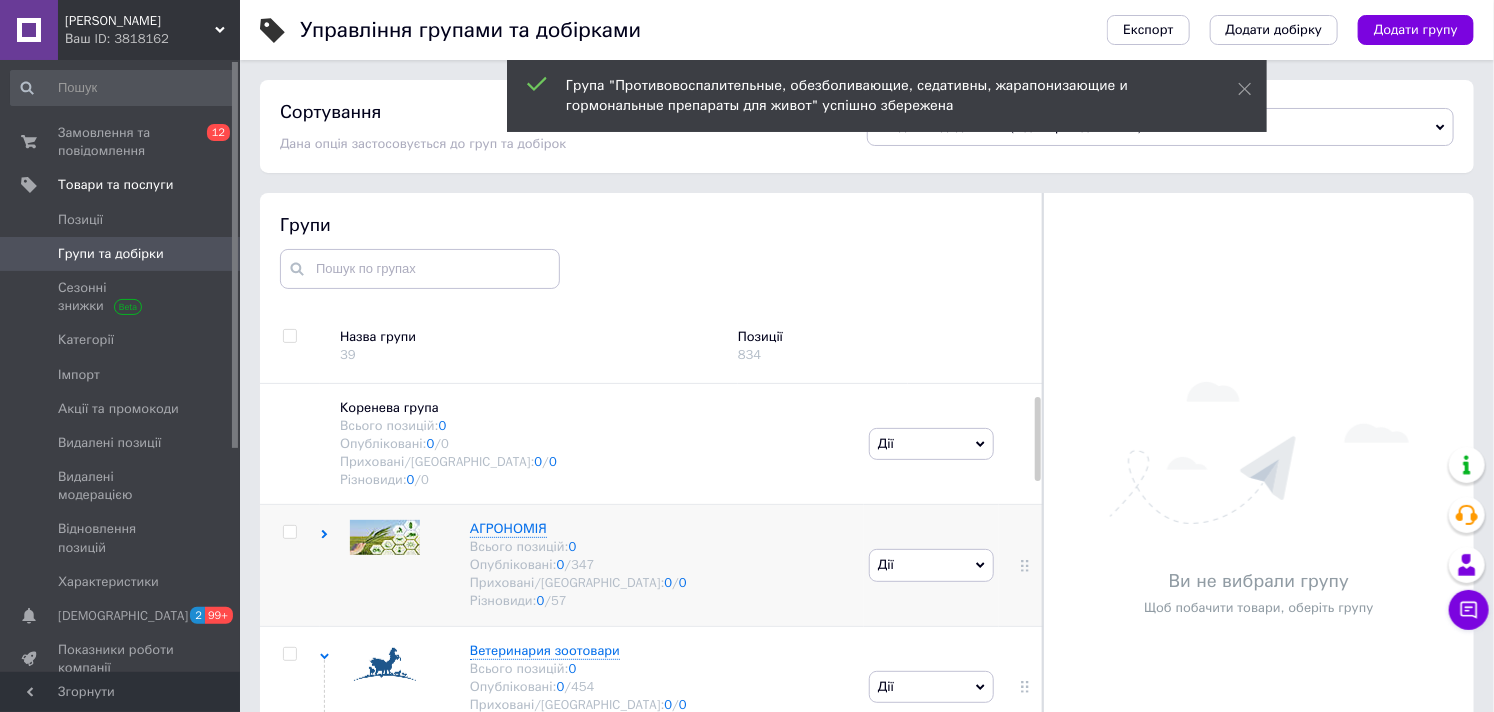 scroll, scrollTop: 113, scrollLeft: 0, axis: vertical 